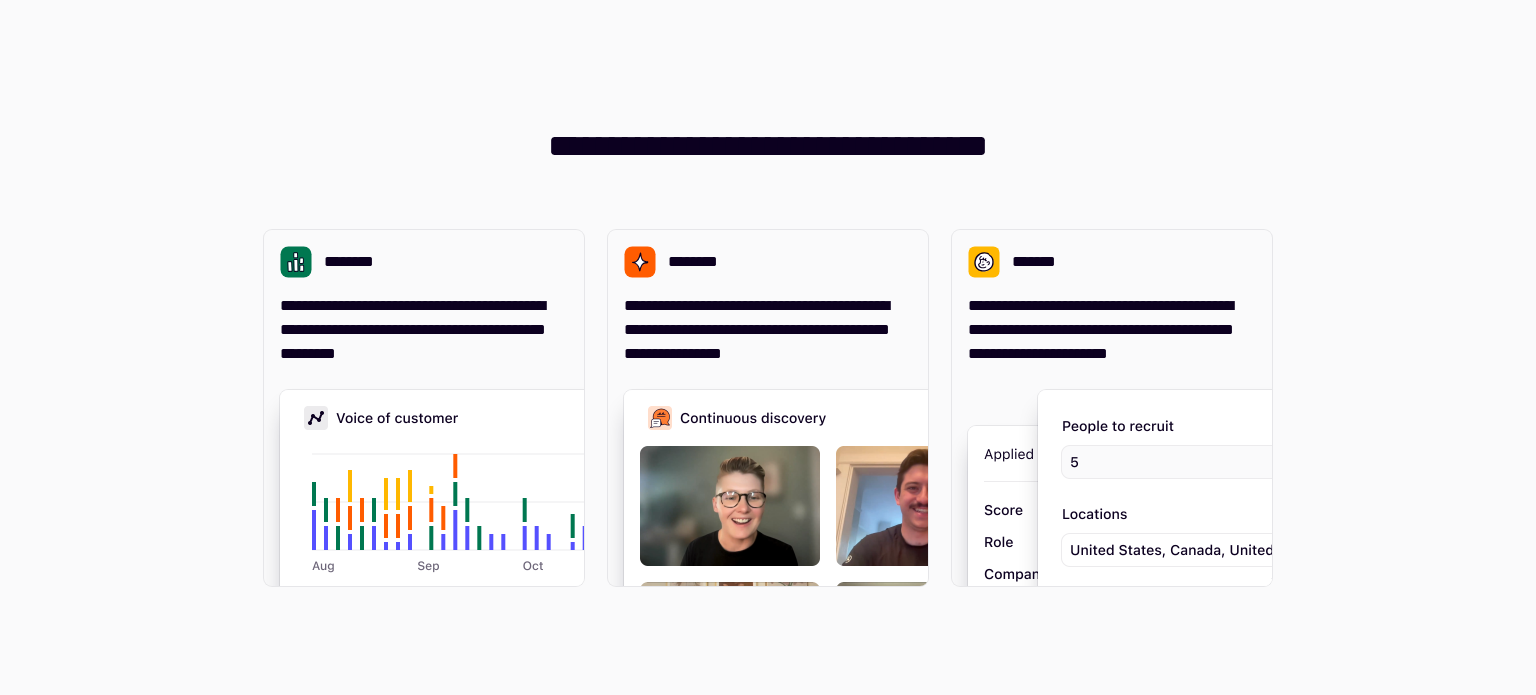 scroll, scrollTop: 0, scrollLeft: 0, axis: both 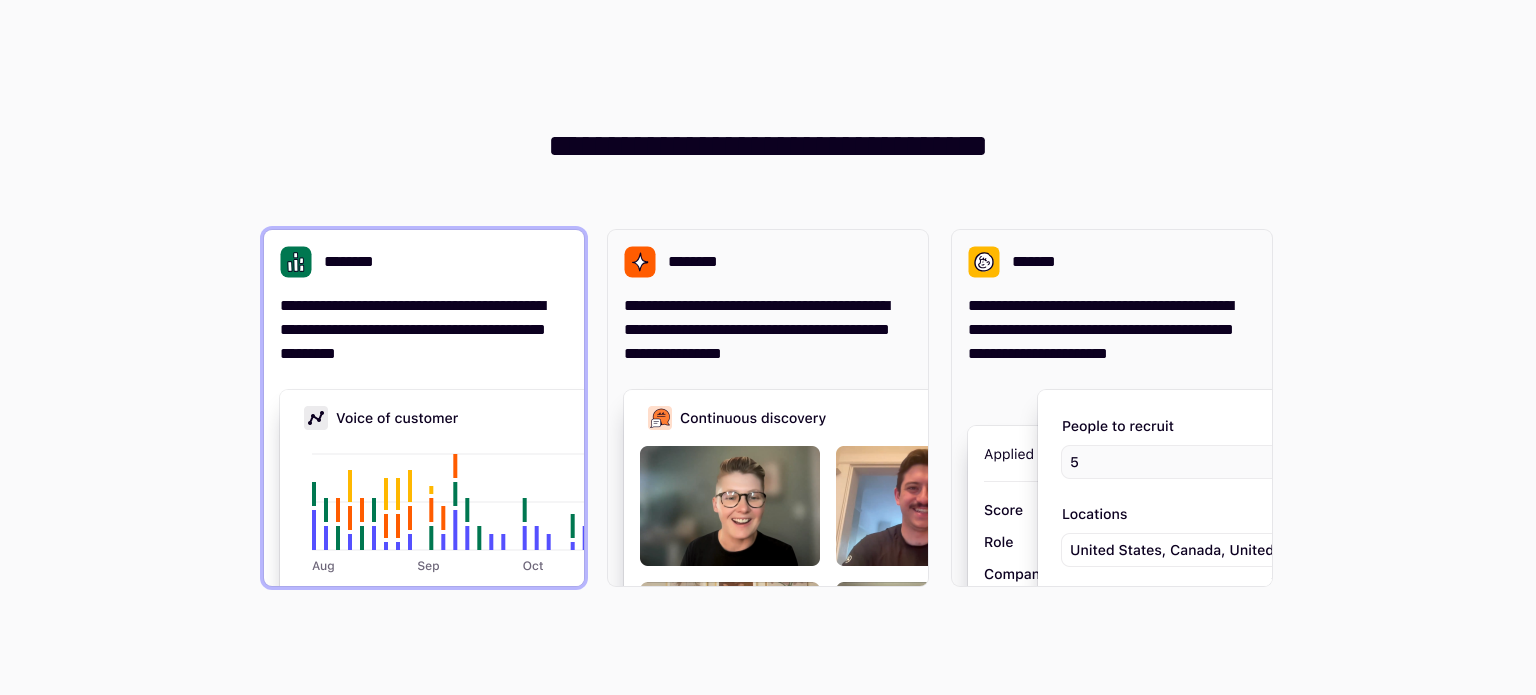 click on "**********" at bounding box center [424, 298] 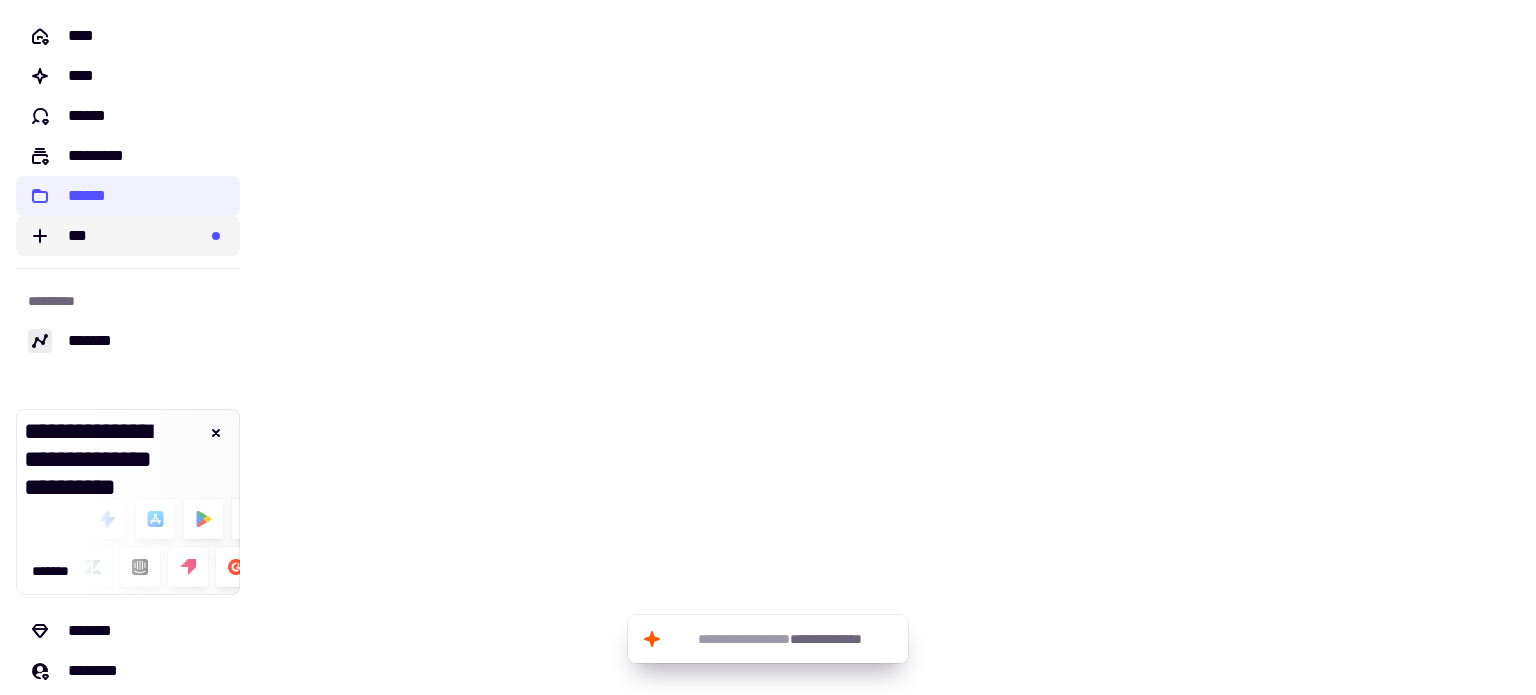click on "***" 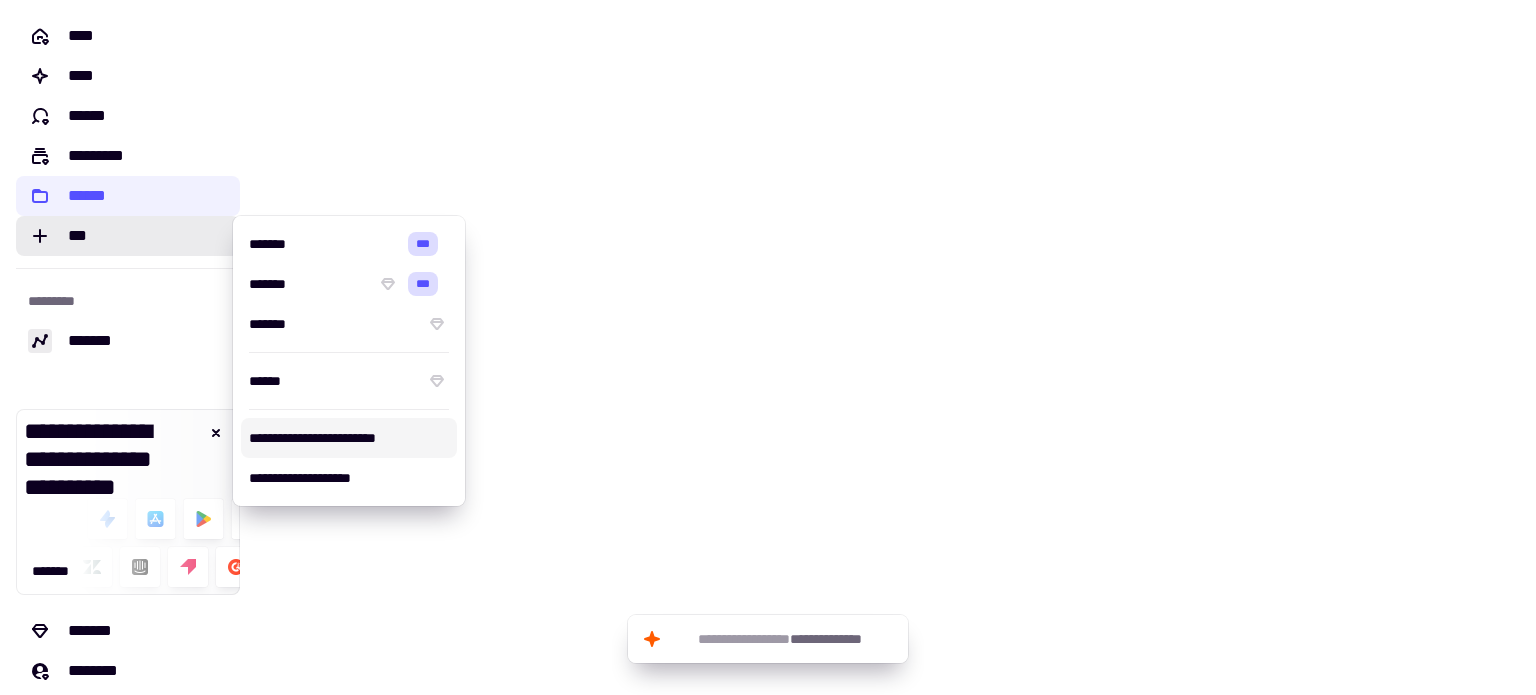 click on "**********" at bounding box center [349, 438] 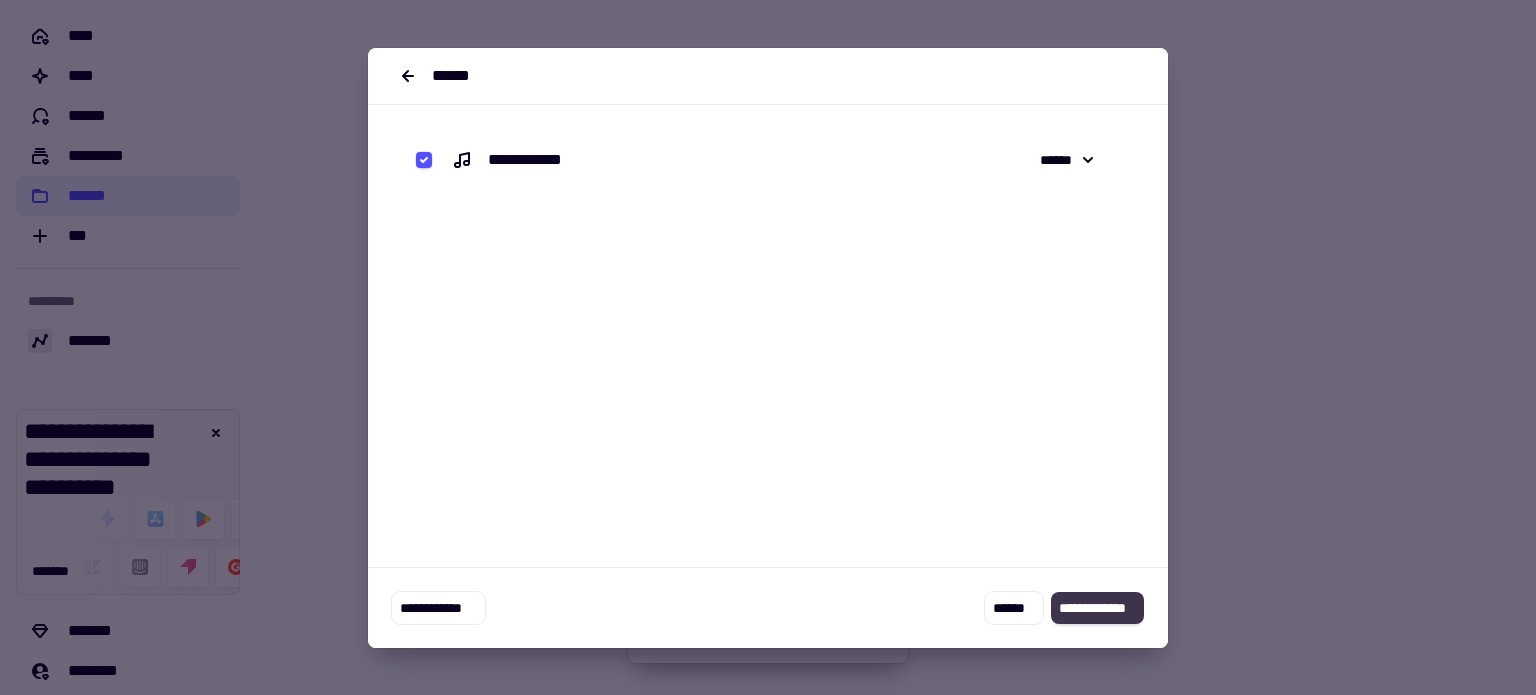 click on "**********" 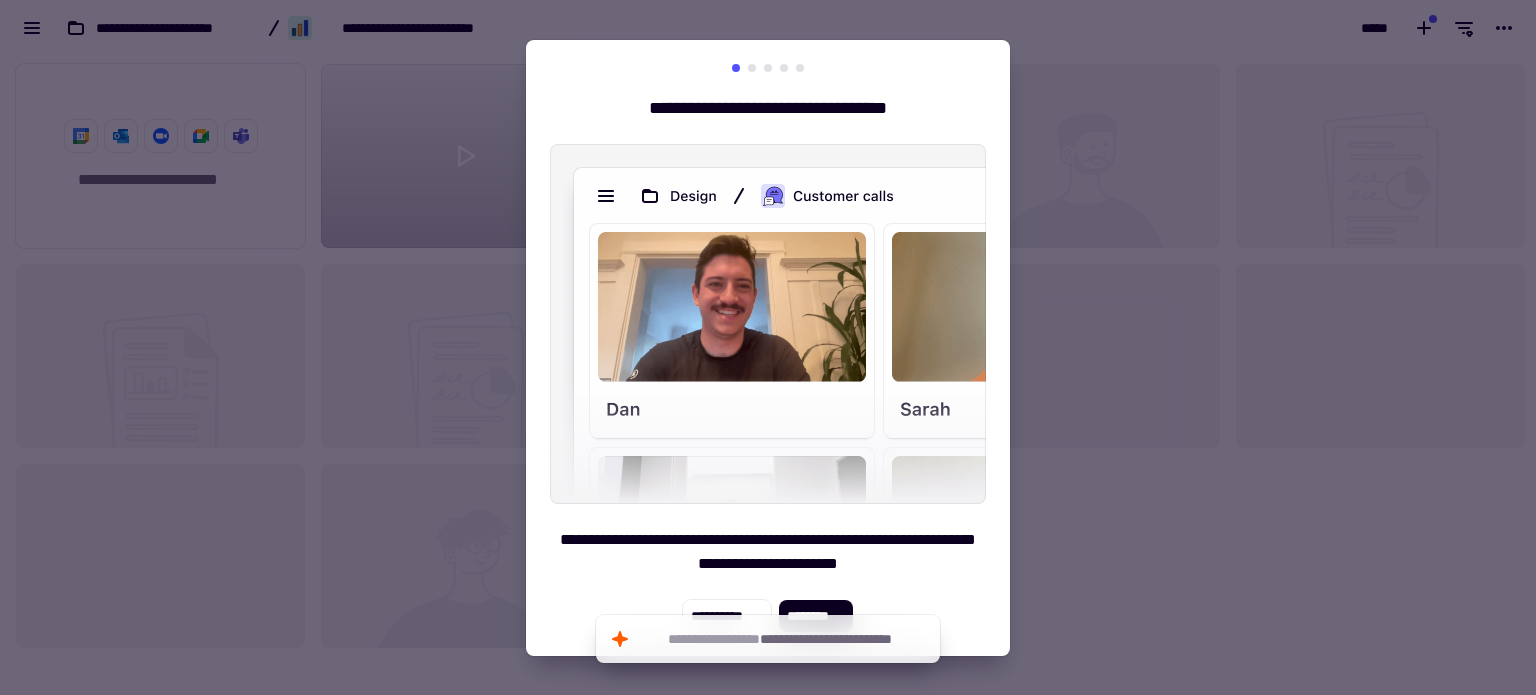 scroll, scrollTop: 16, scrollLeft: 16, axis: both 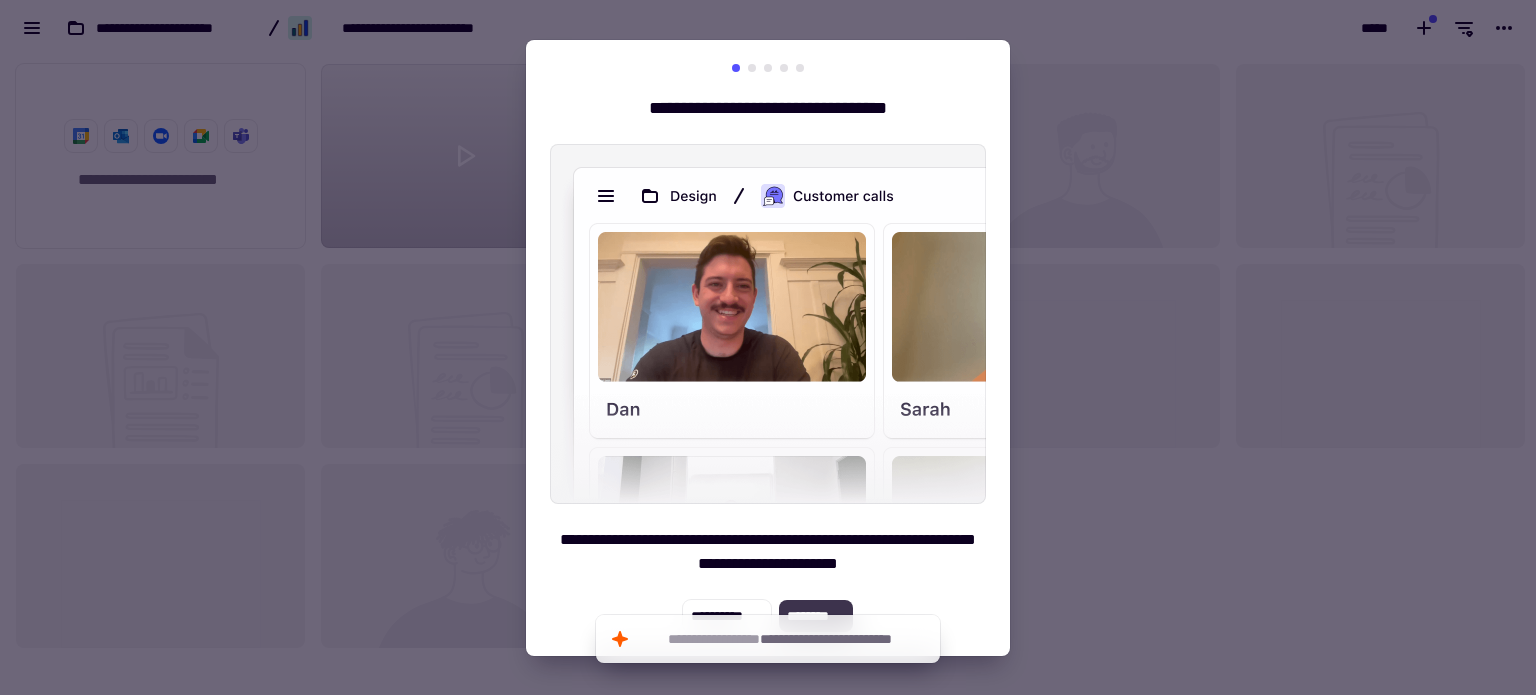 click on "********" 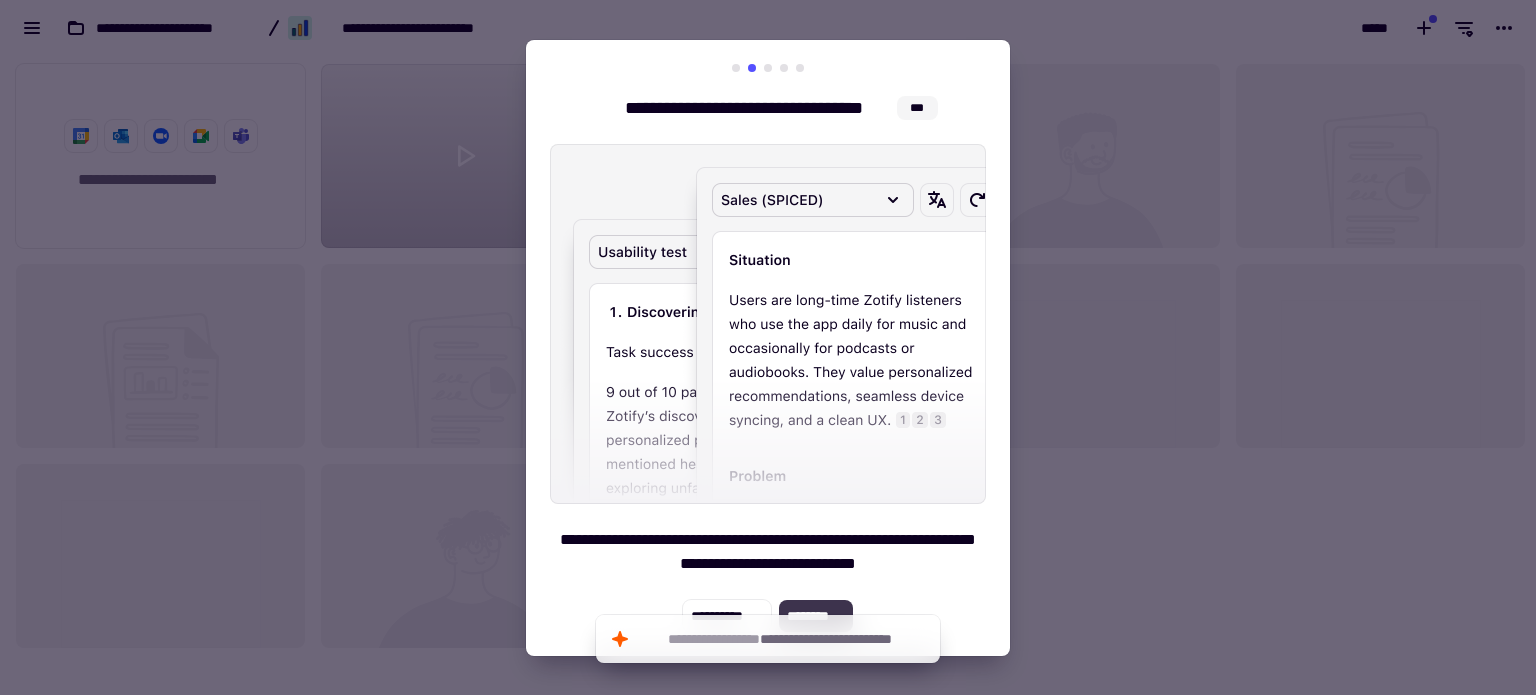 click on "********" 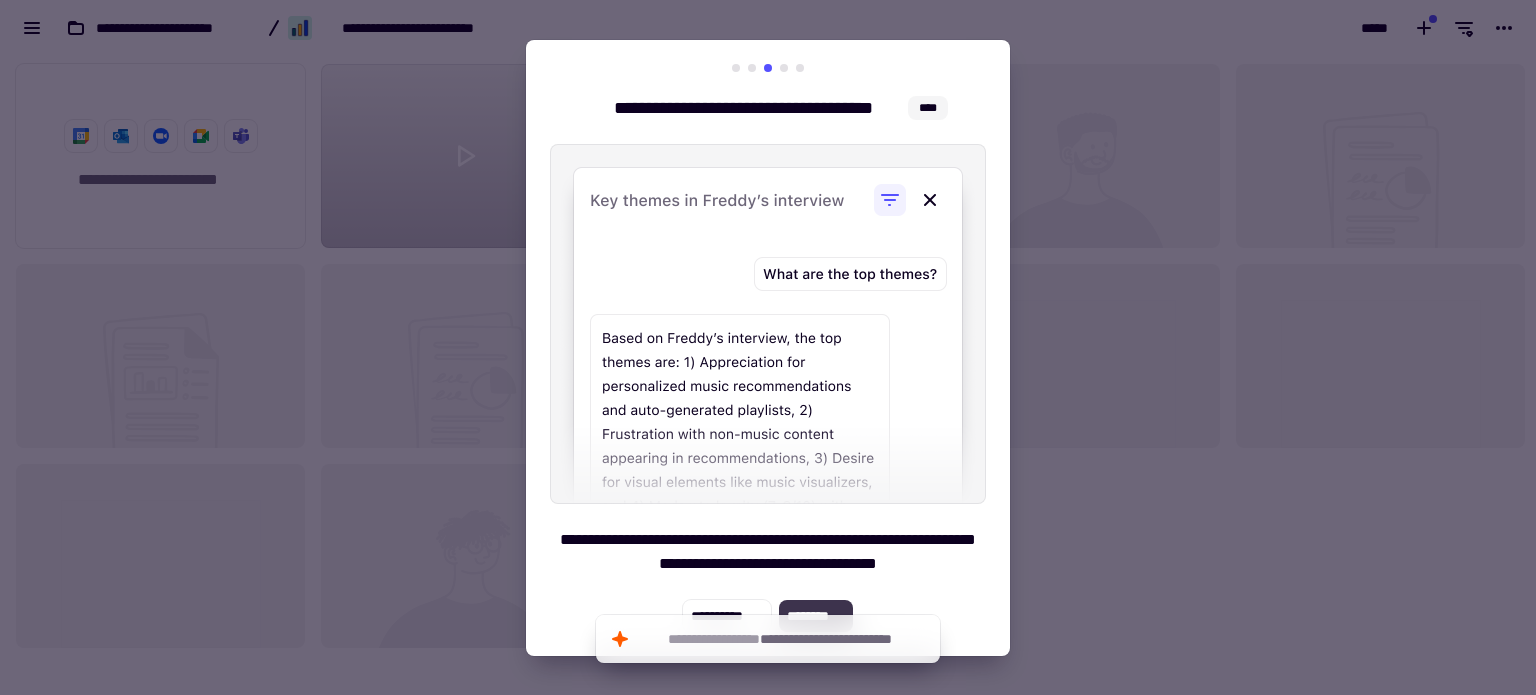 click on "********" 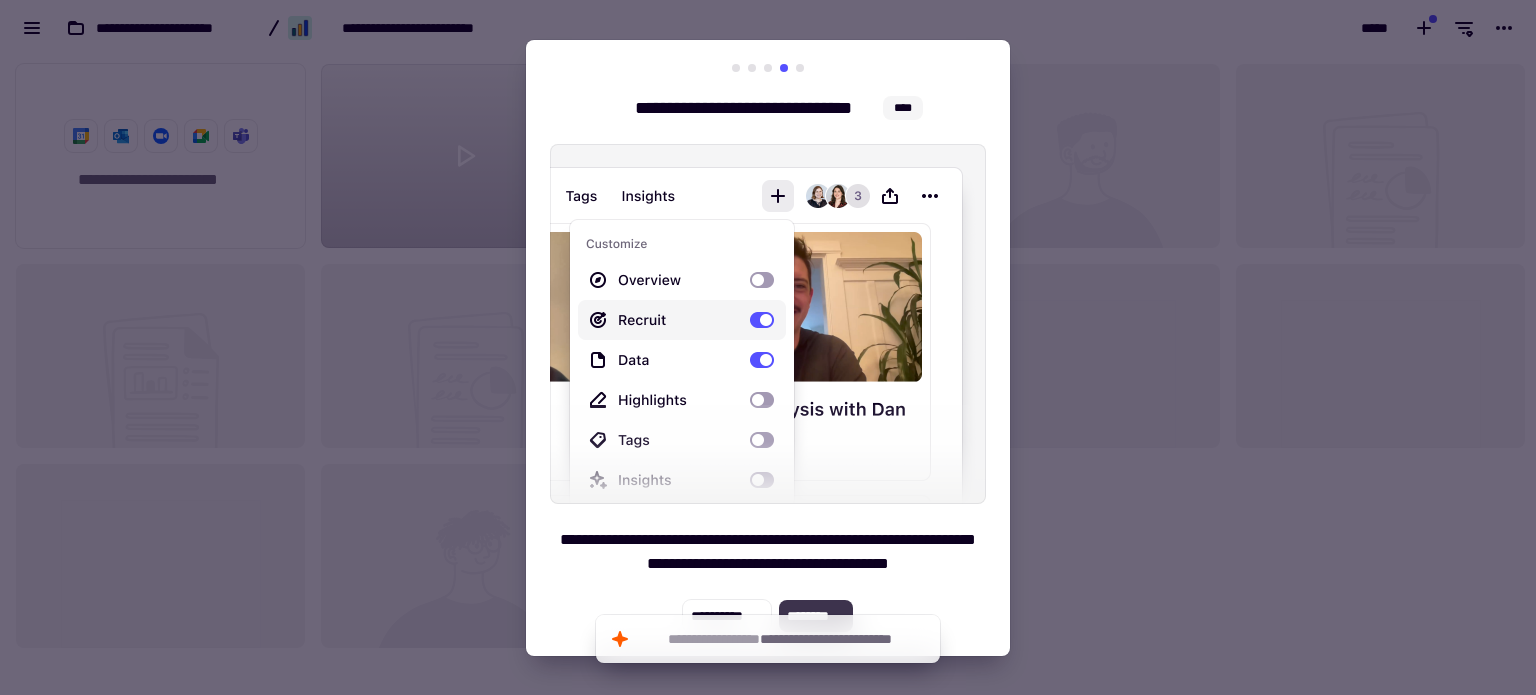 click on "********" 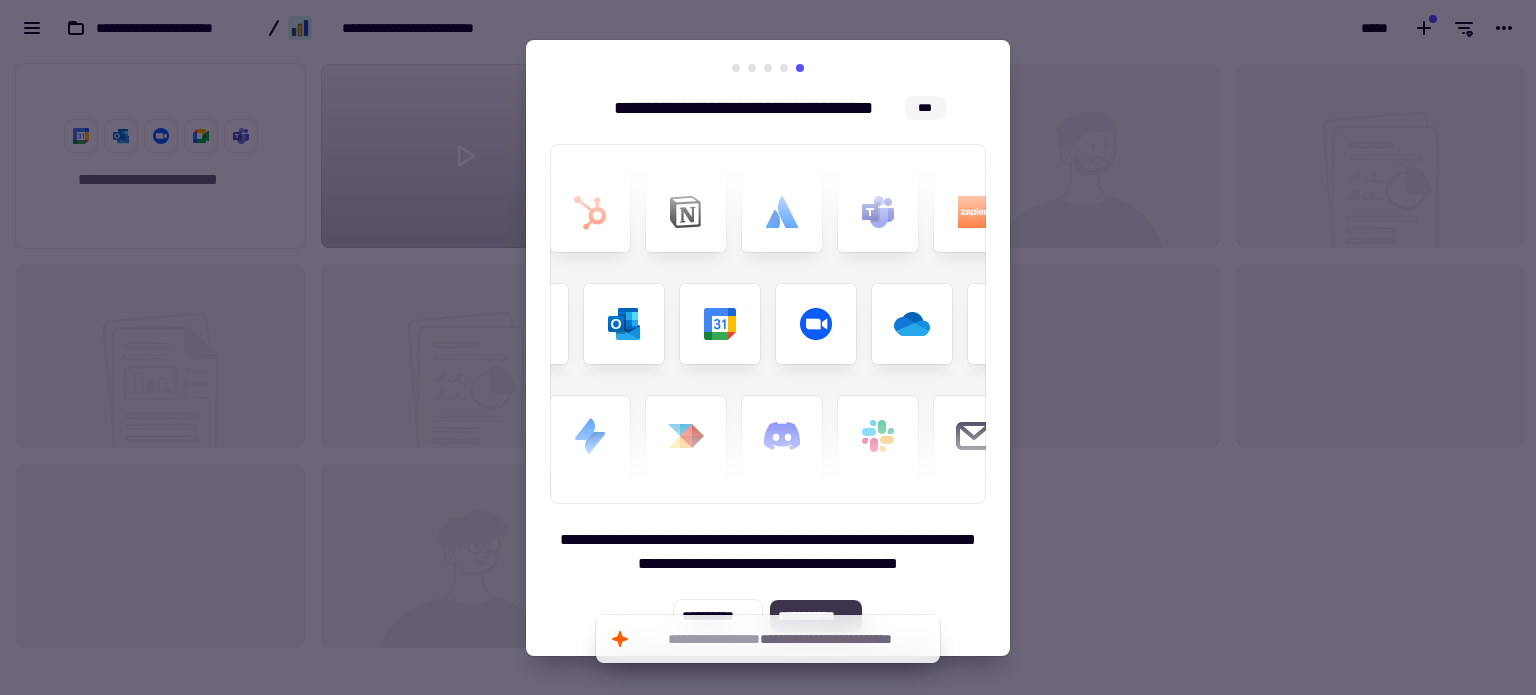 click on "**********" 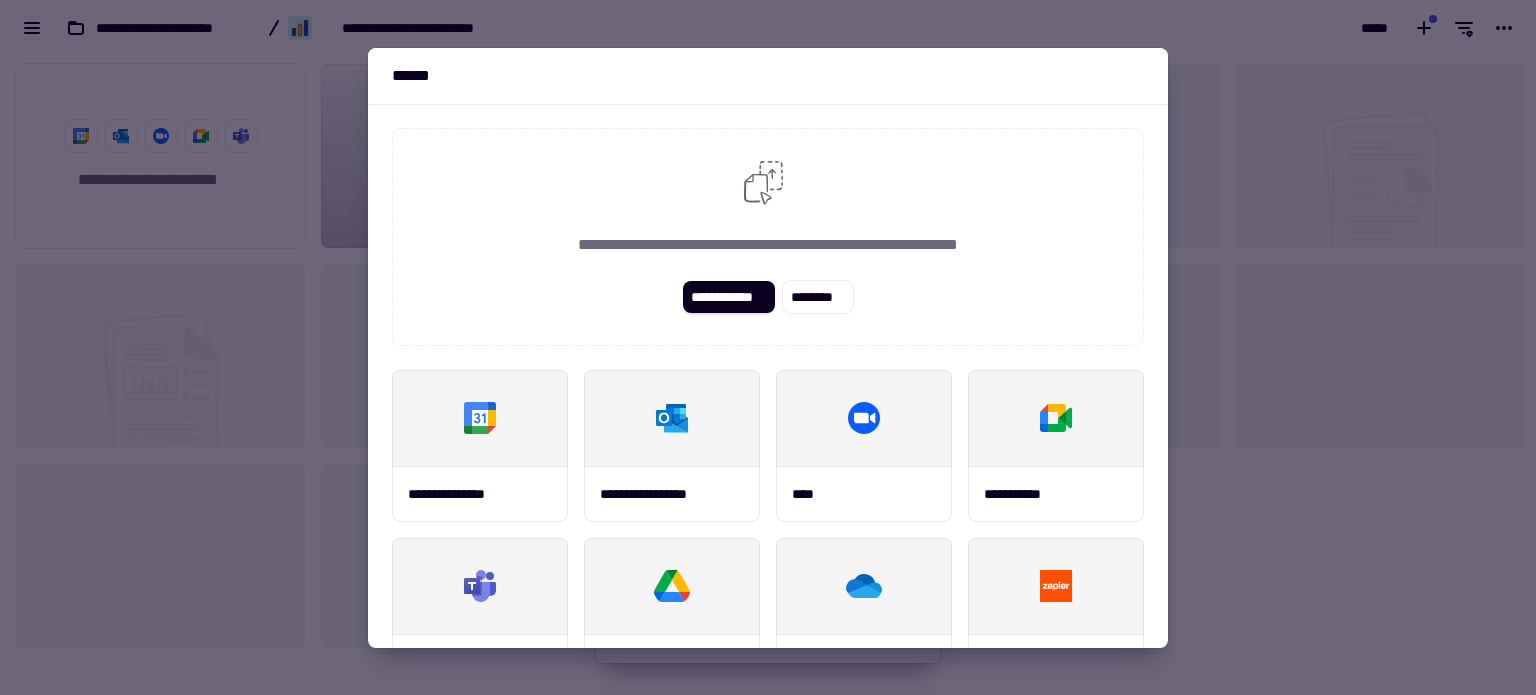 click at bounding box center (768, 347) 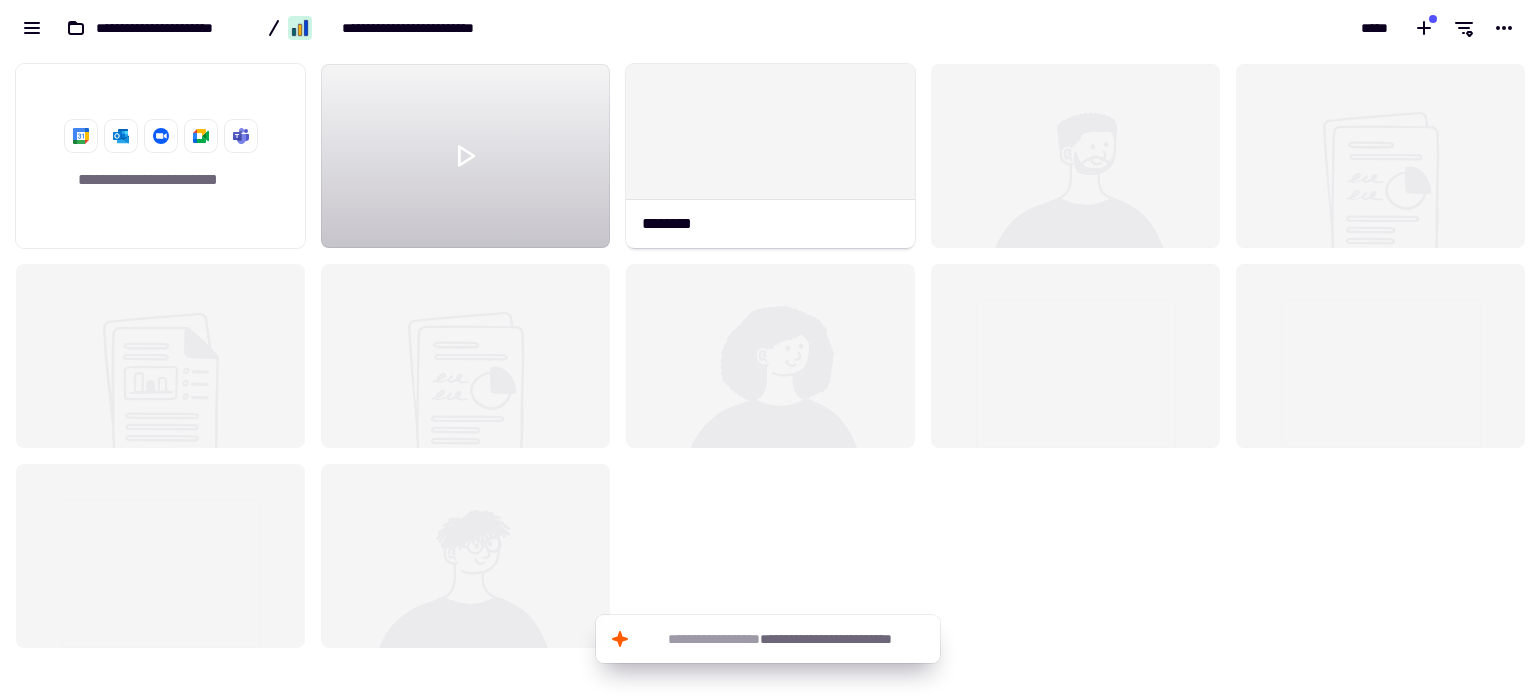 scroll, scrollTop: 6, scrollLeft: 0, axis: vertical 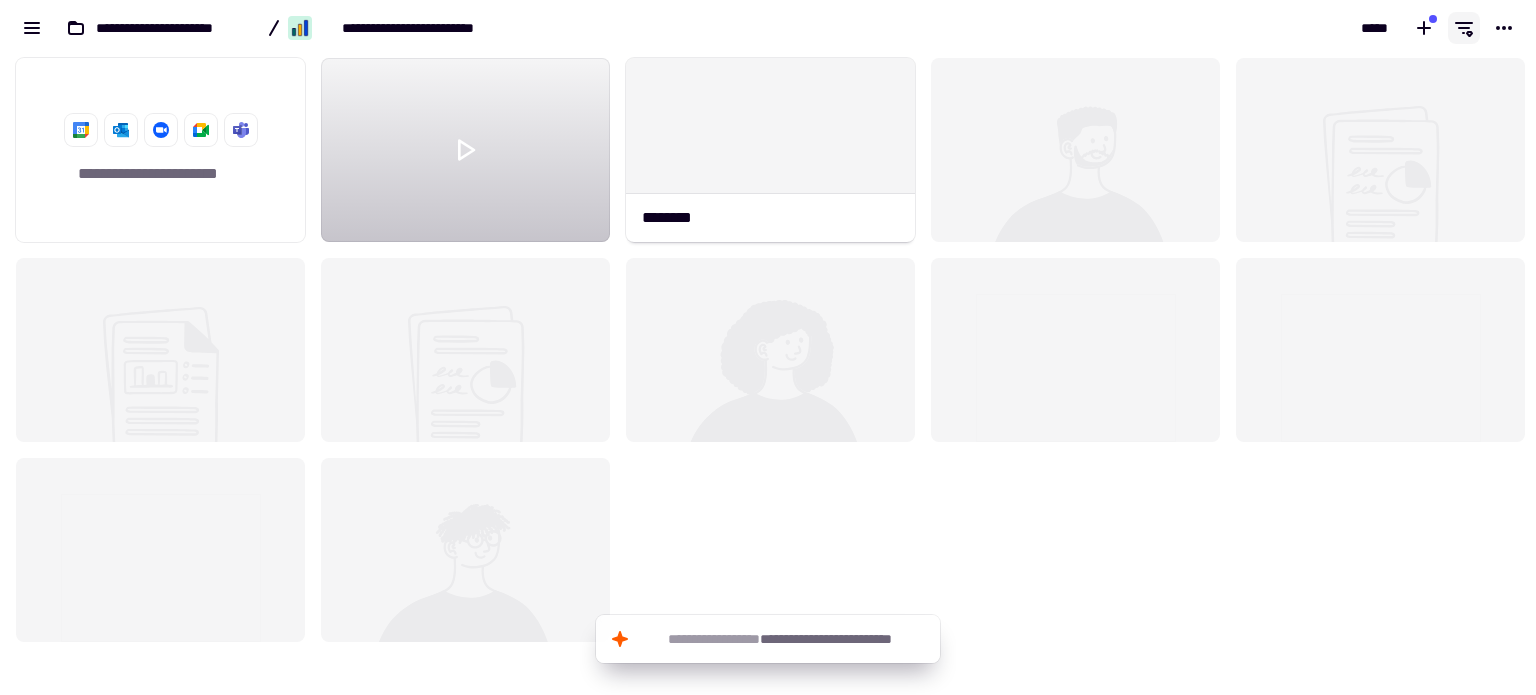 click 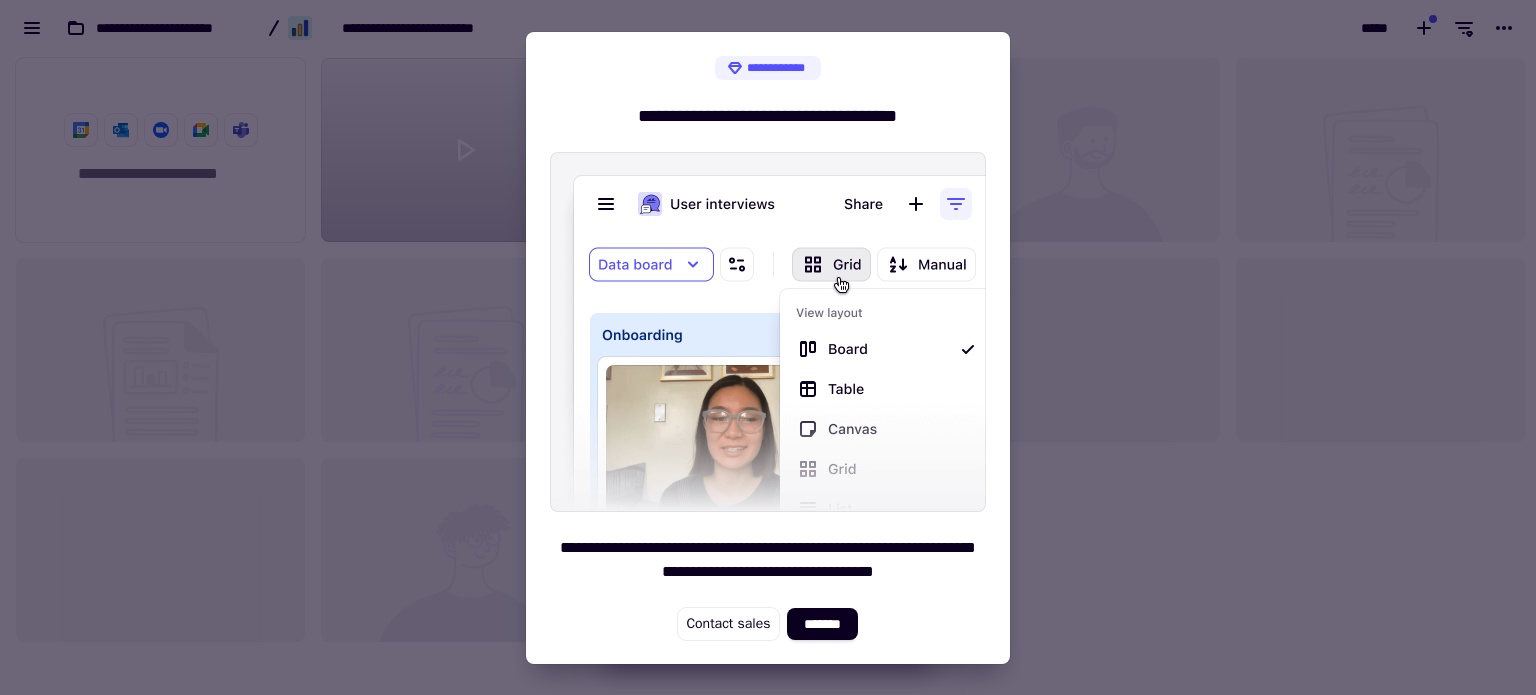type 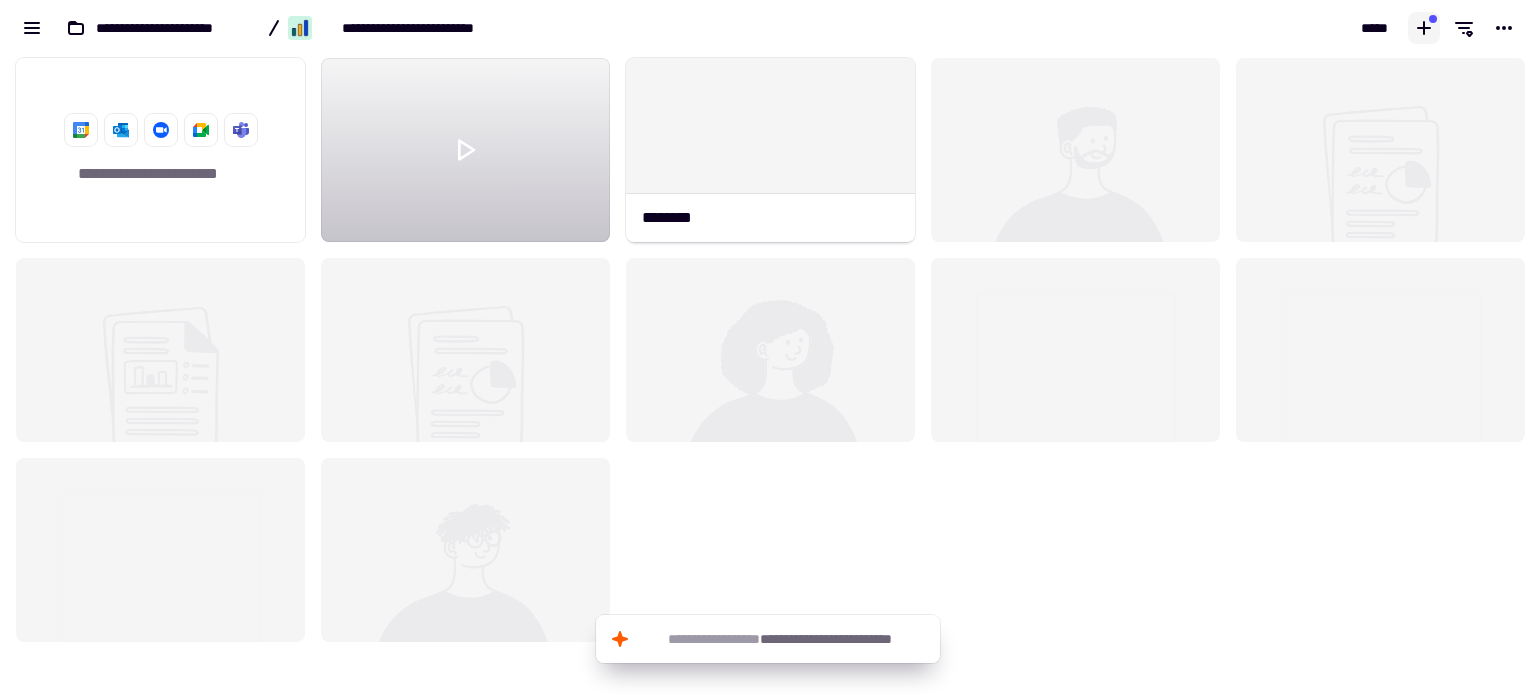 click 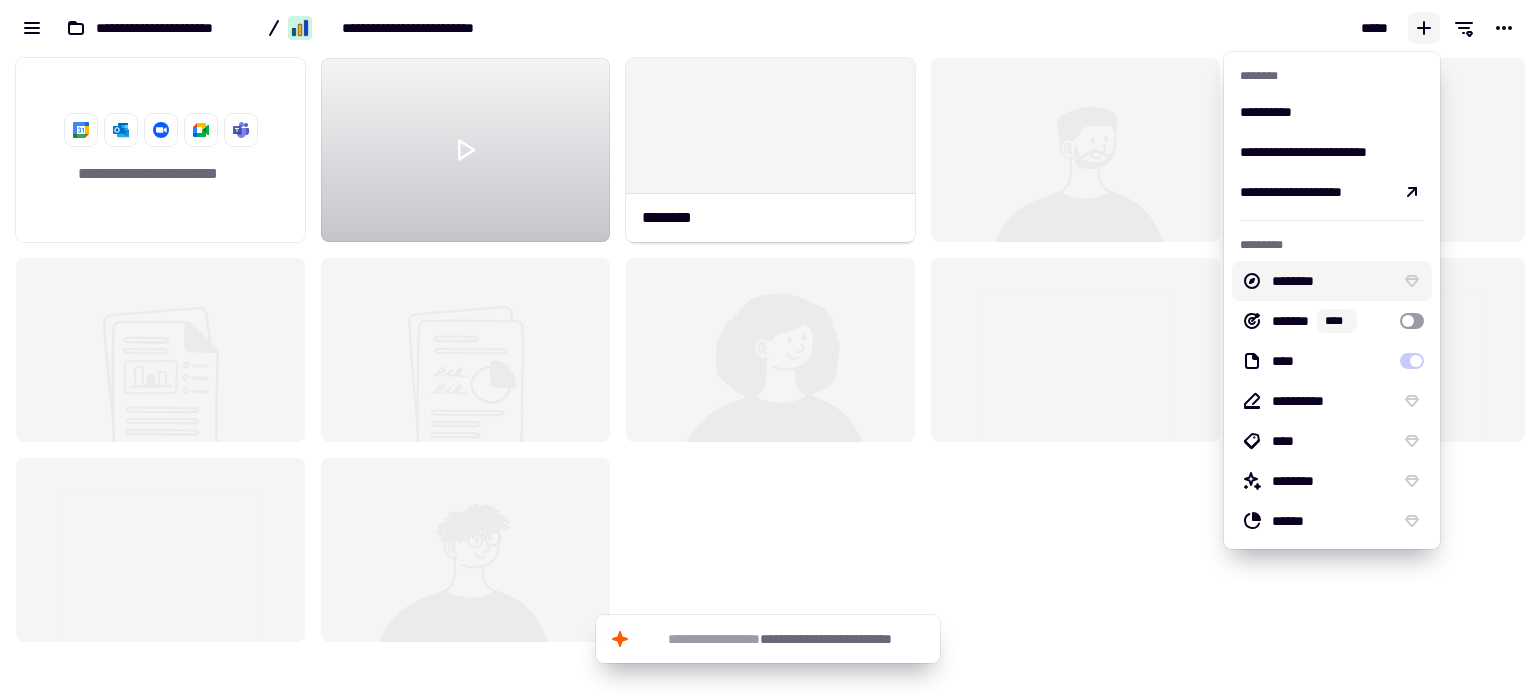 type 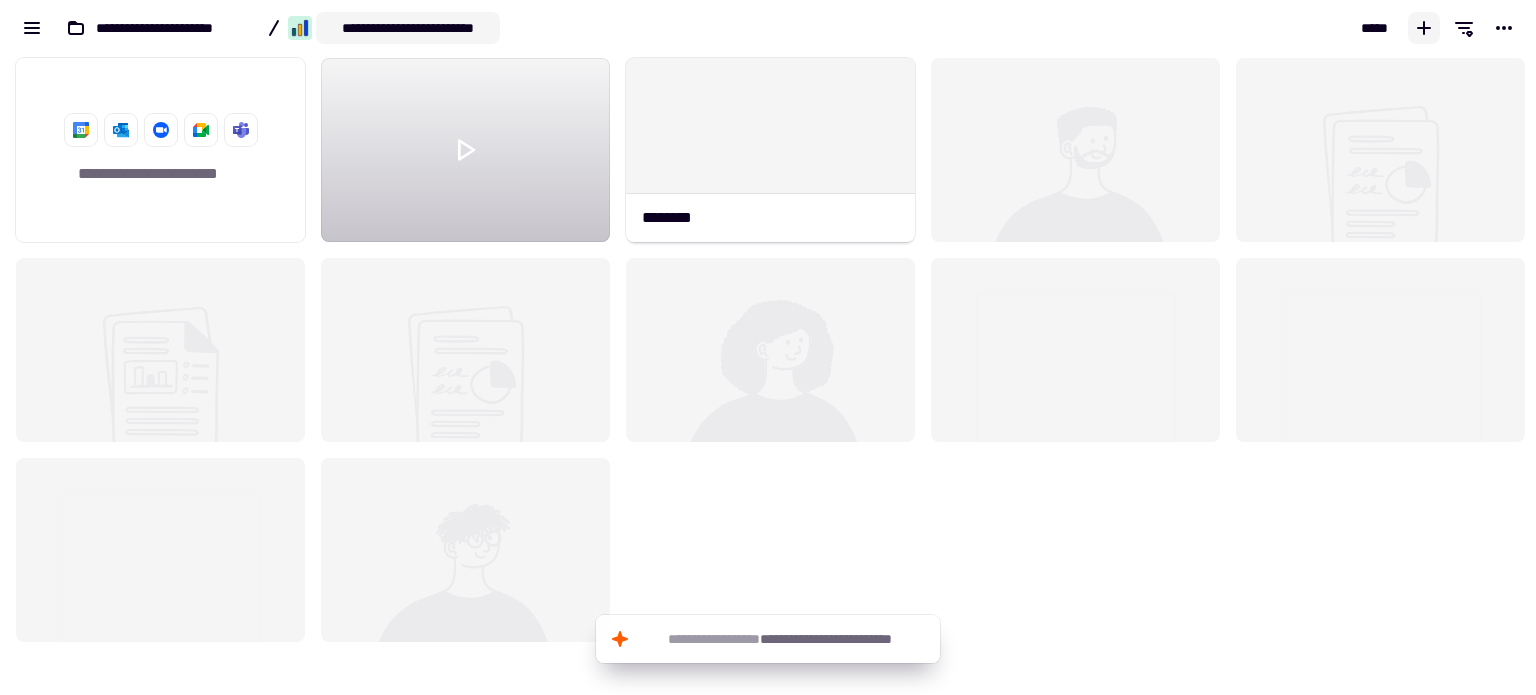 click on "**********" 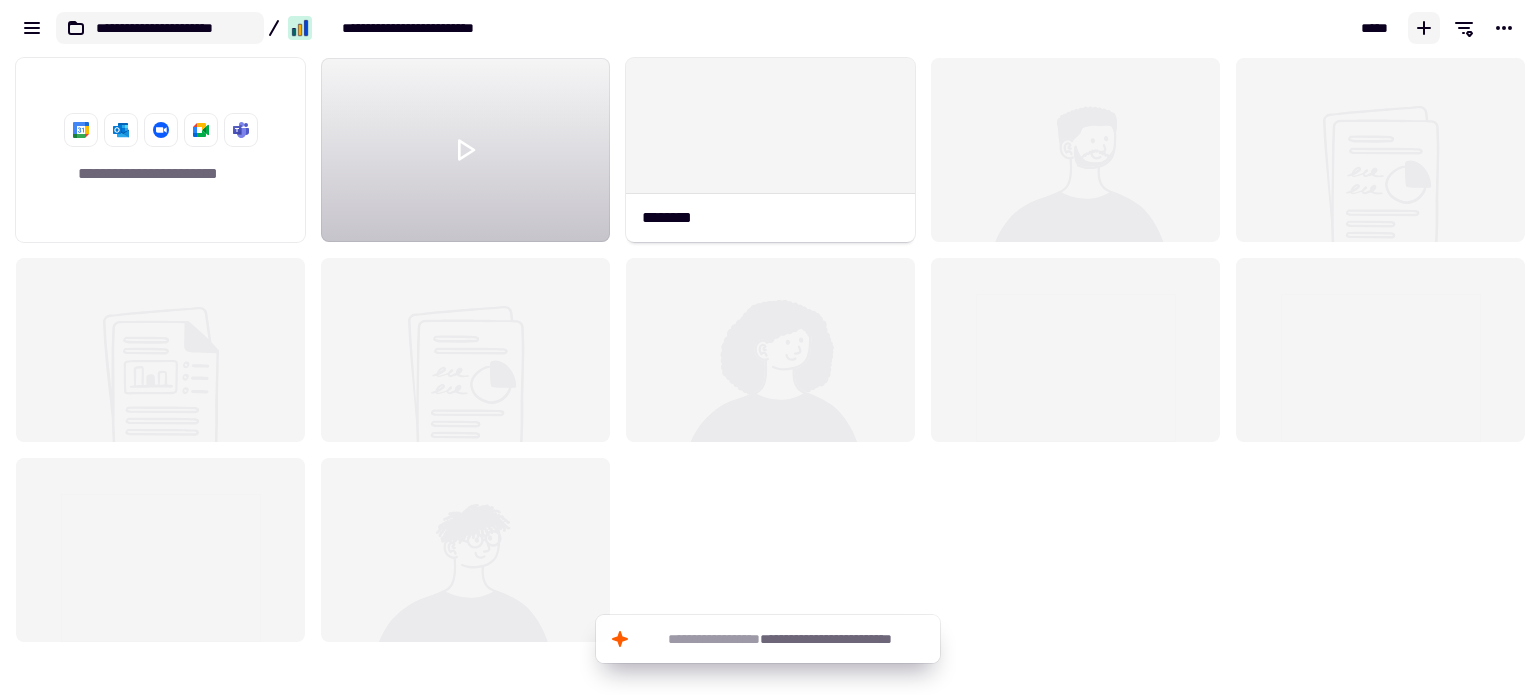 click on "**********" 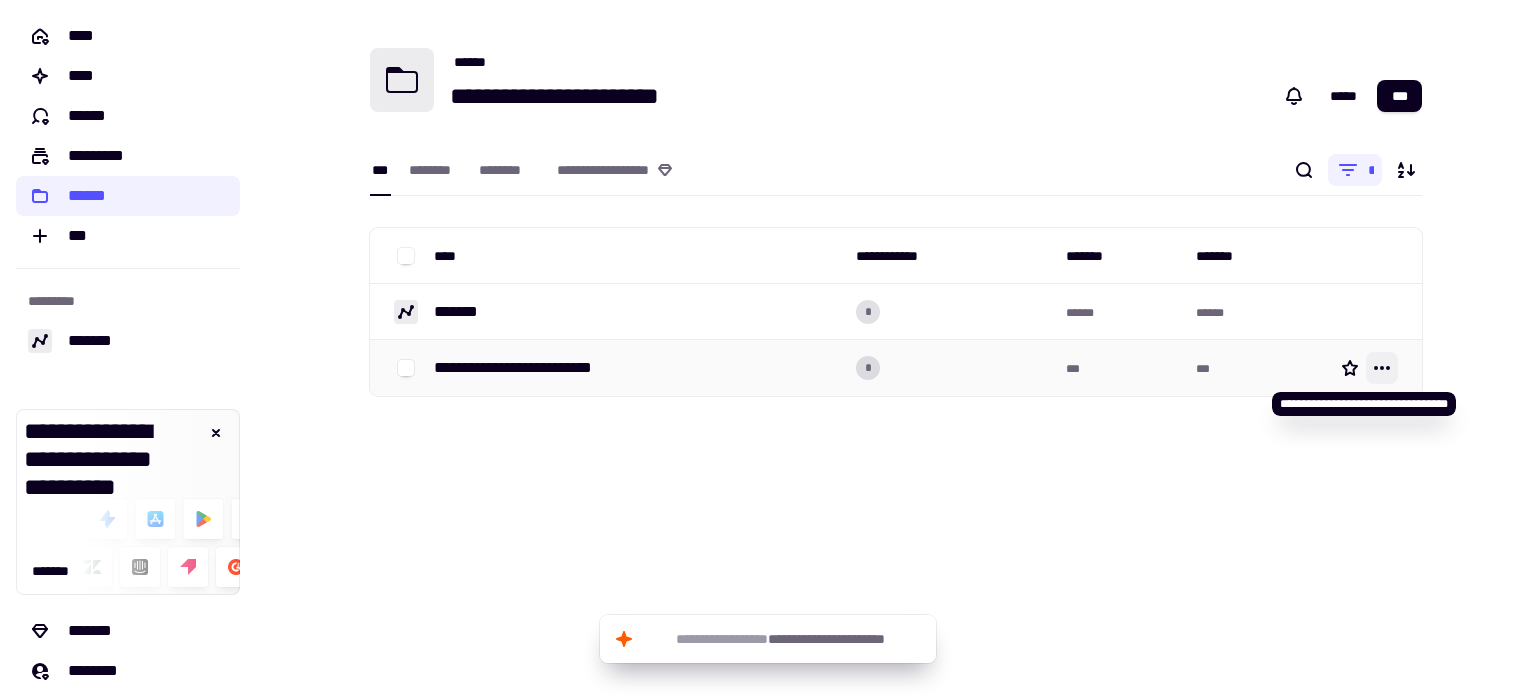 click 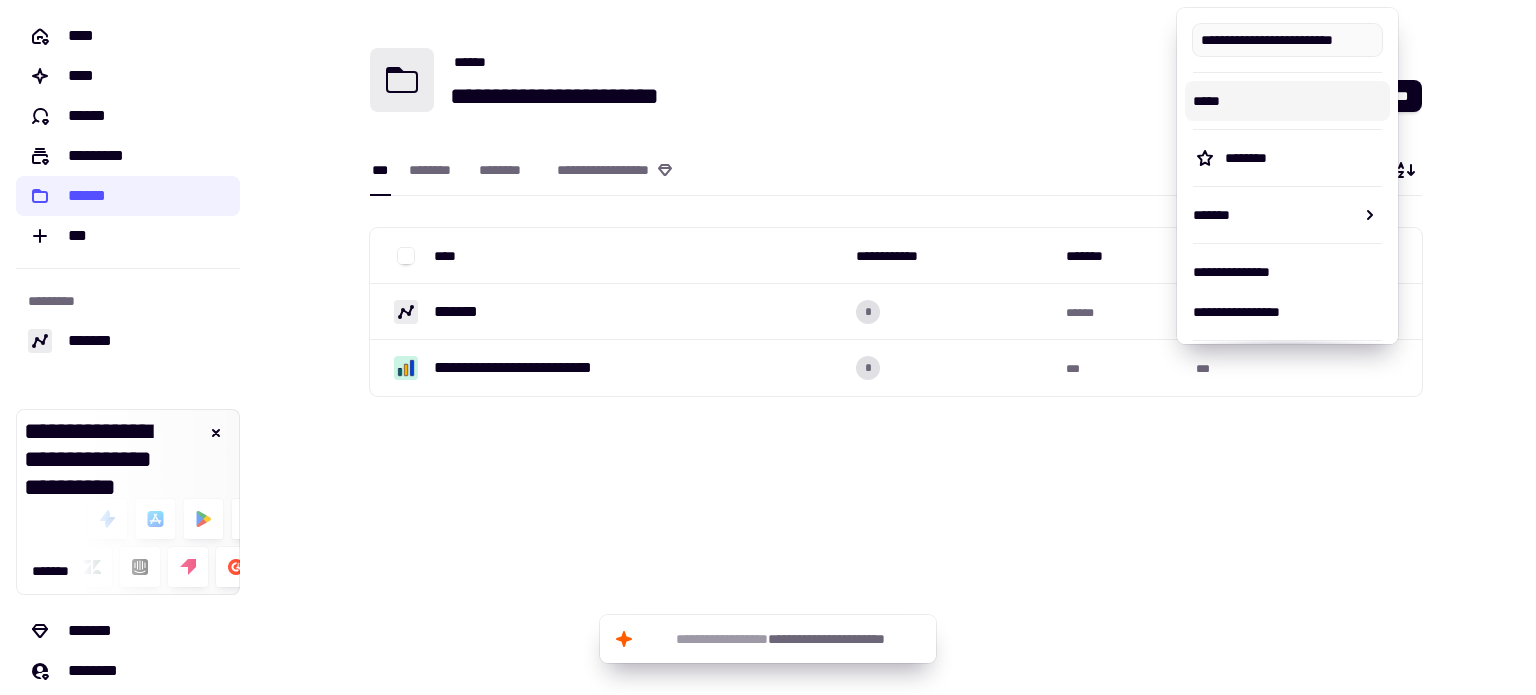click on "******" at bounding box center [932, 62] 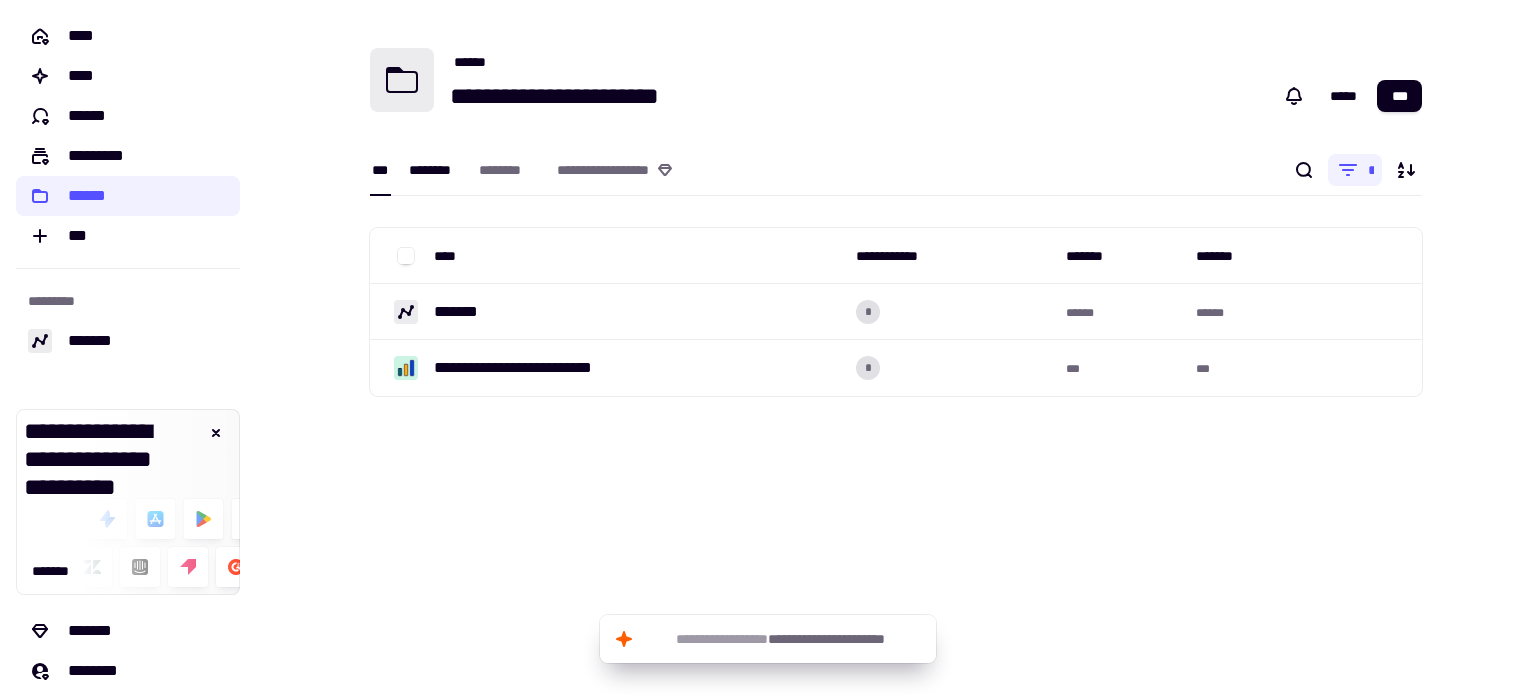 click on "********" at bounding box center (434, 170) 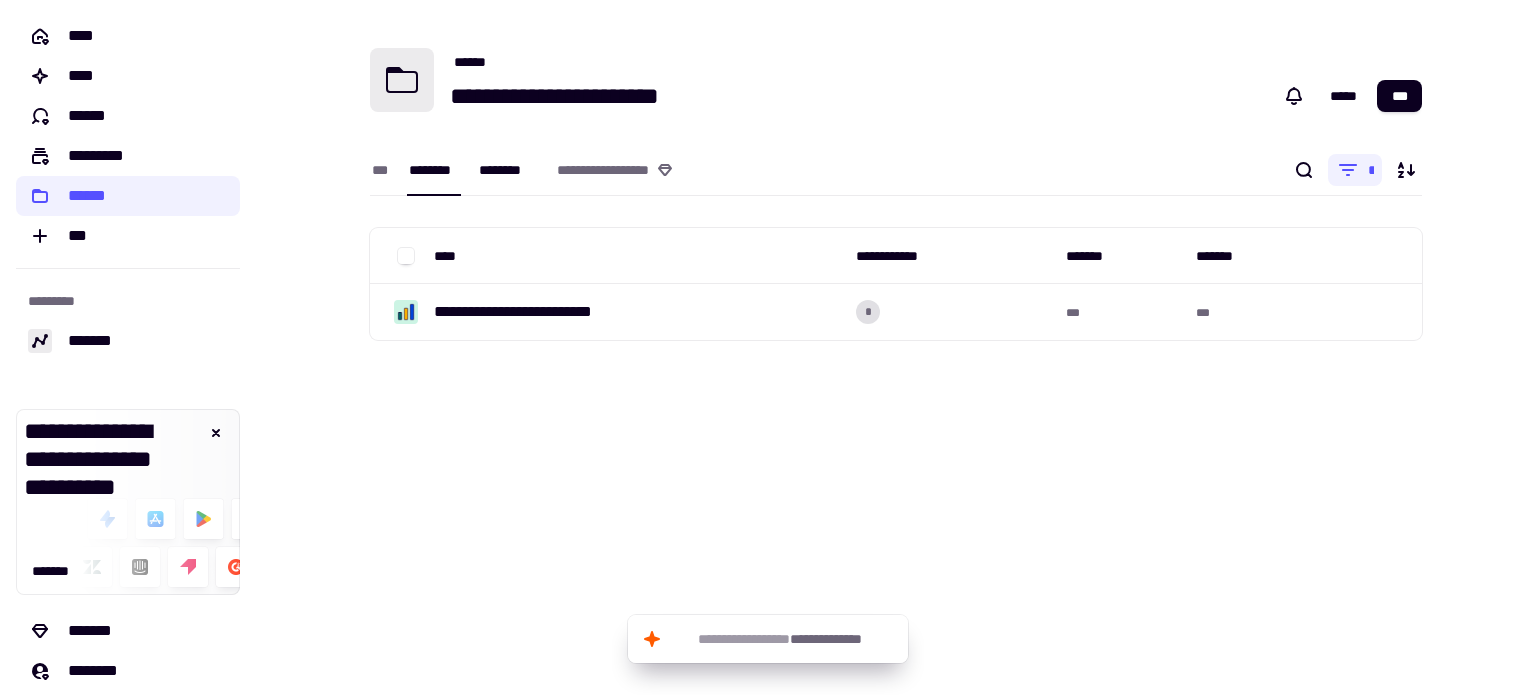 click on "********" at bounding box center [508, 170] 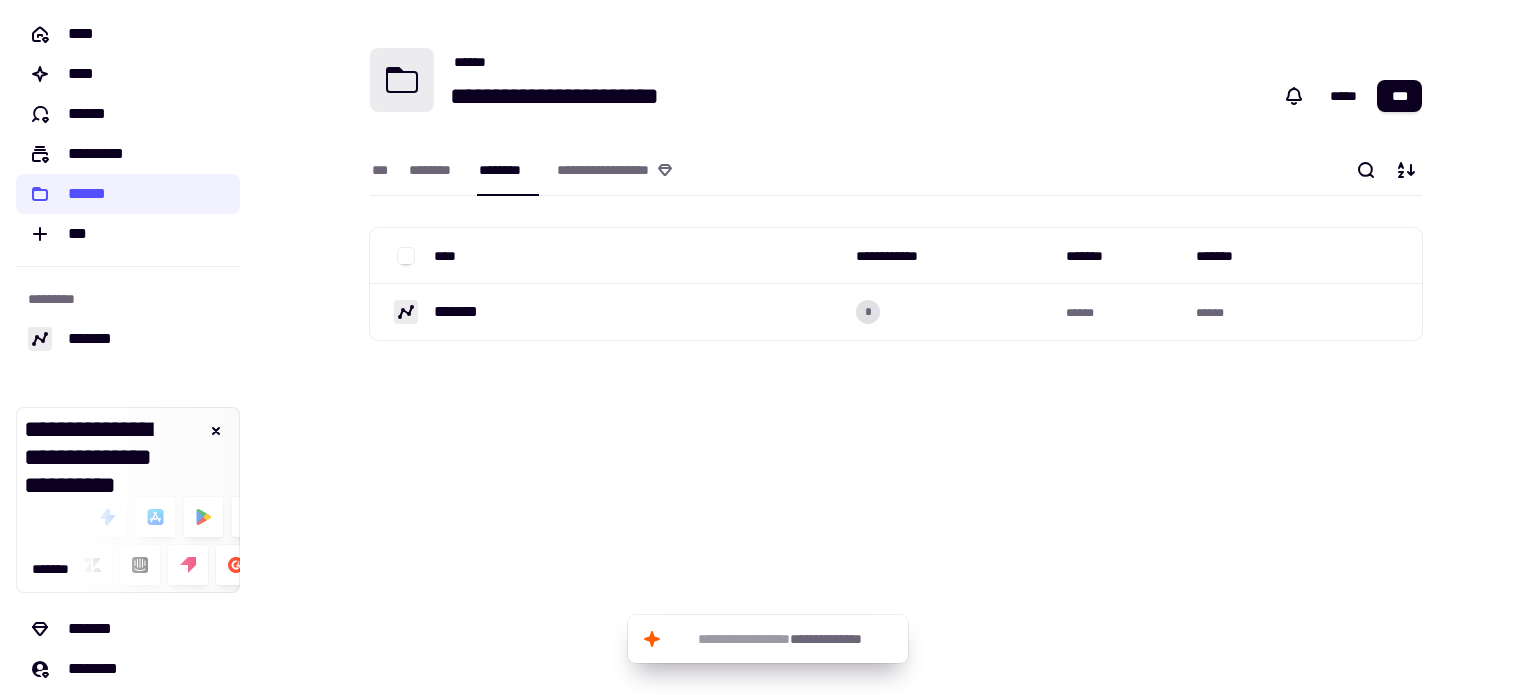 scroll, scrollTop: 6, scrollLeft: 0, axis: vertical 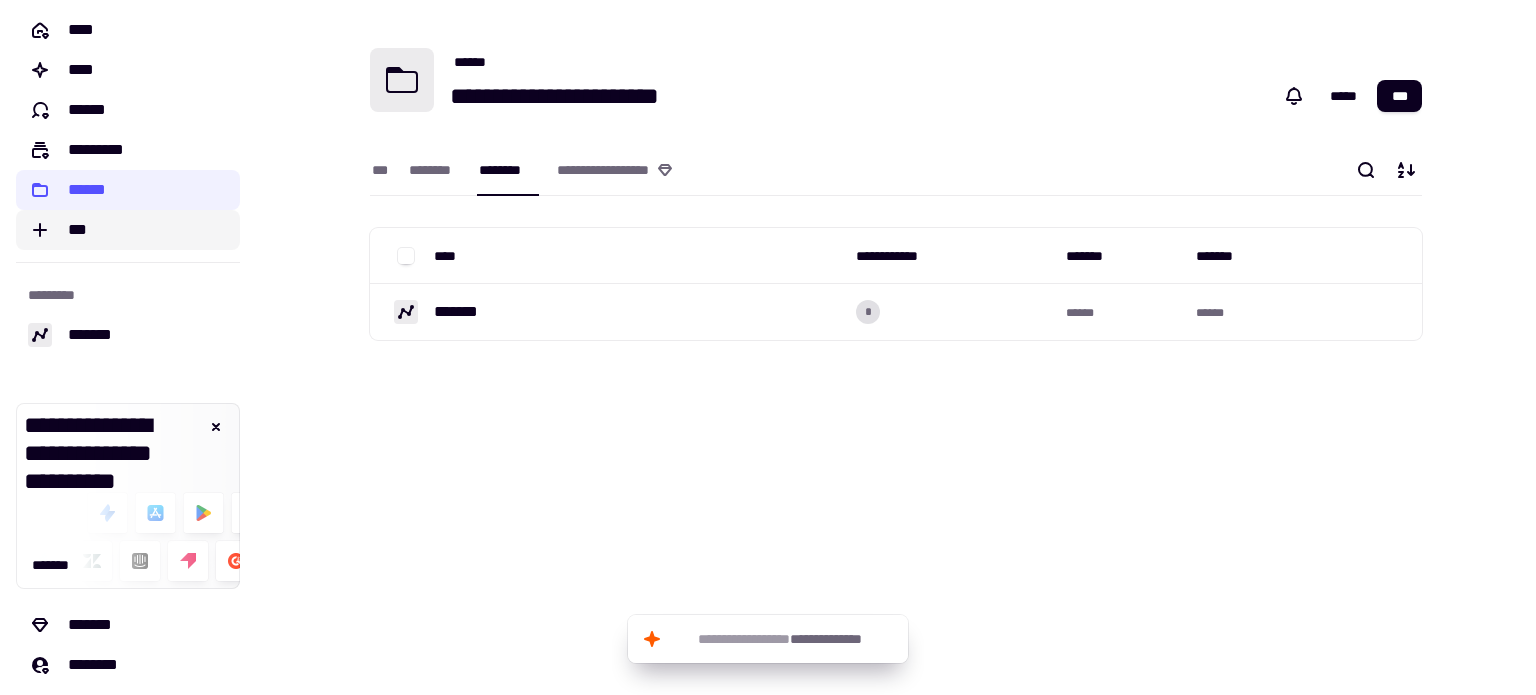 click on "***" 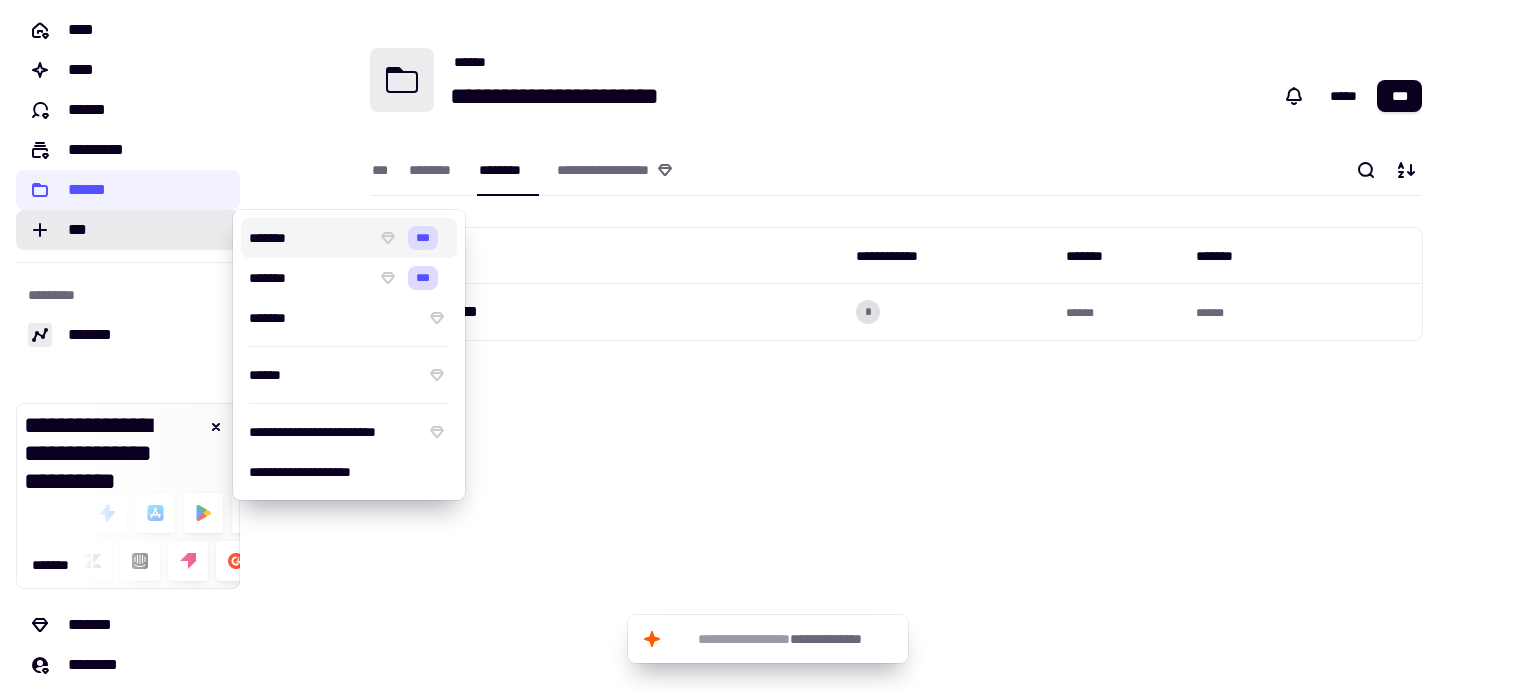 click on "**********" at bounding box center (896, 347) 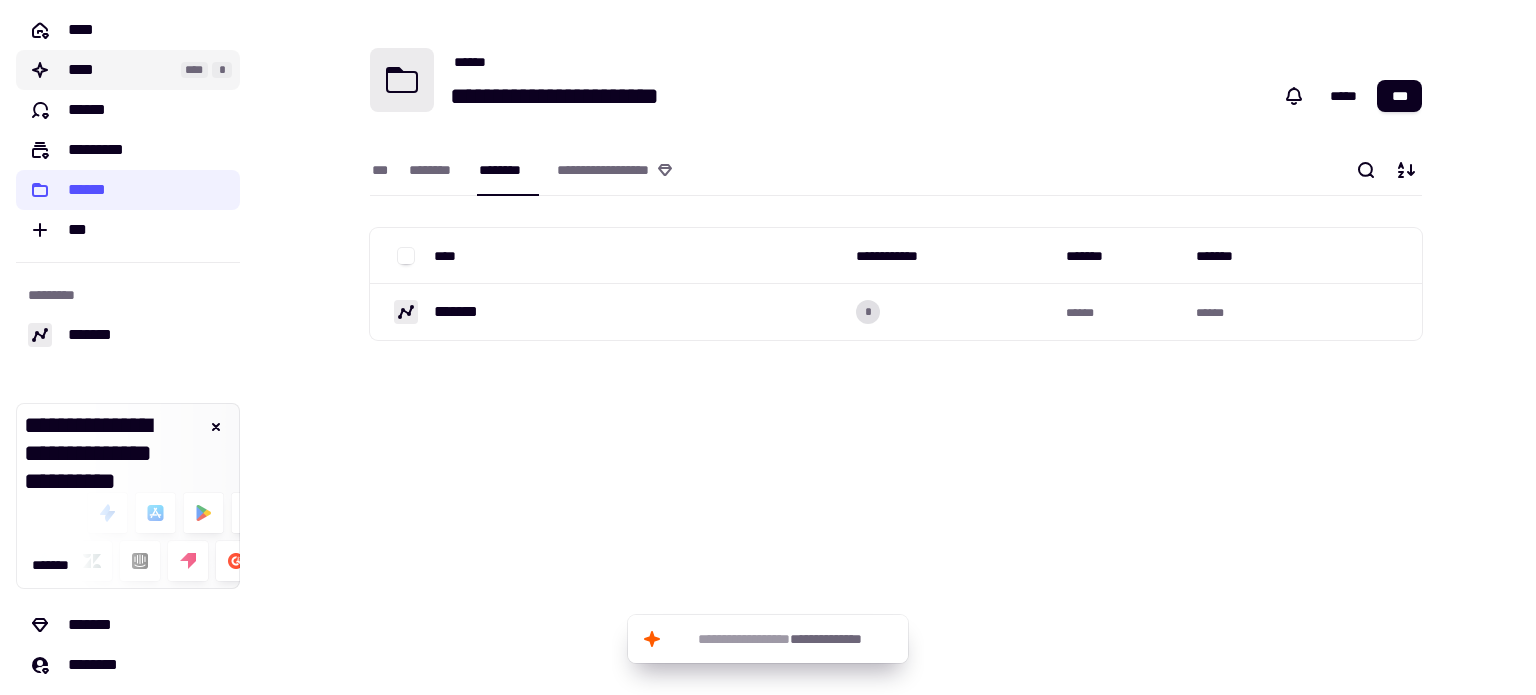 click on "****" 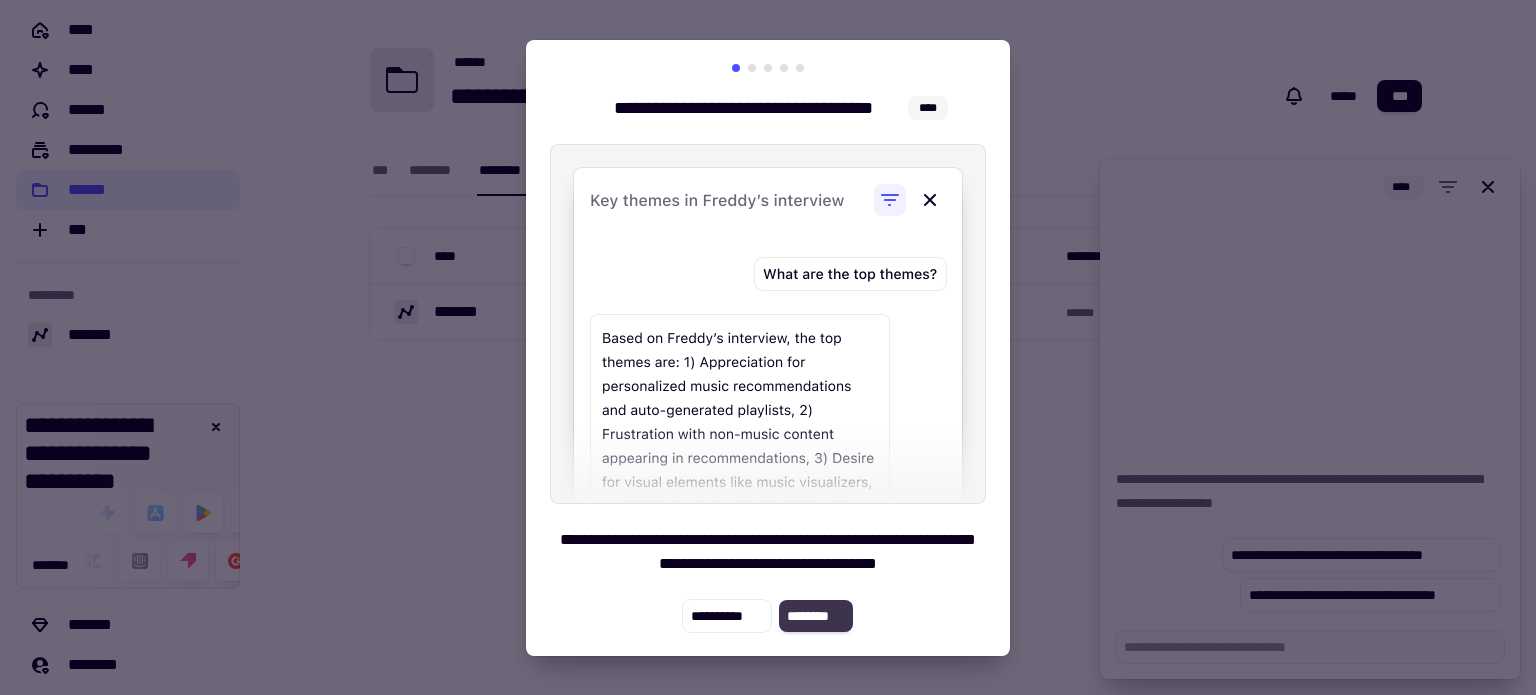 click on "********" 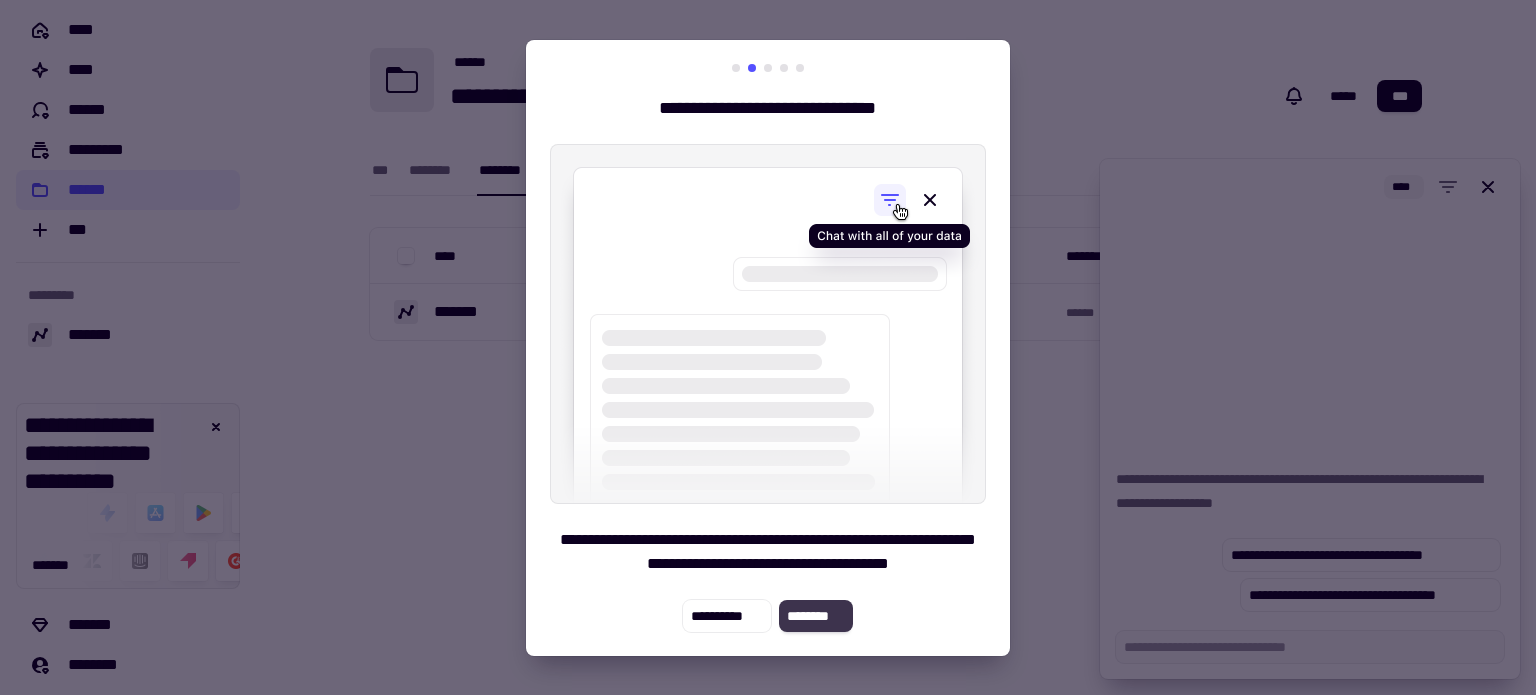 click on "********" 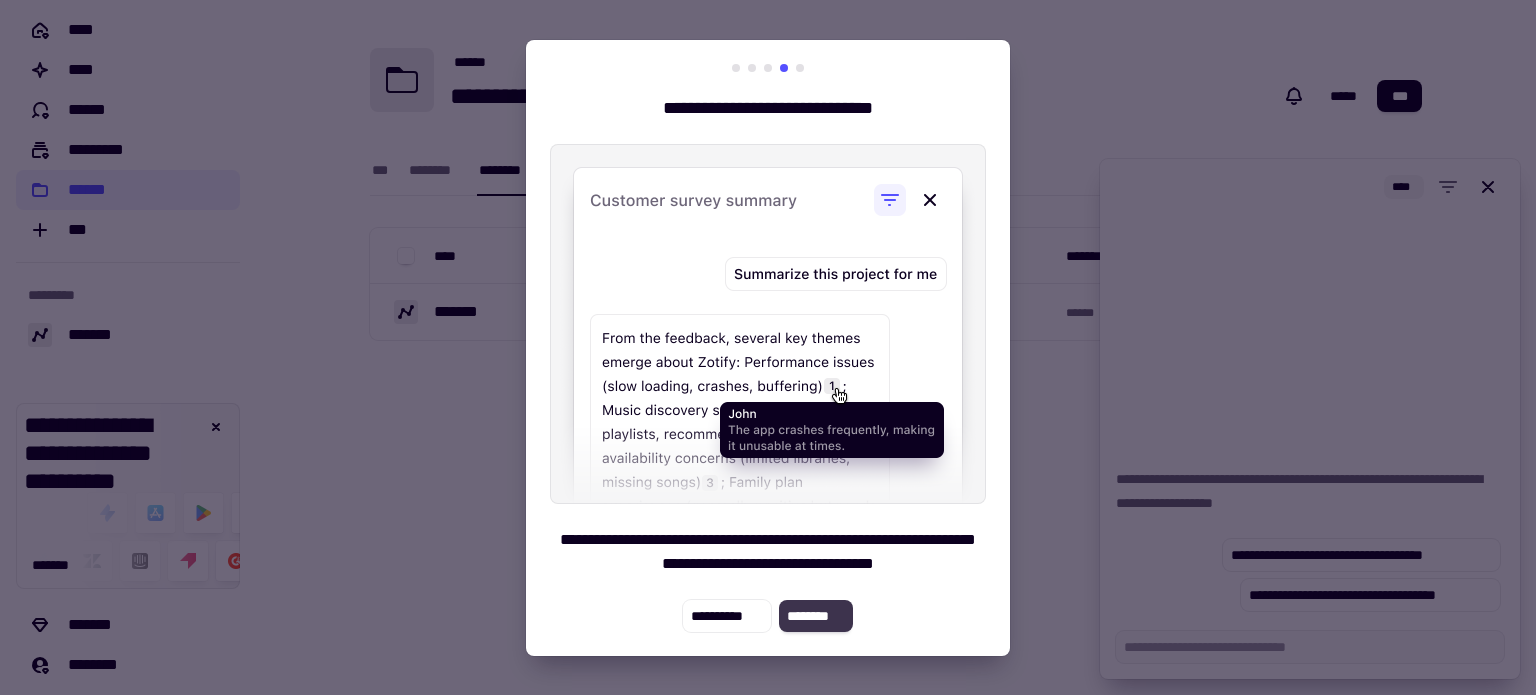 click on "********" 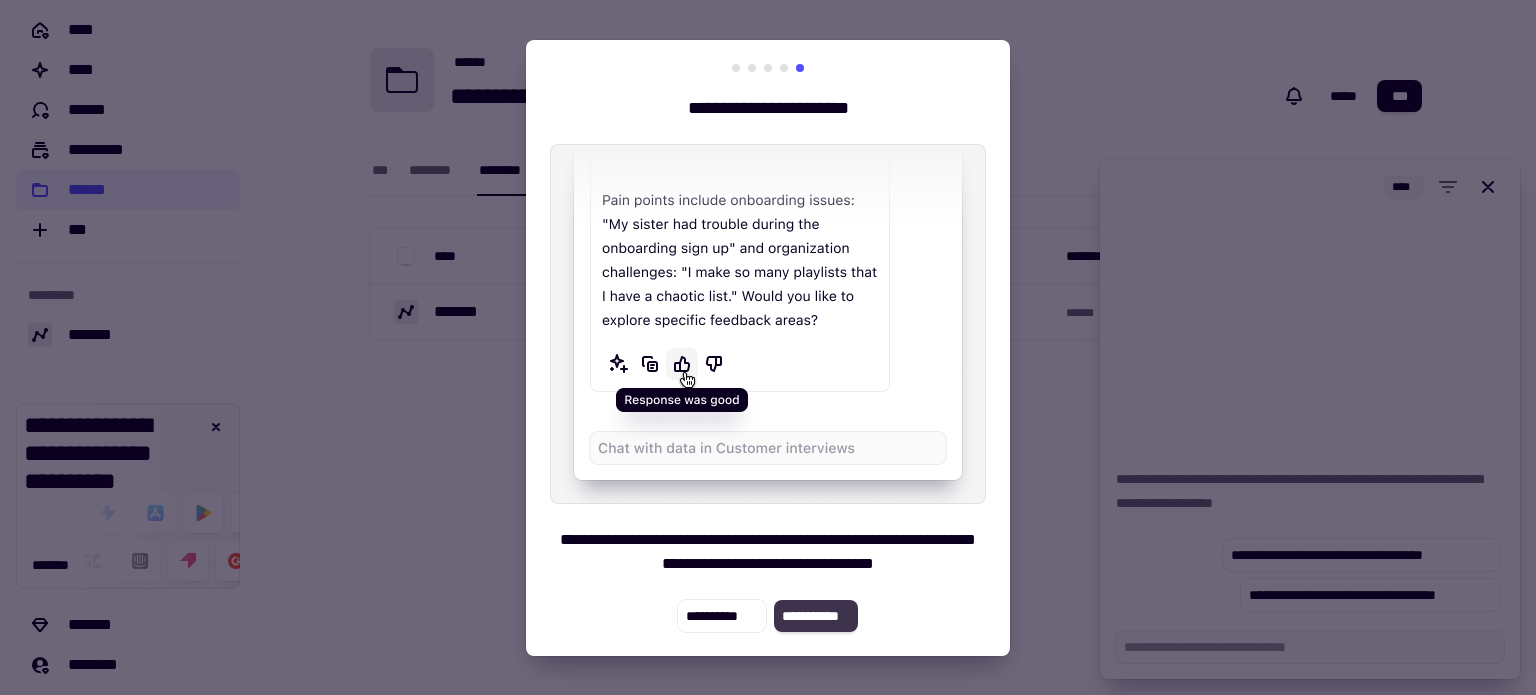 click on "**********" 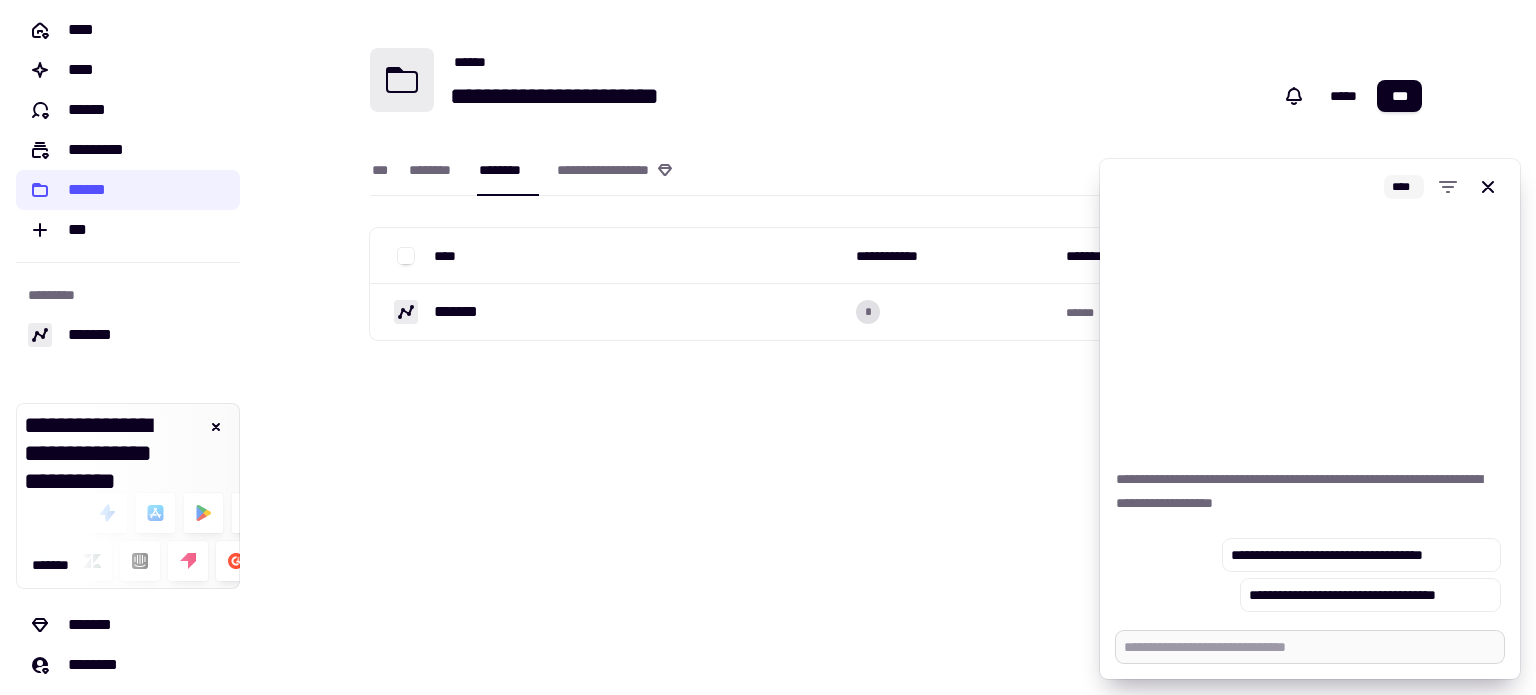 click at bounding box center [1310, 647] 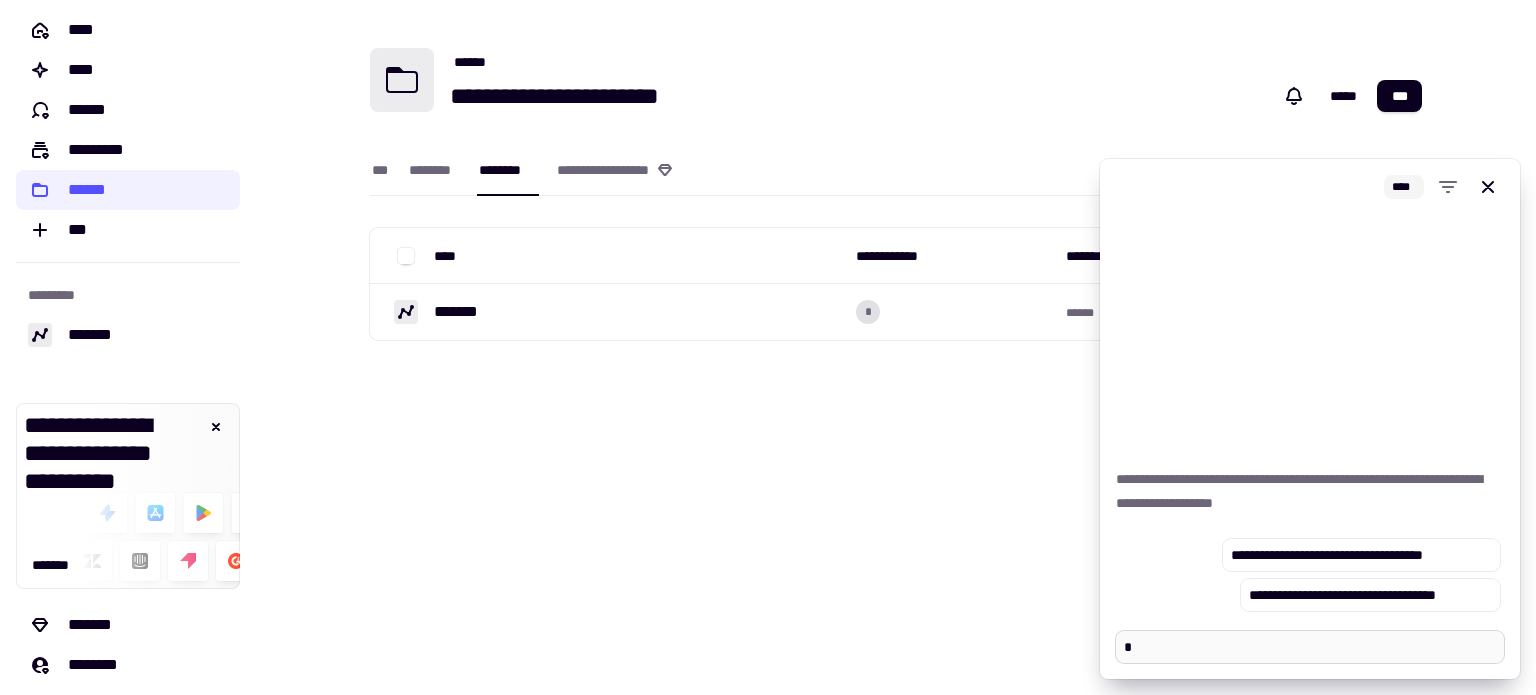 type on "*" 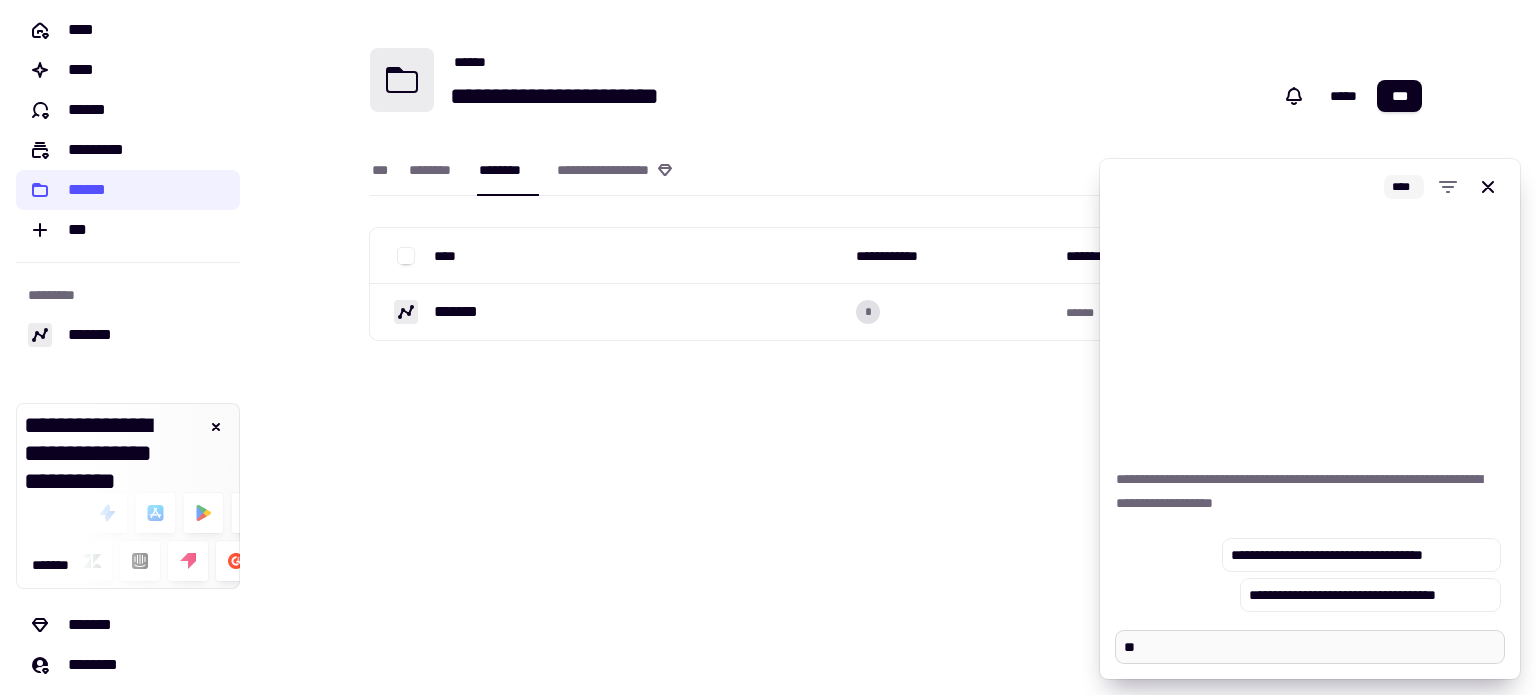 type on "*" 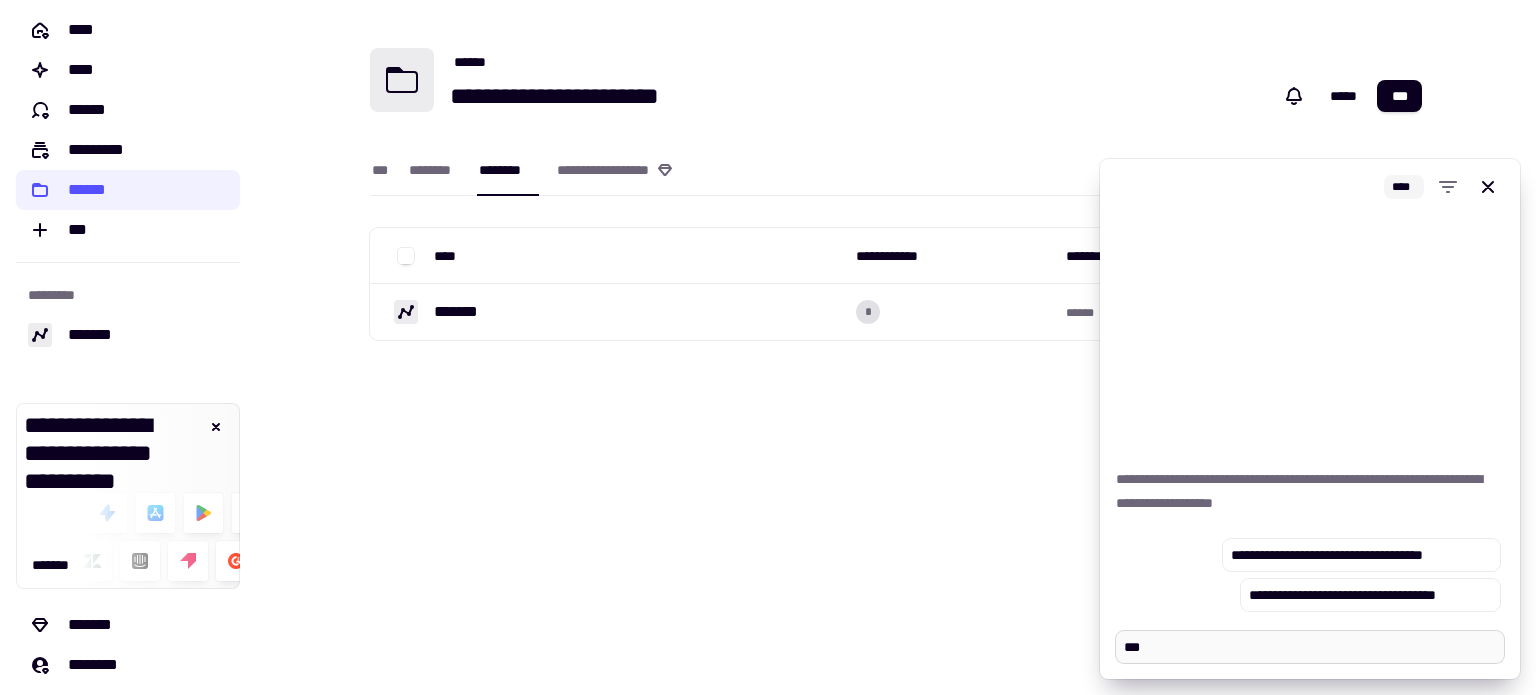 type on "*" 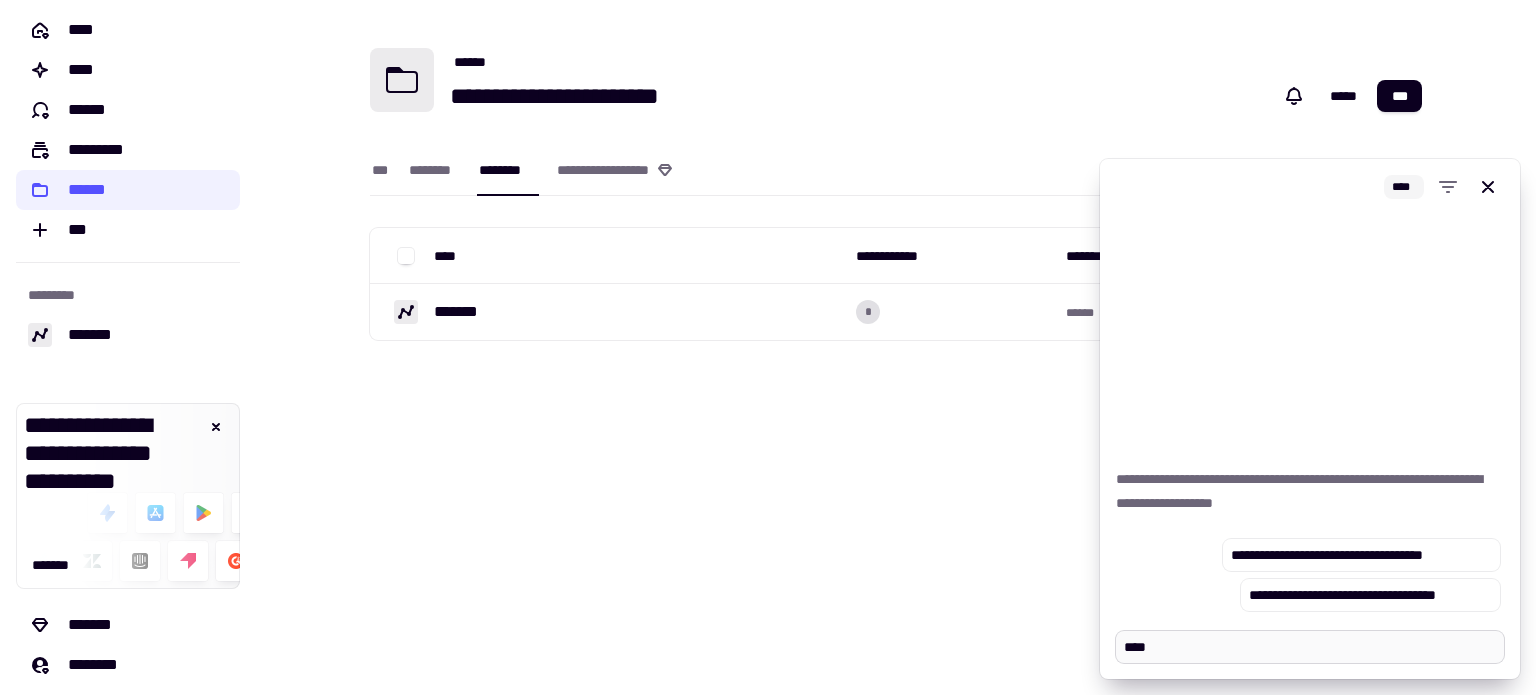 type on "*" 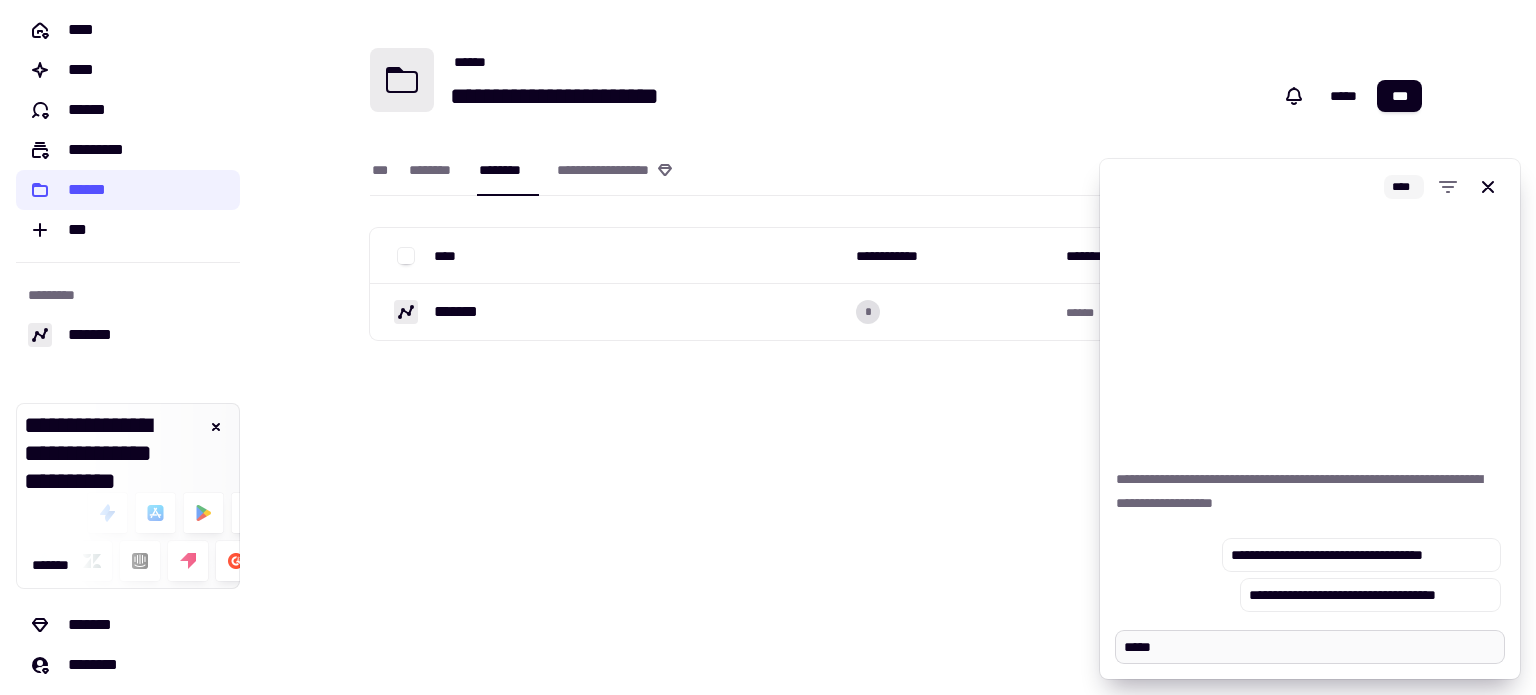 type on "*" 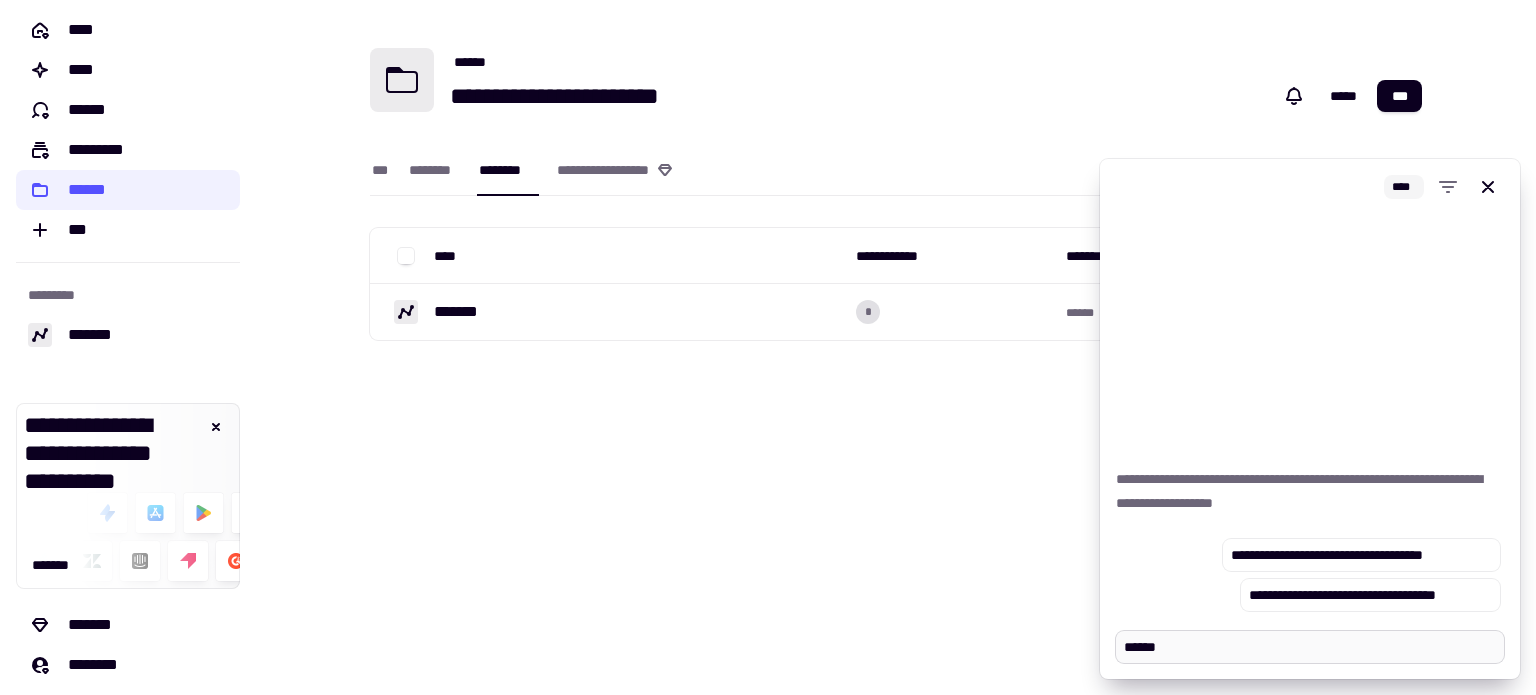 type on "*" 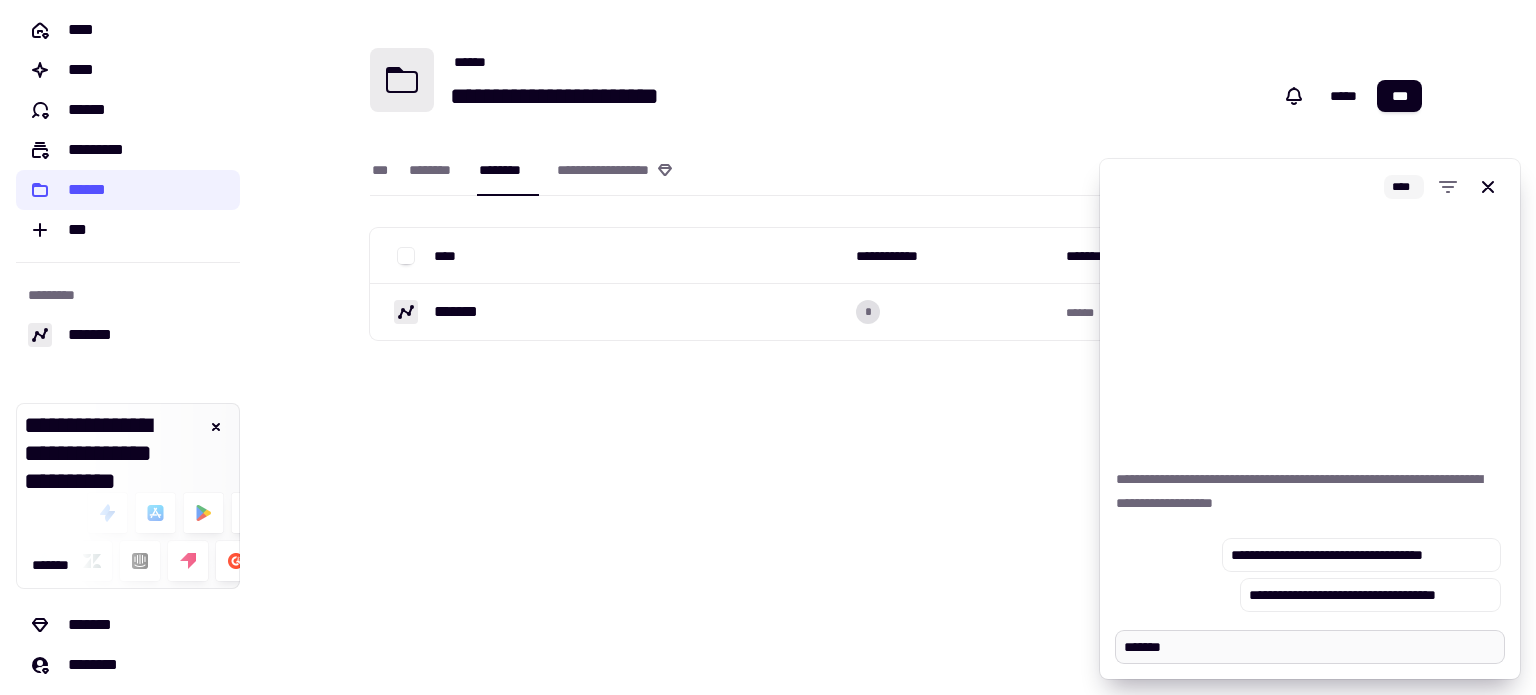 type on "*" 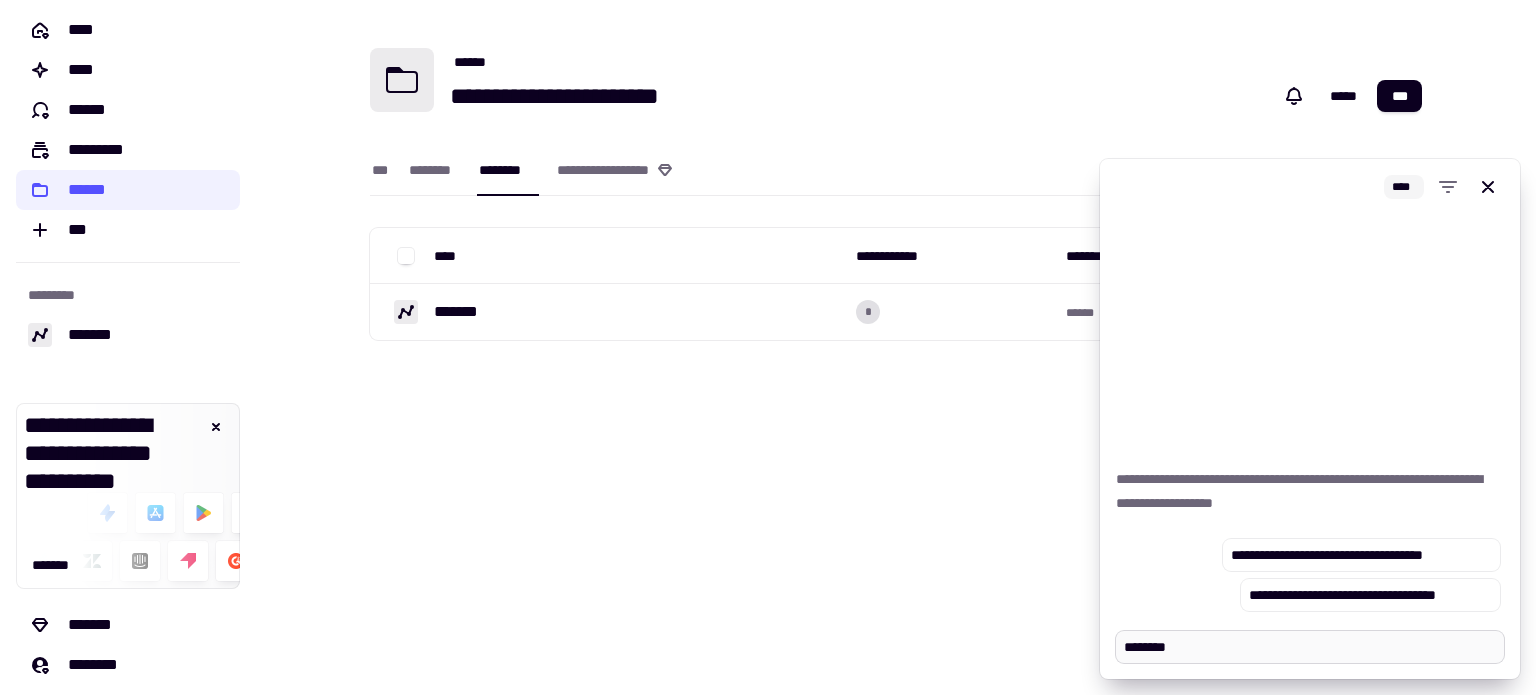 type on "*" 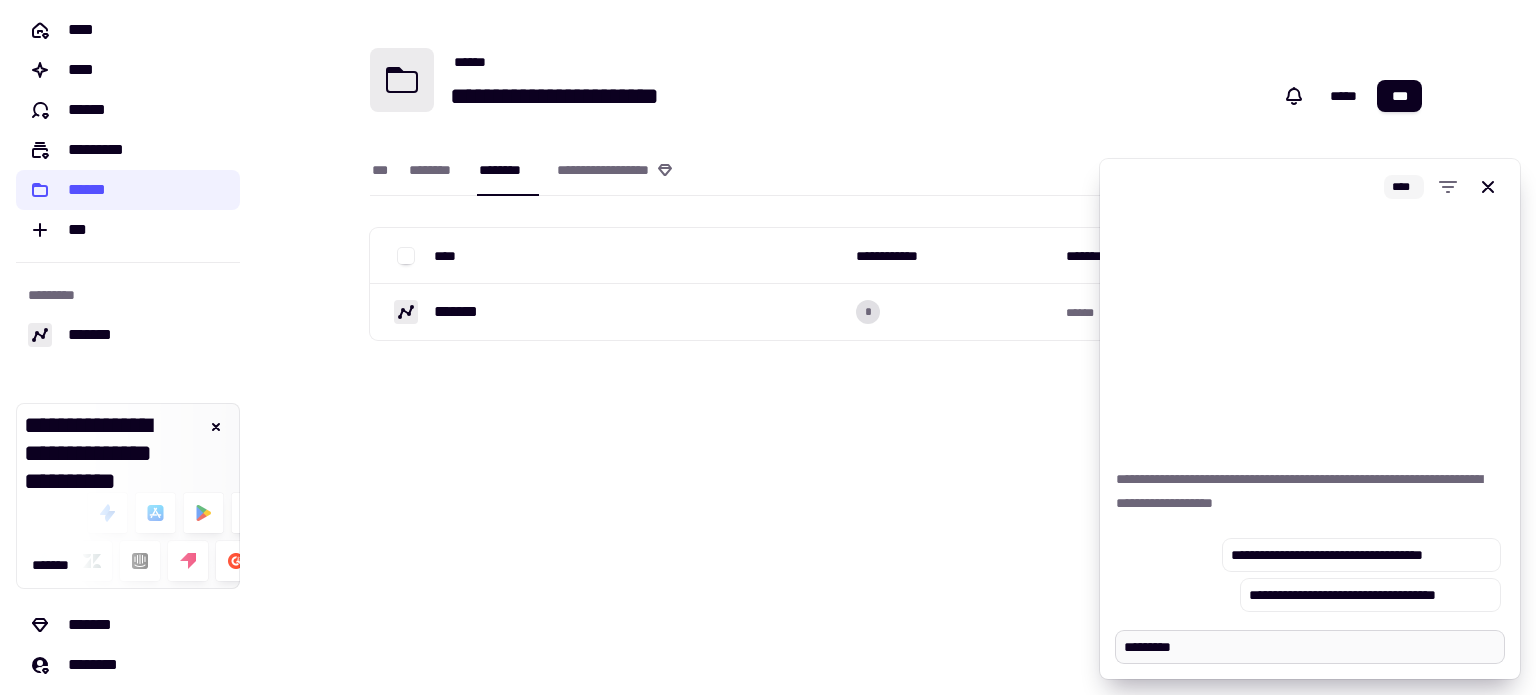 type on "*" 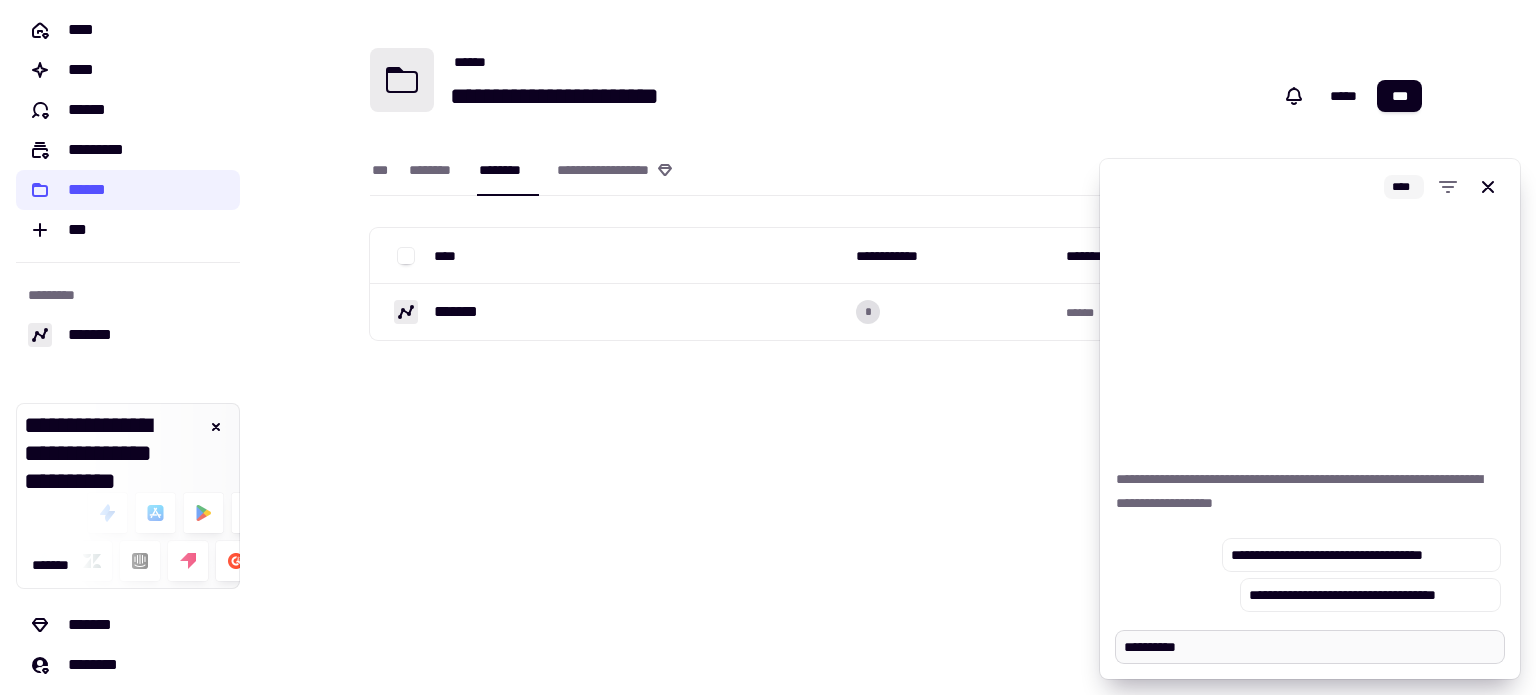 type on "*" 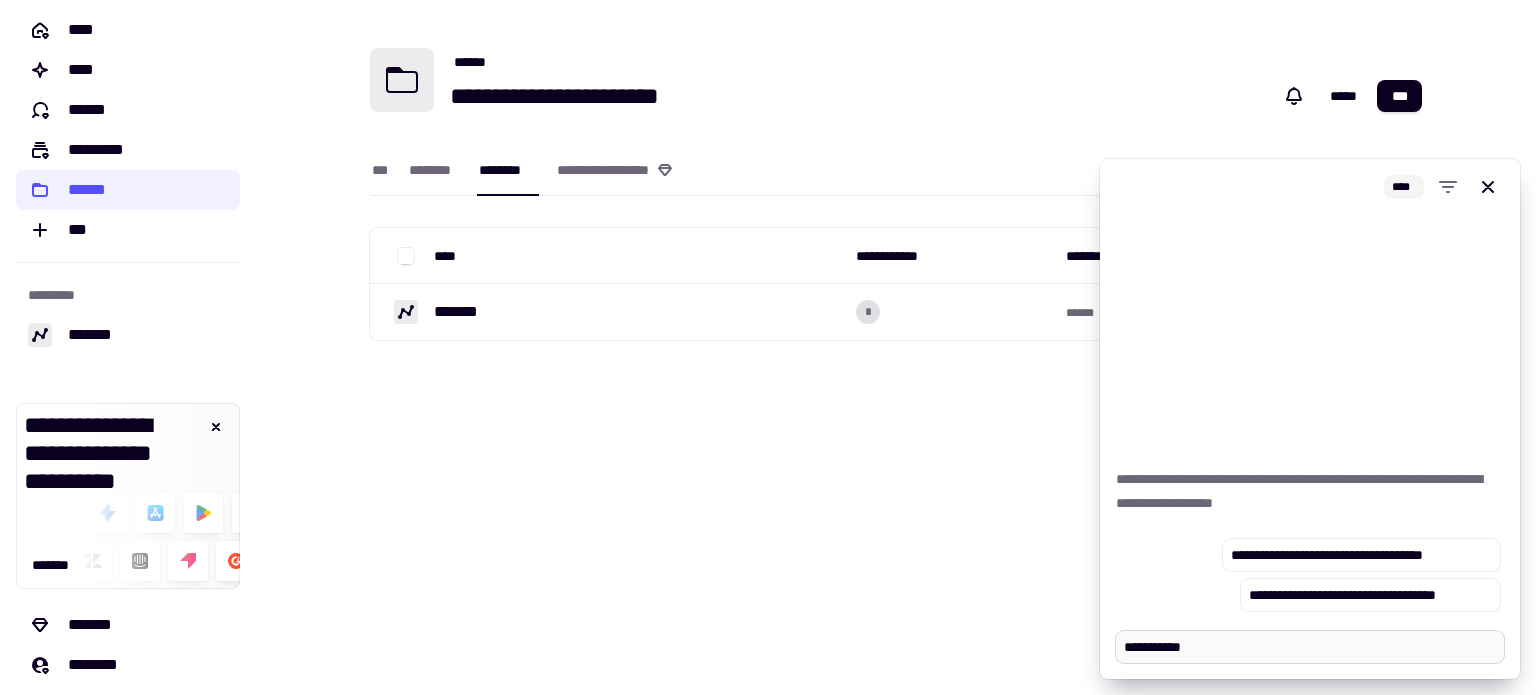 type on "*" 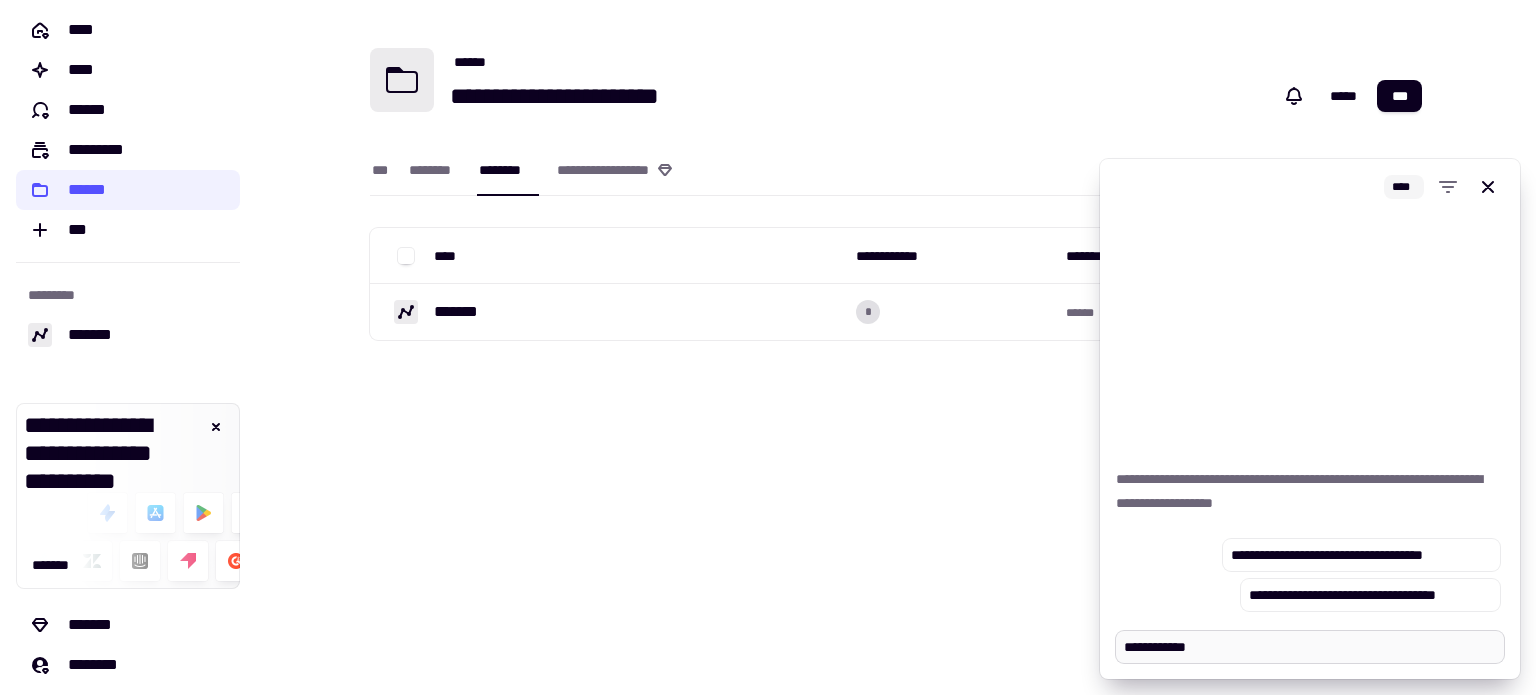 type on "**********" 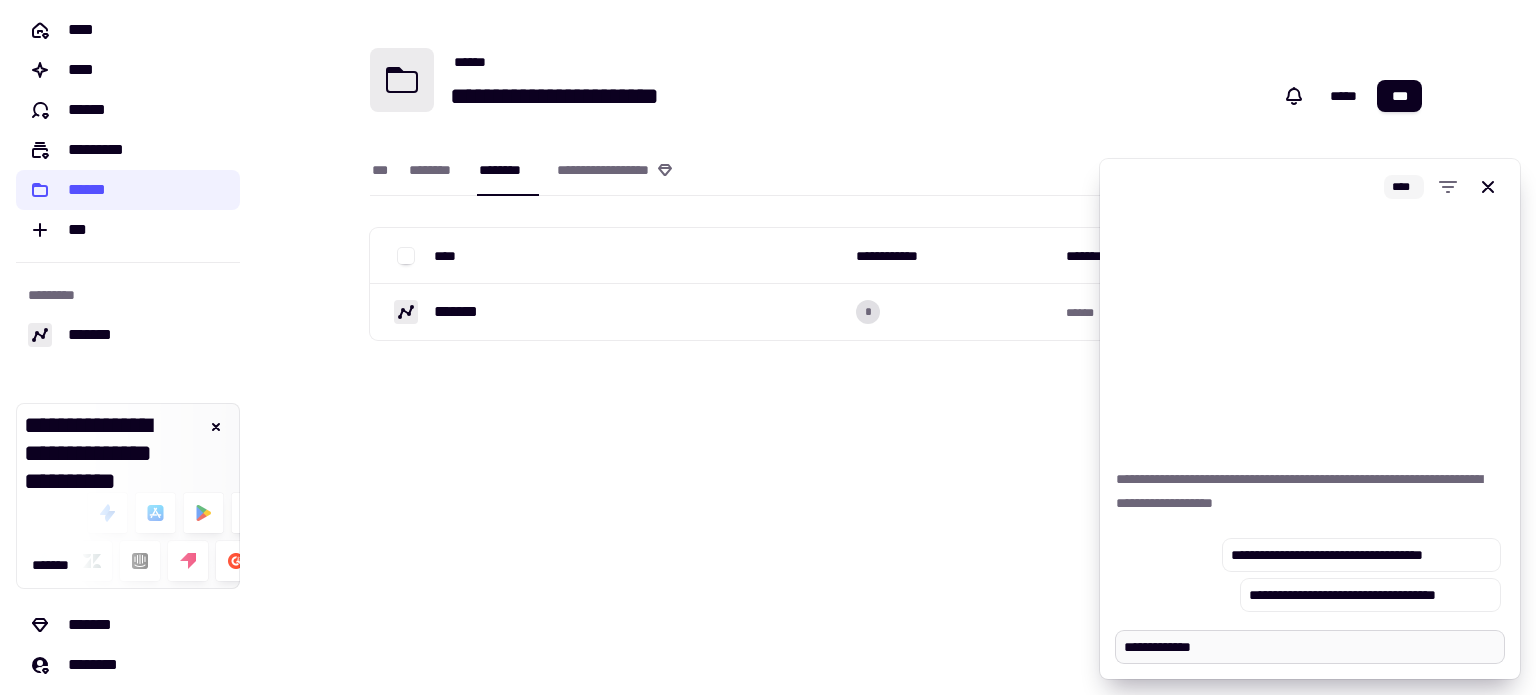 type on "*" 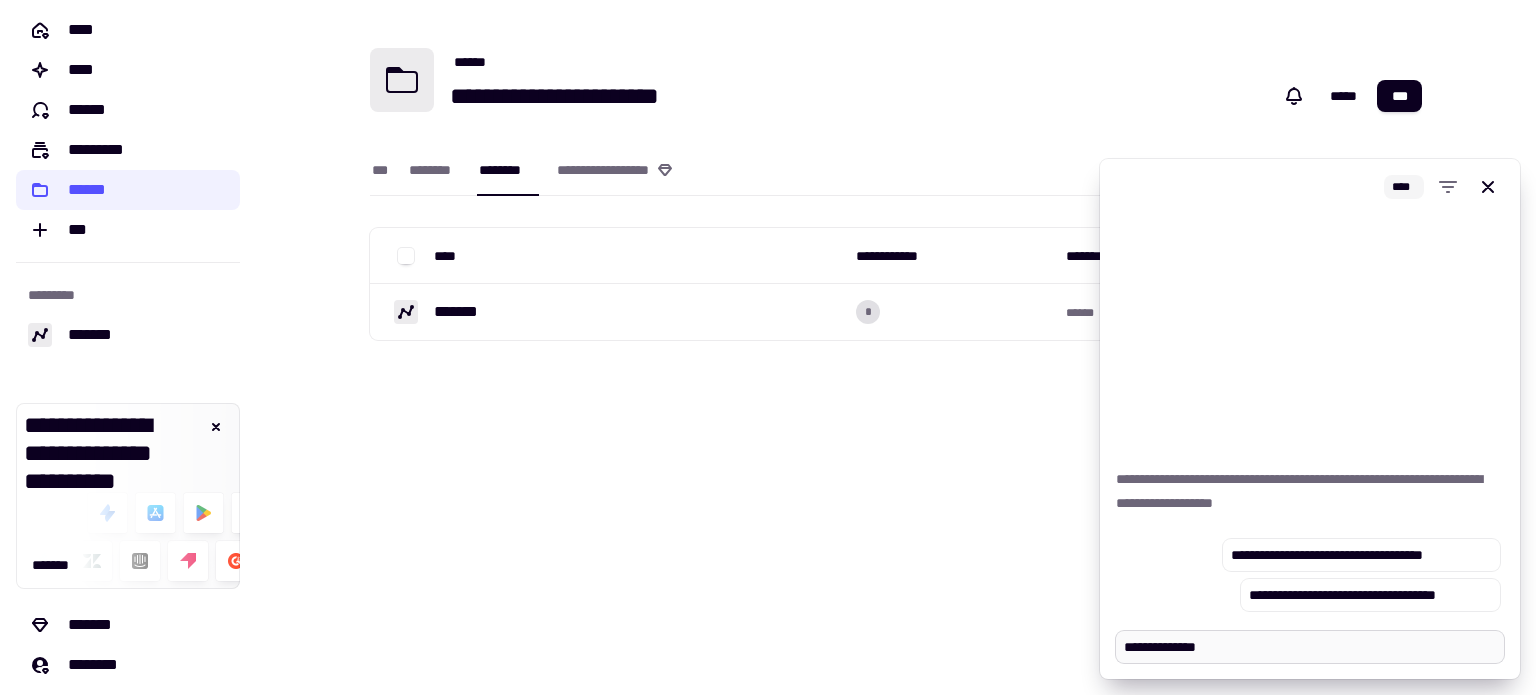 type on "**********" 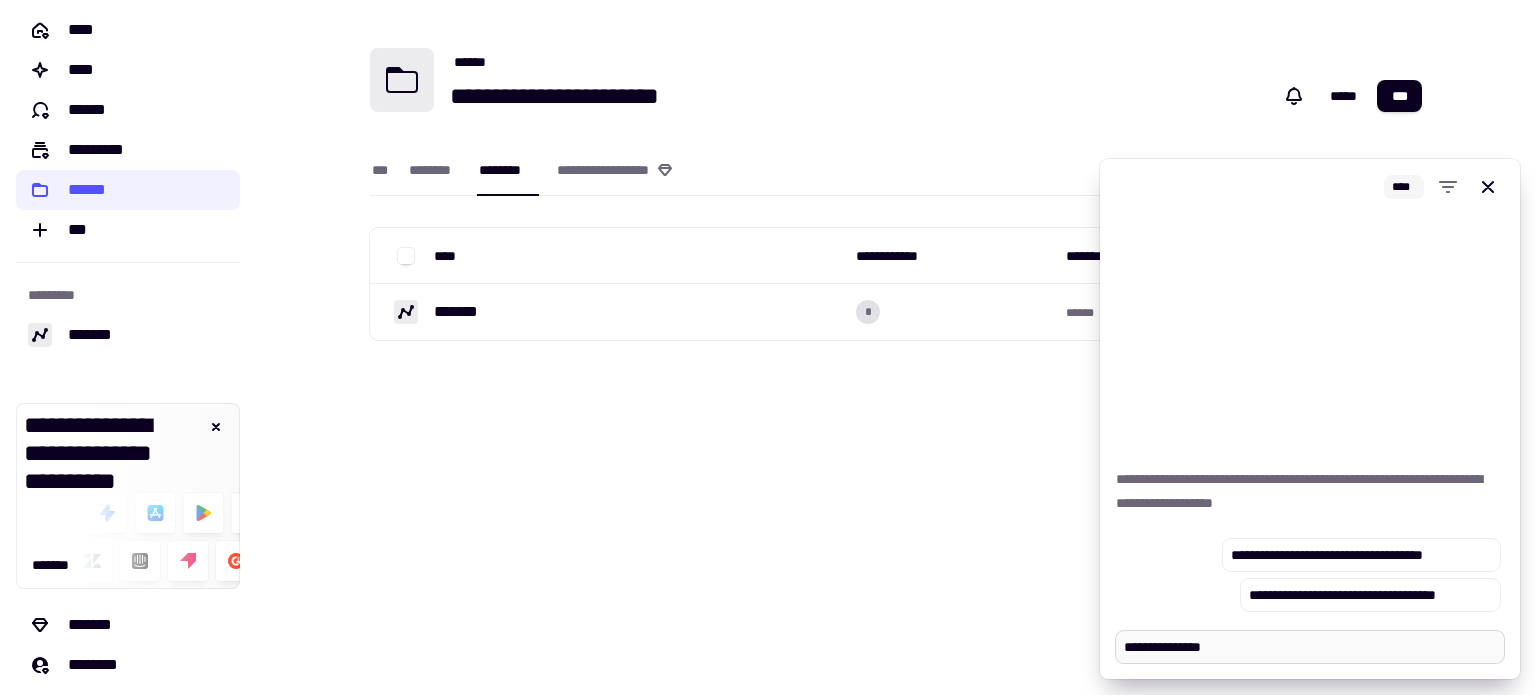 type on "*" 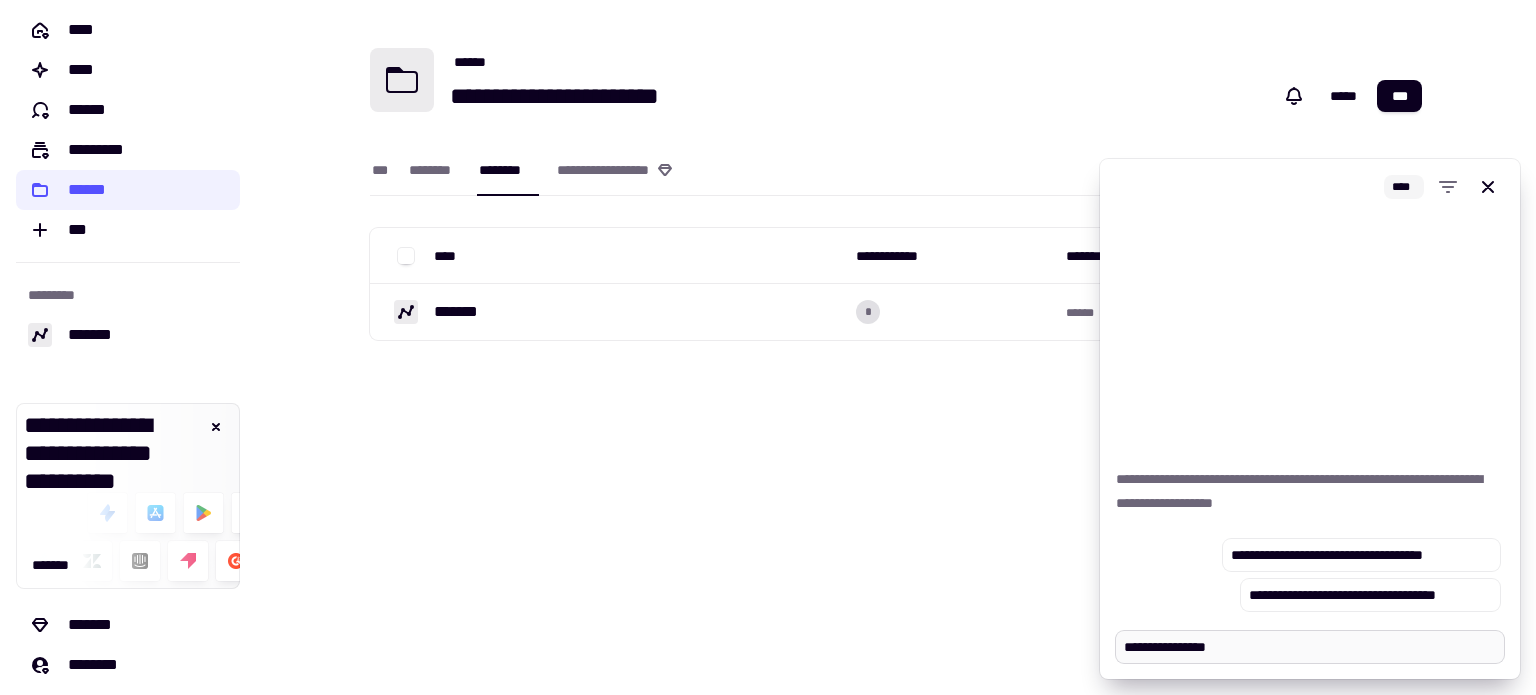 type on "*" 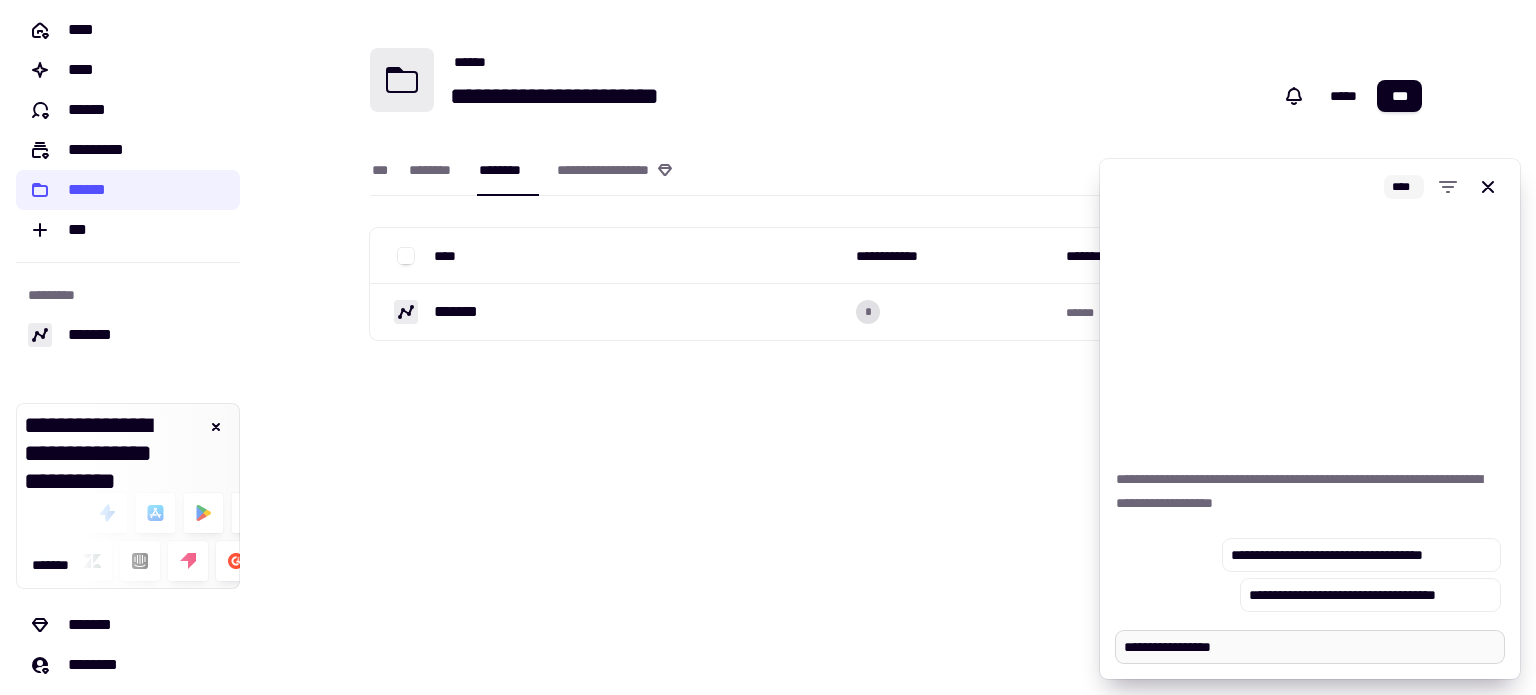 type on "*" 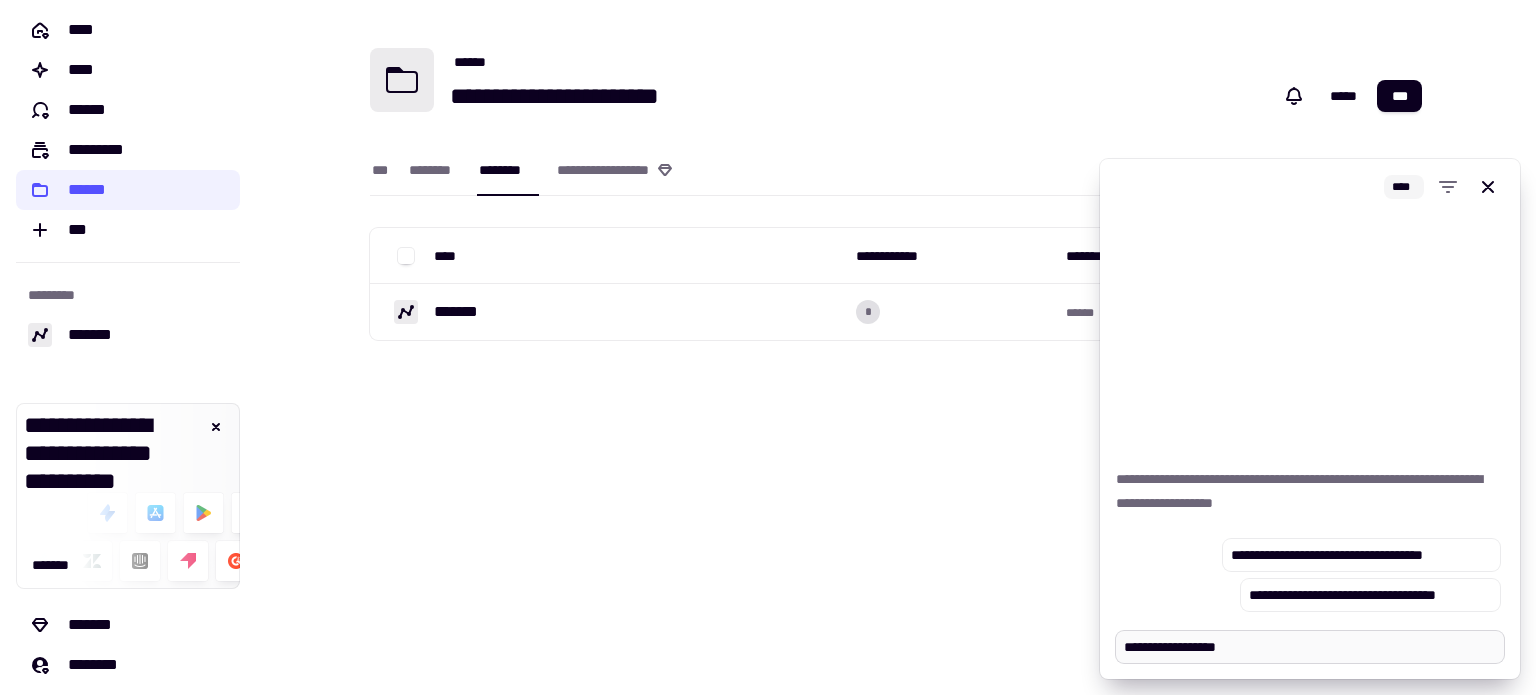 type on "*" 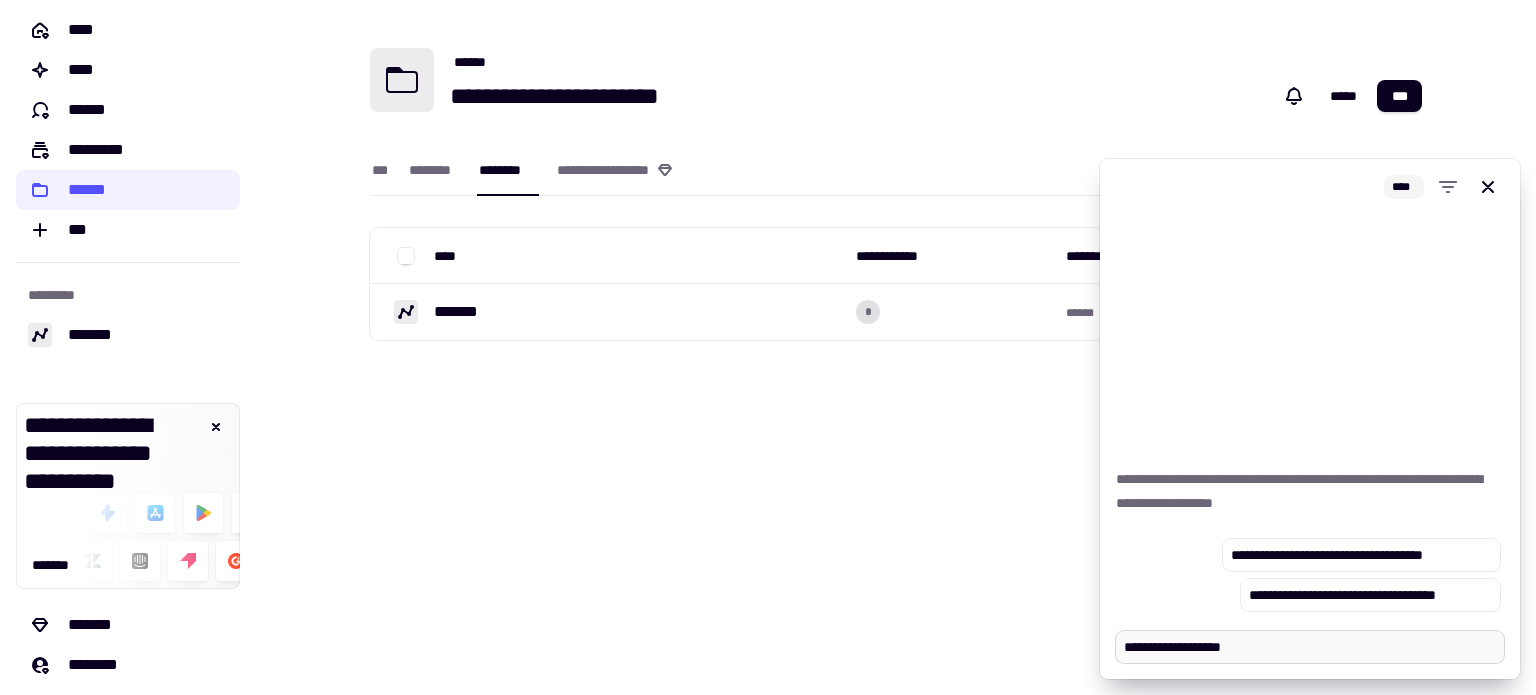 type on "*" 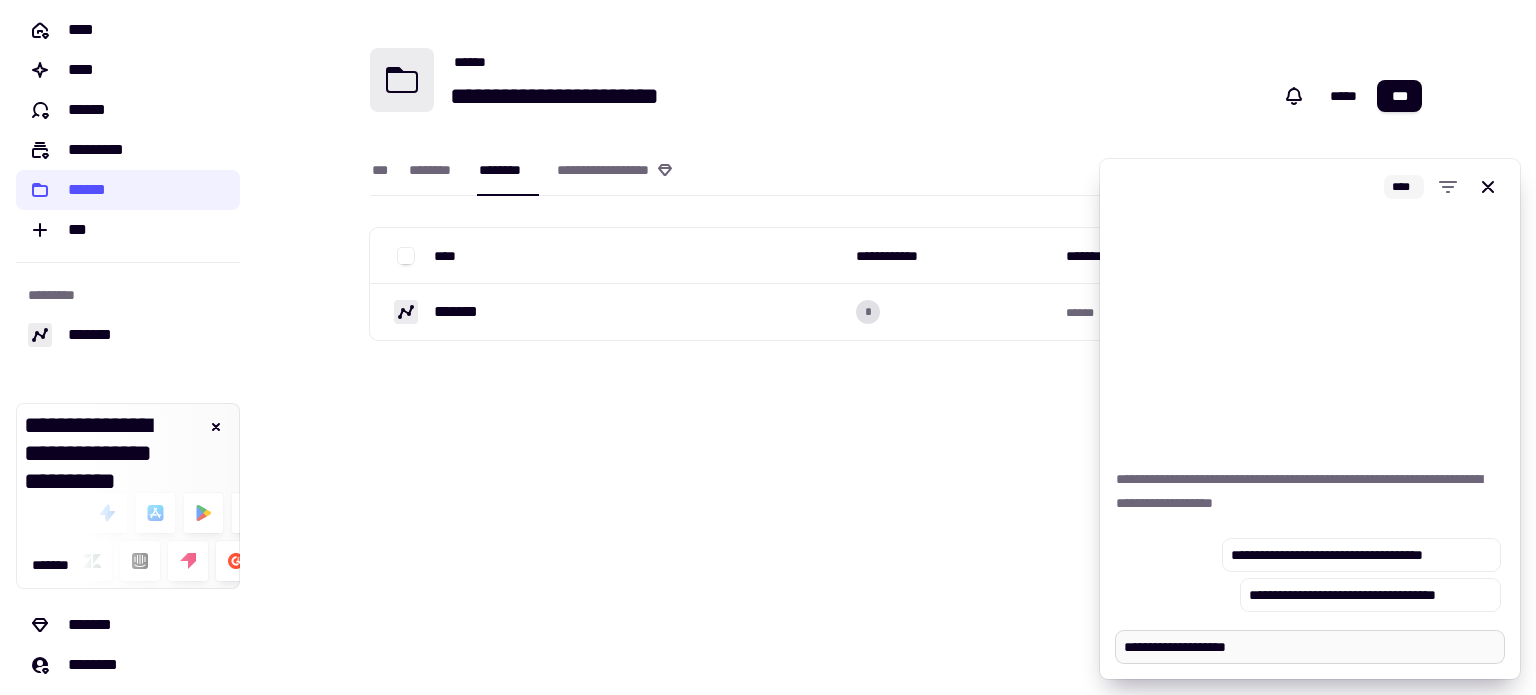 type on "*" 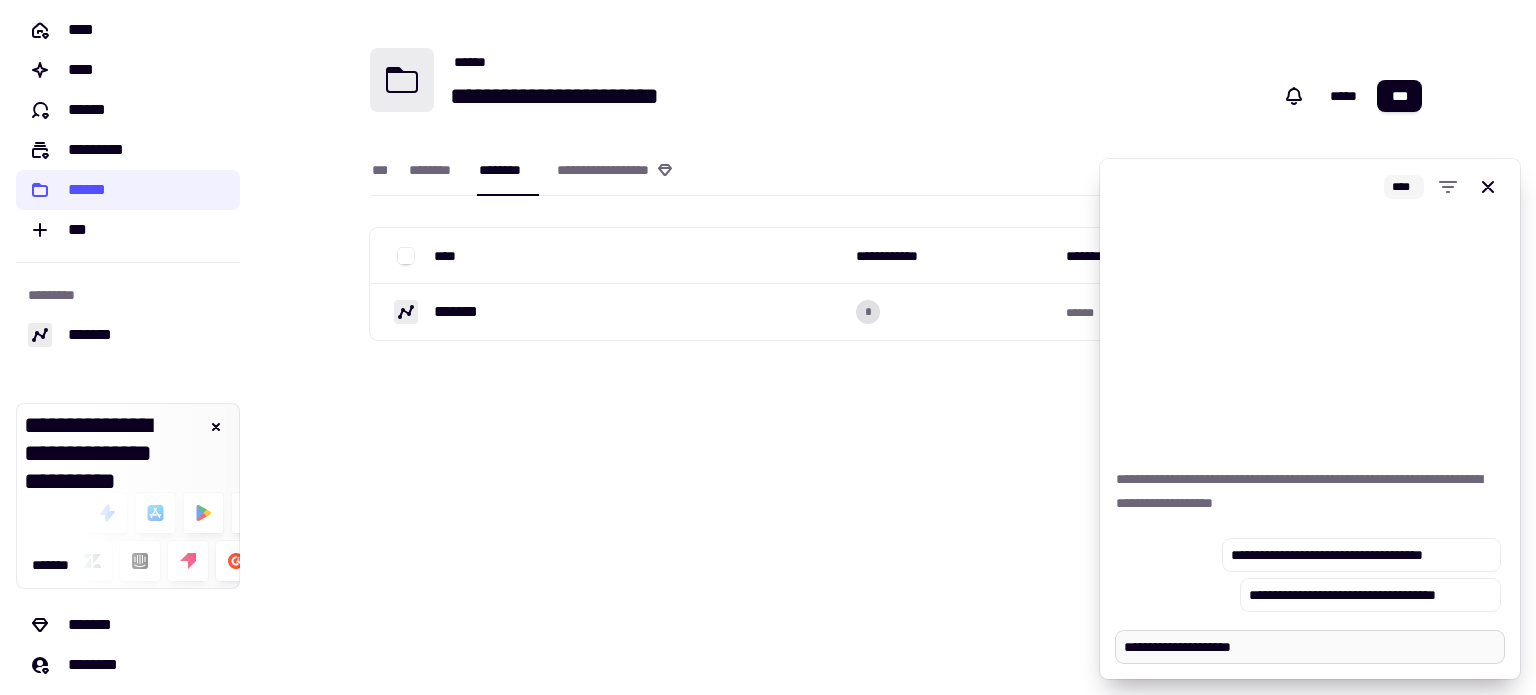 type on "*" 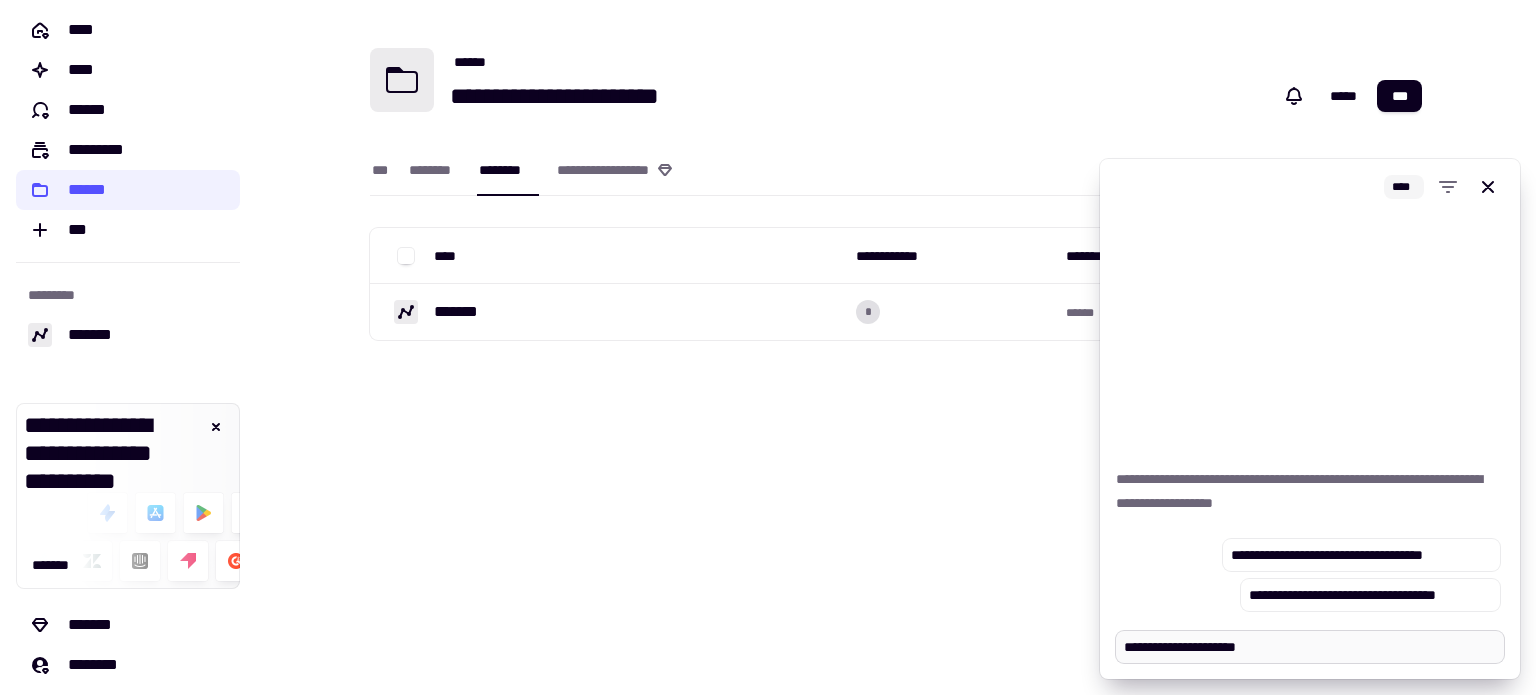 type on "*" 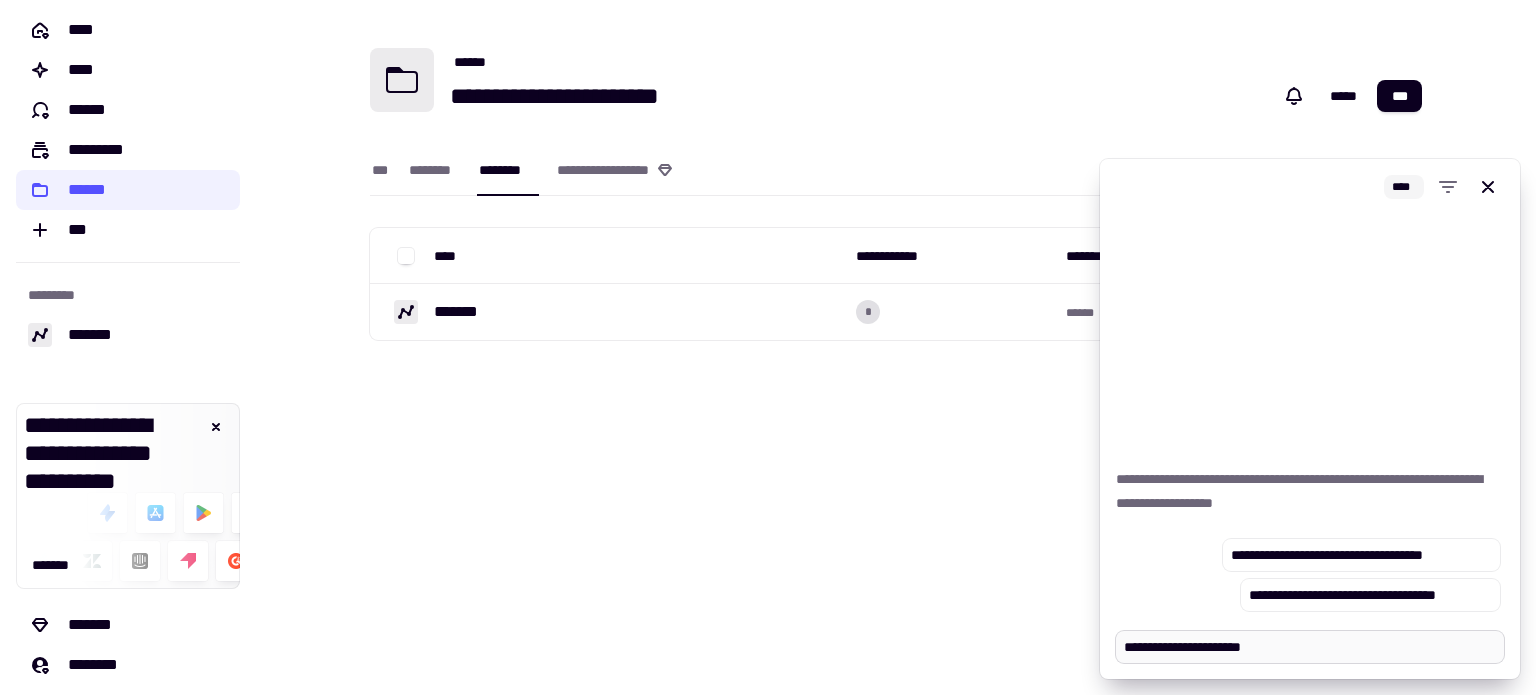 type on "*" 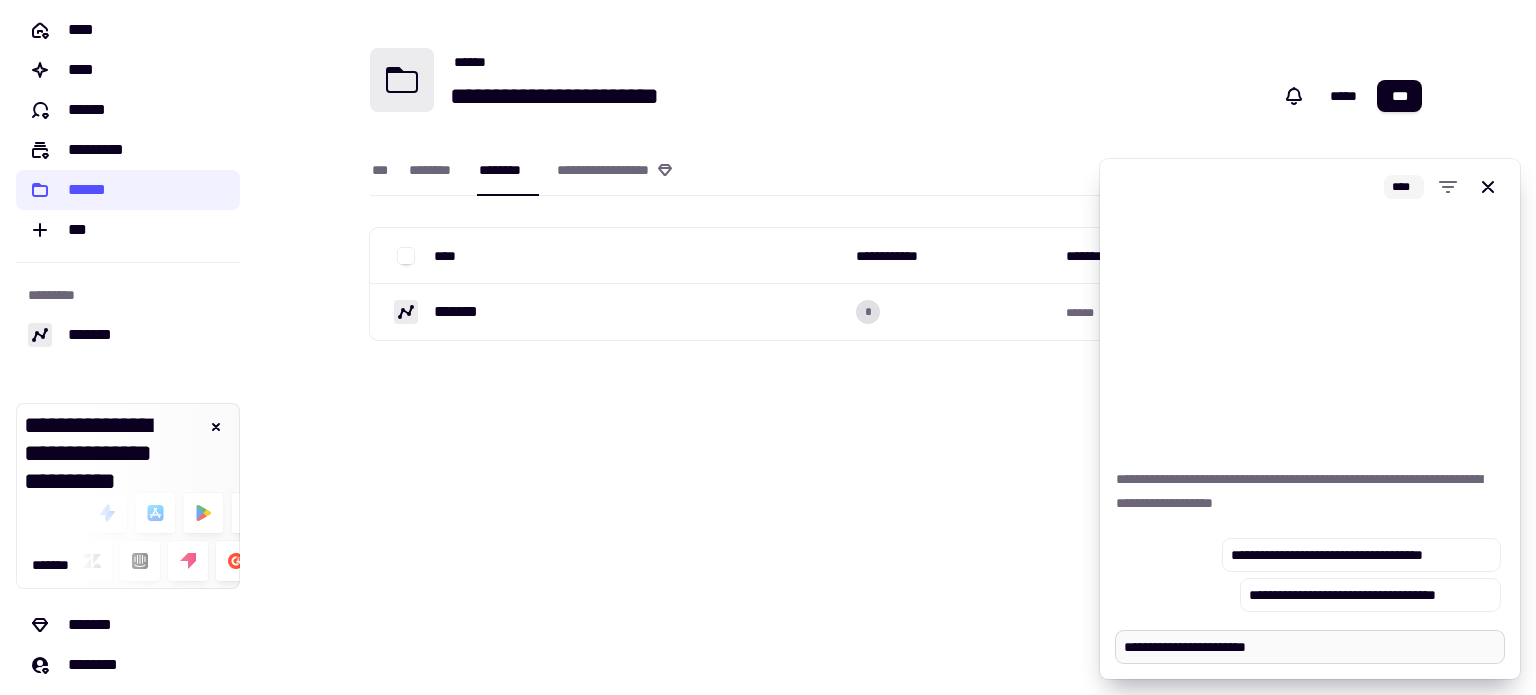 type on "*" 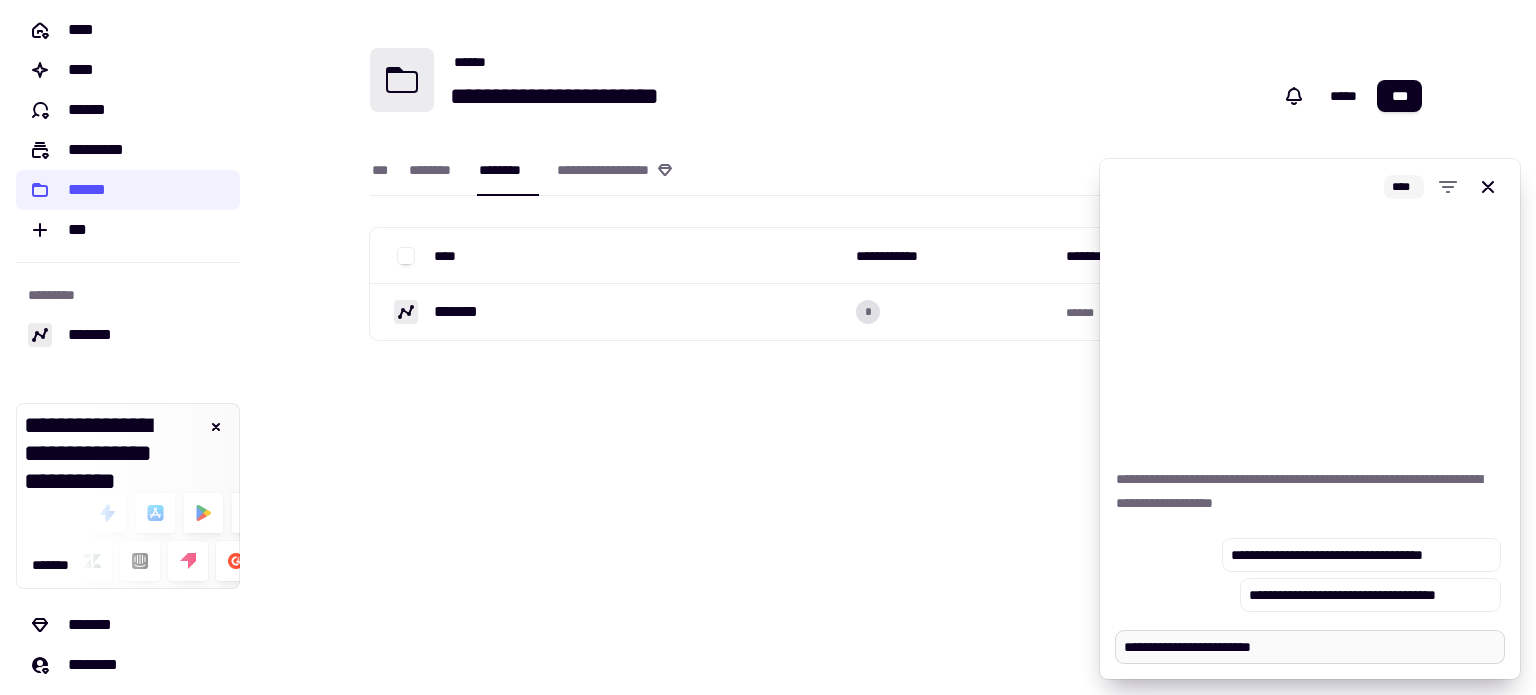 type on "**********" 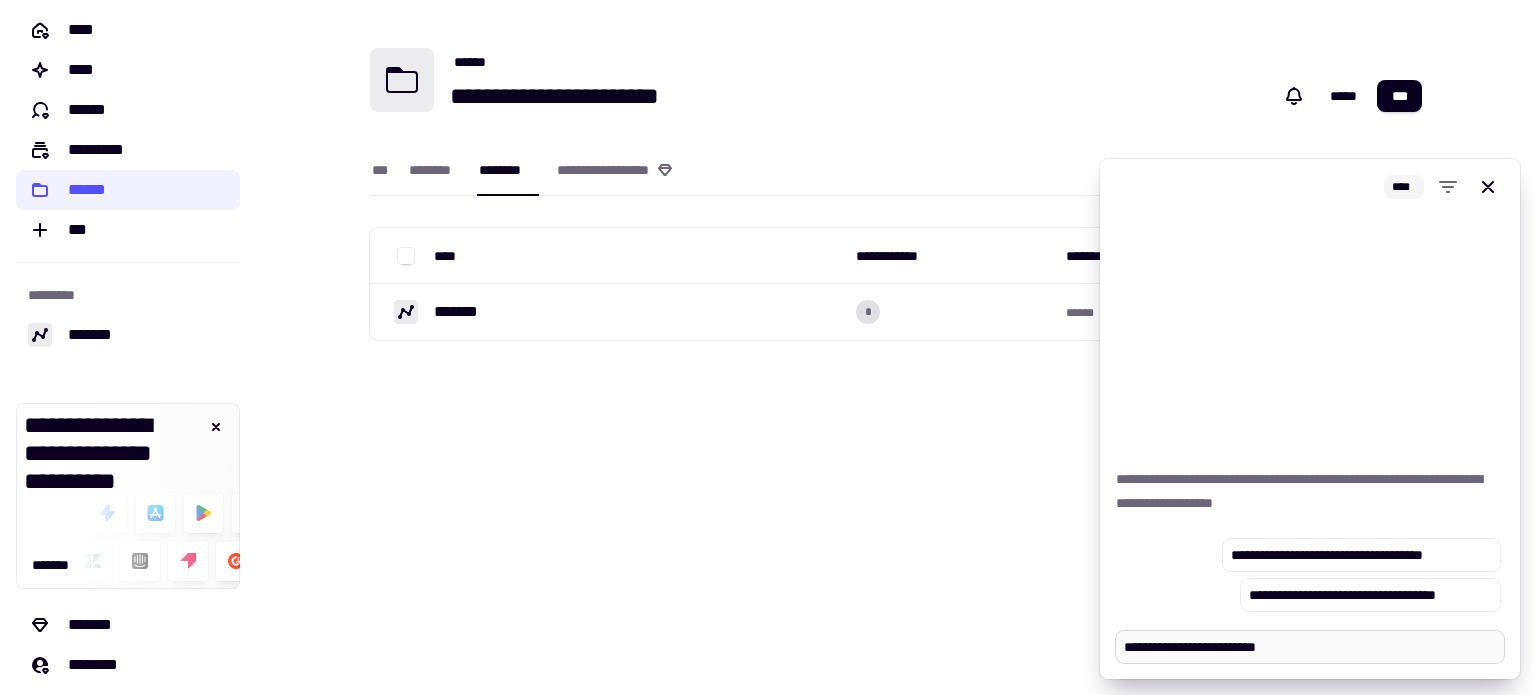 type on "*" 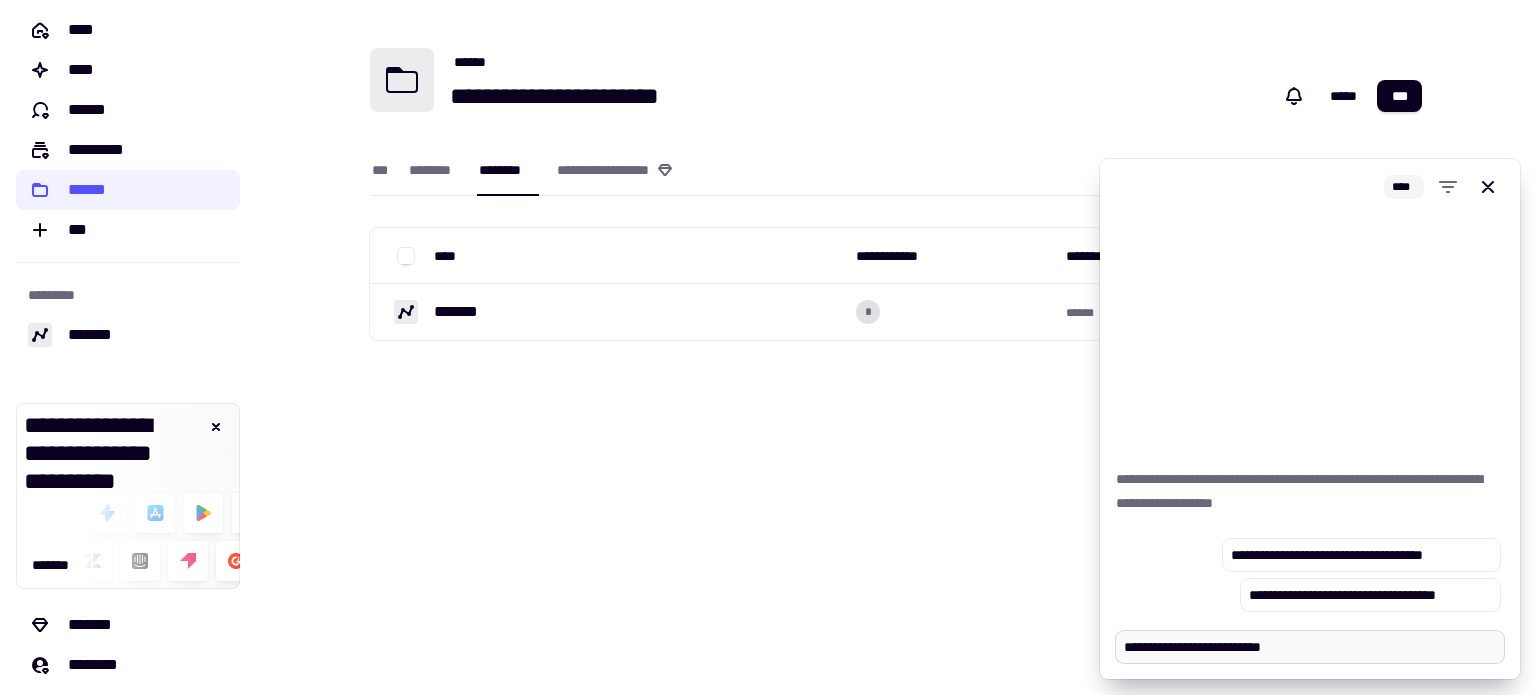 type on "*" 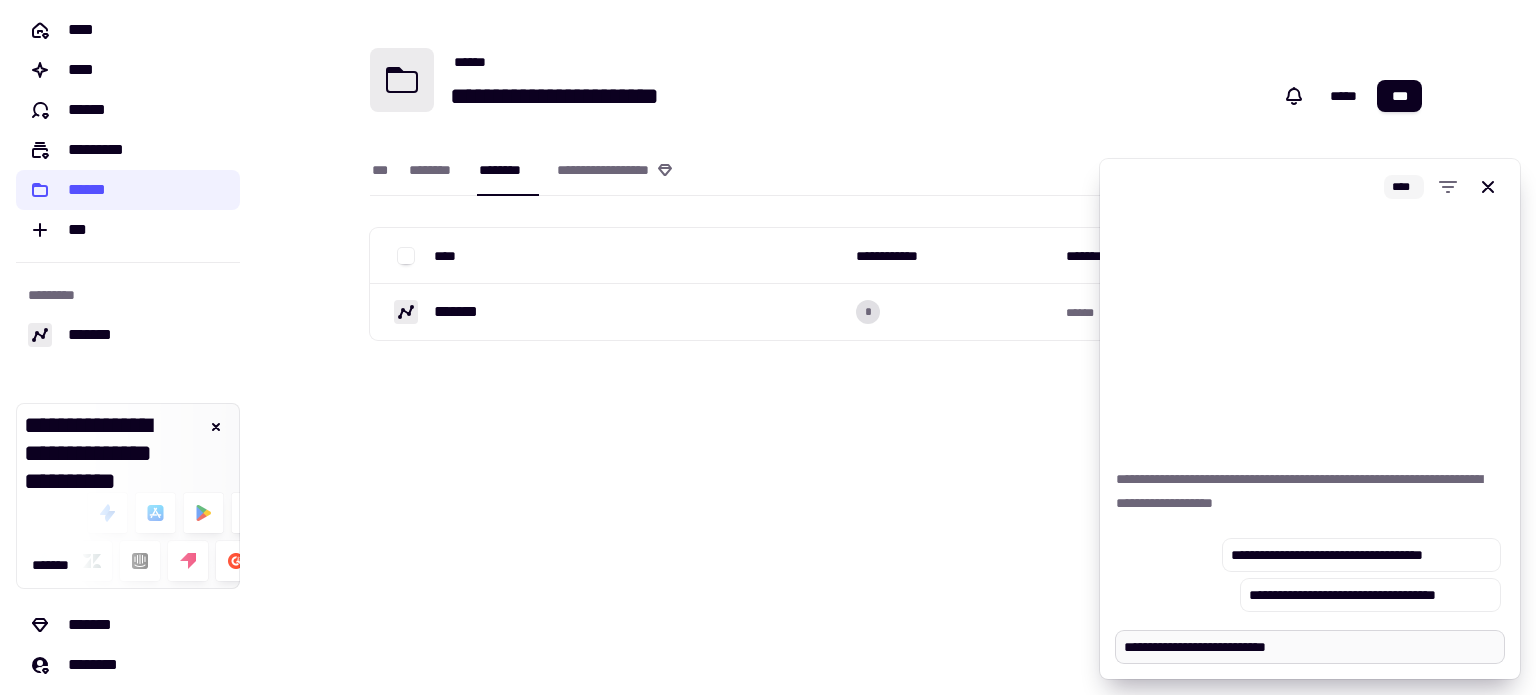 type on "*" 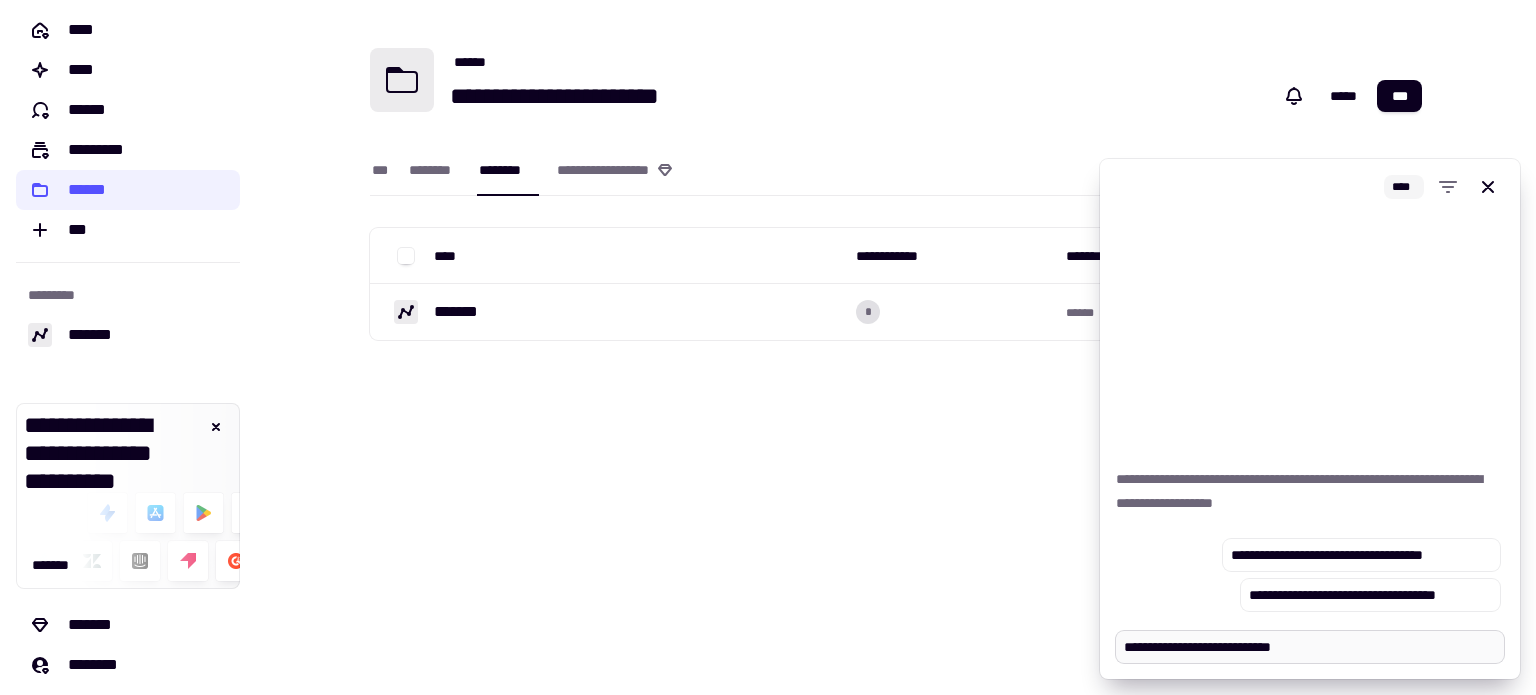 type on "*" 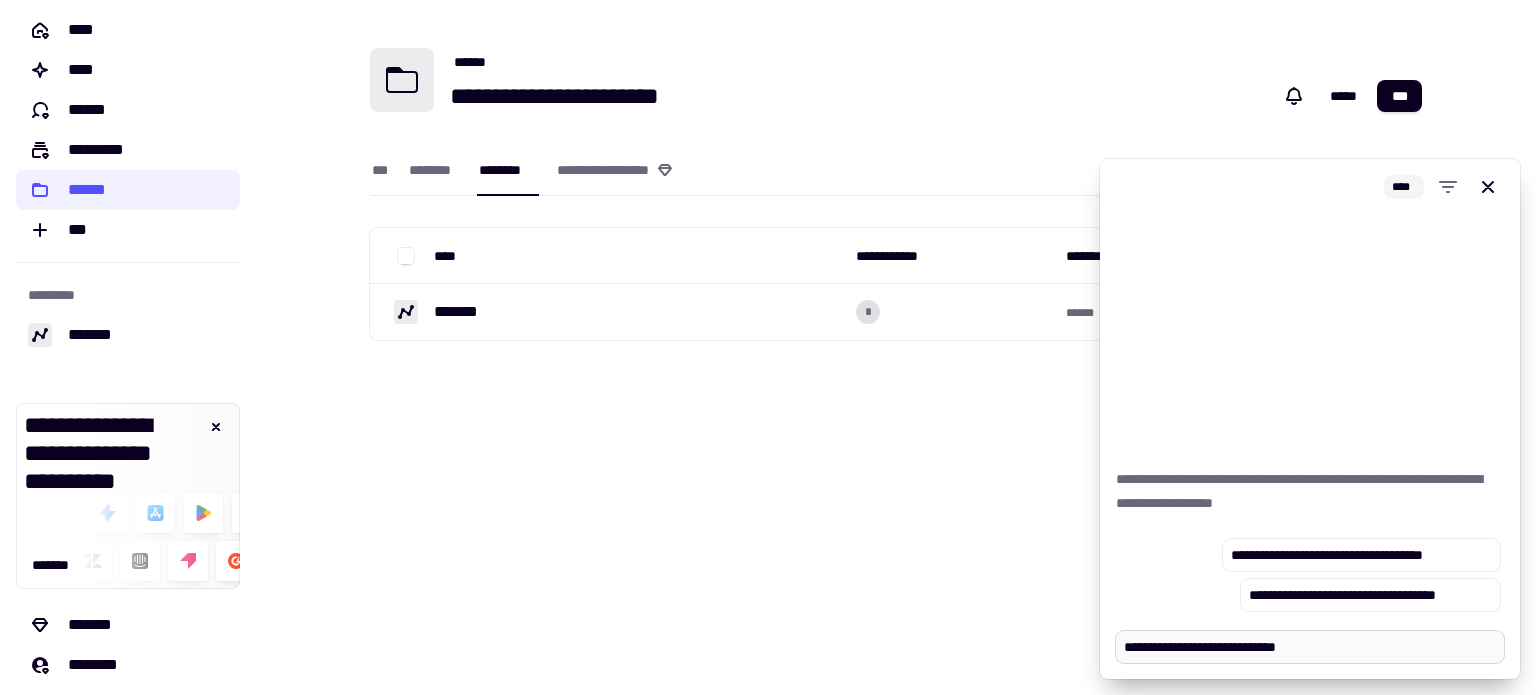 type on "*" 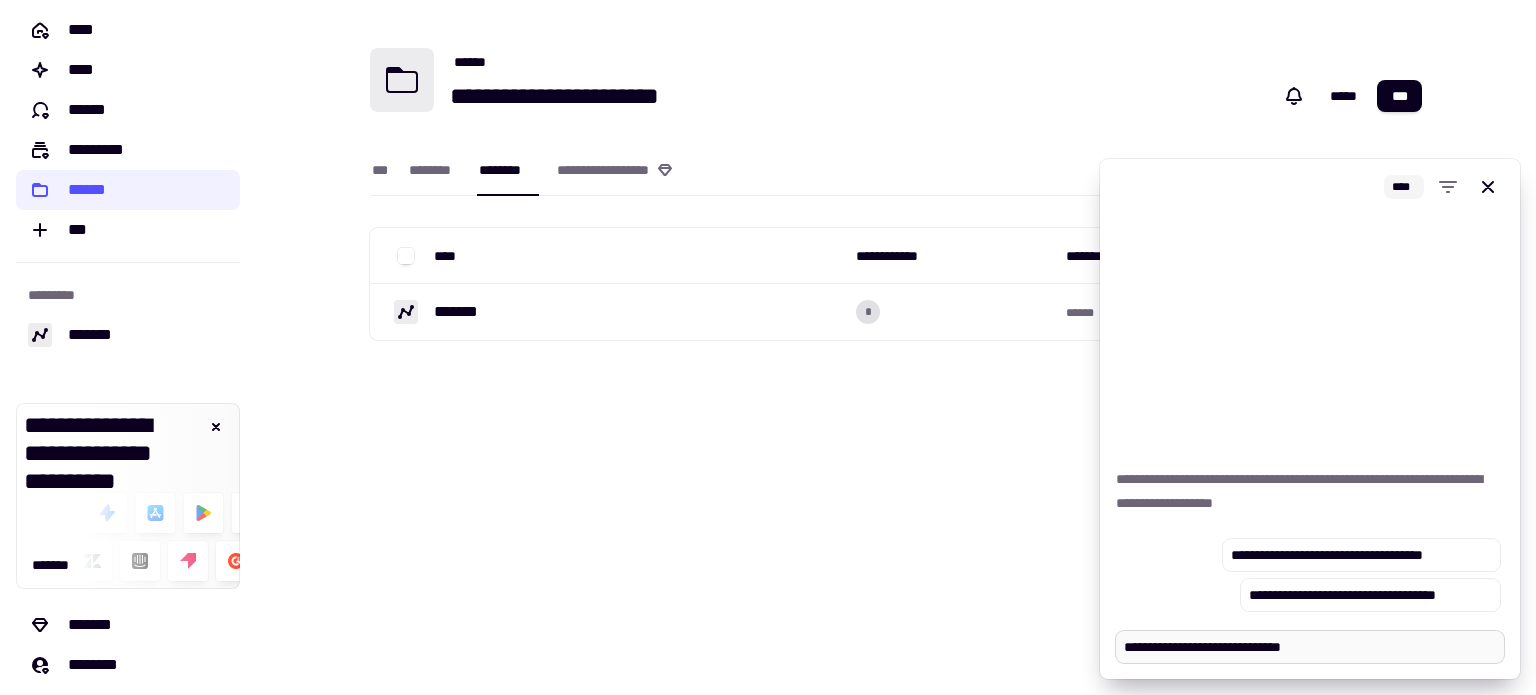 type on "*" 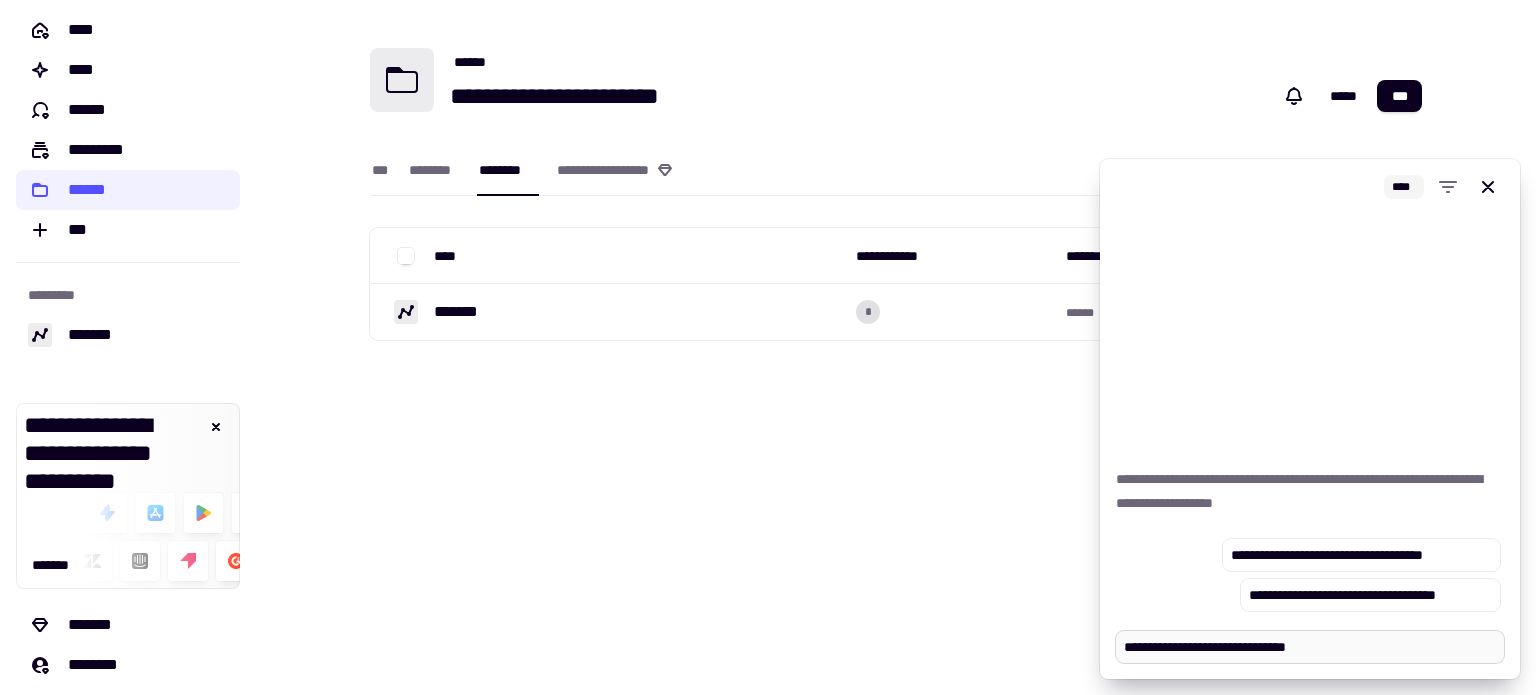 type on "*" 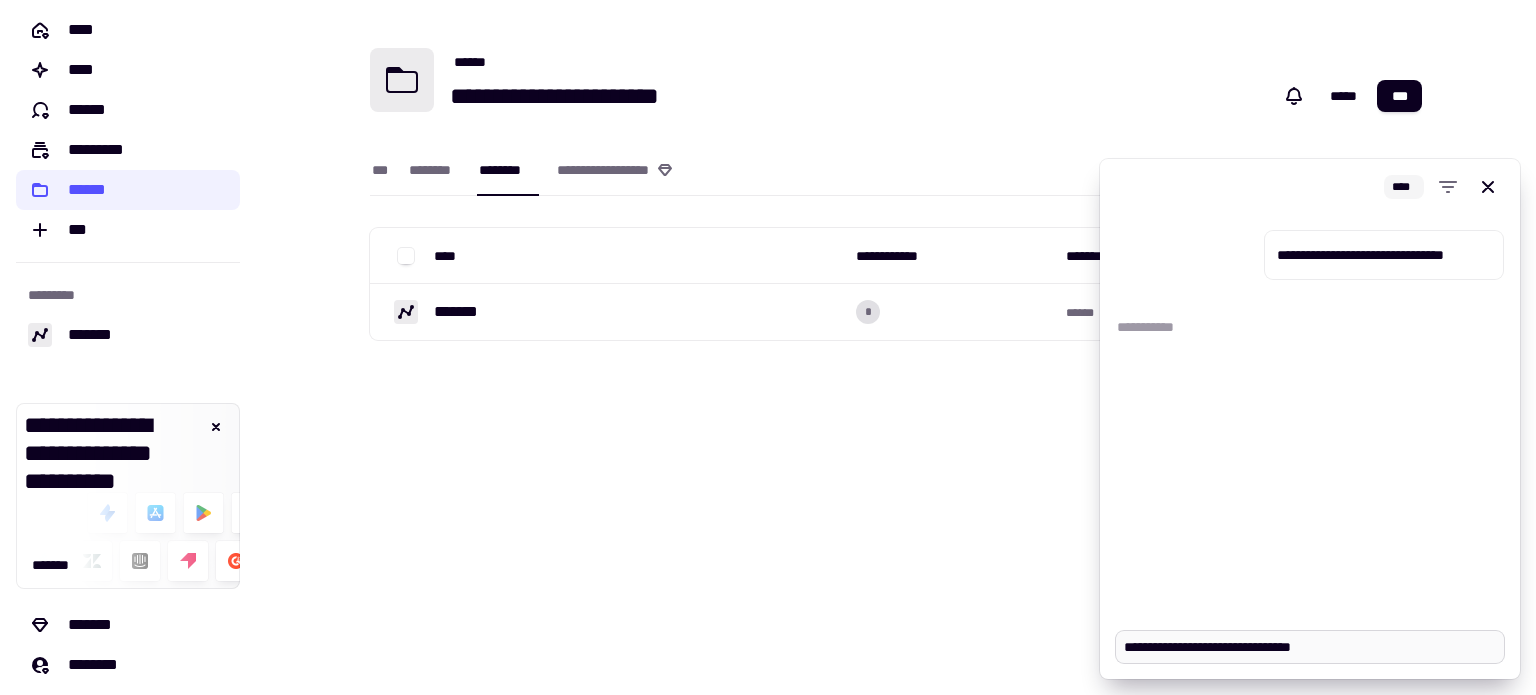 type on "*" 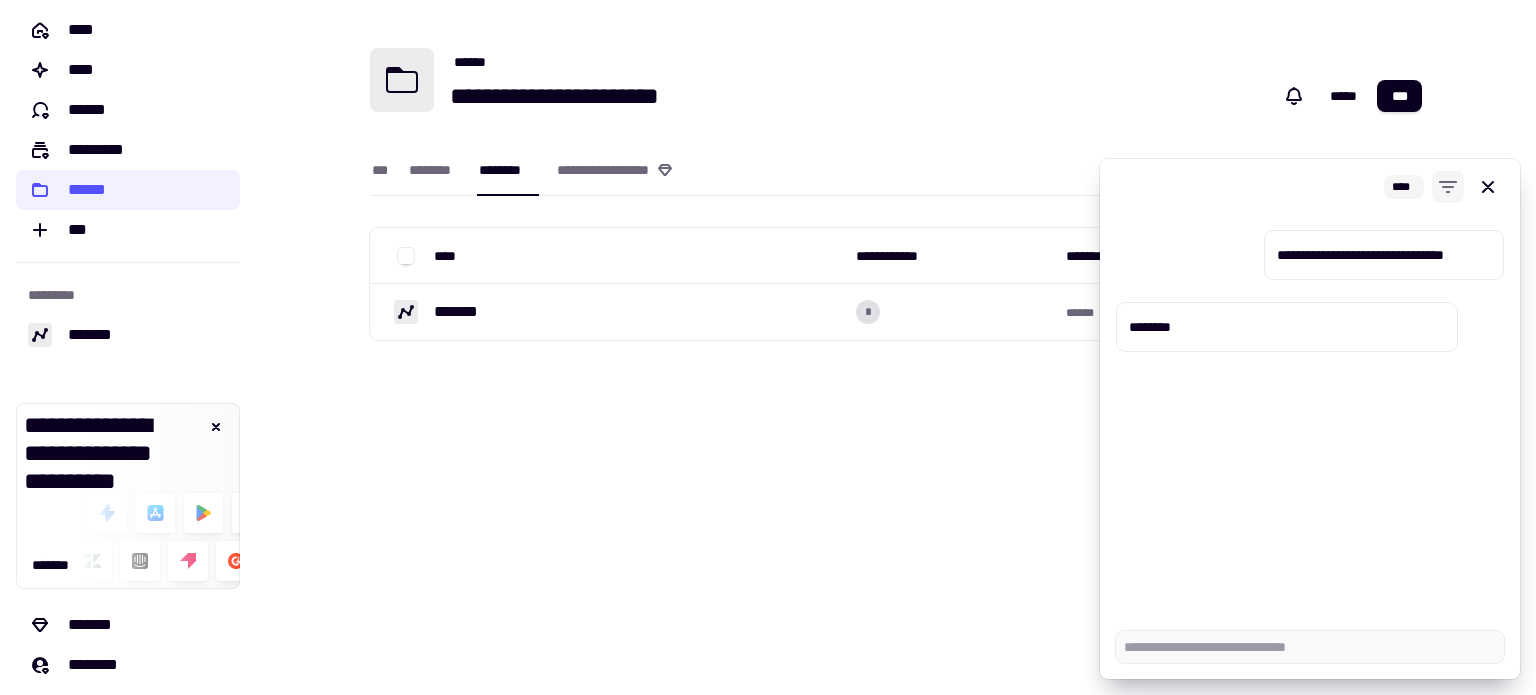 click 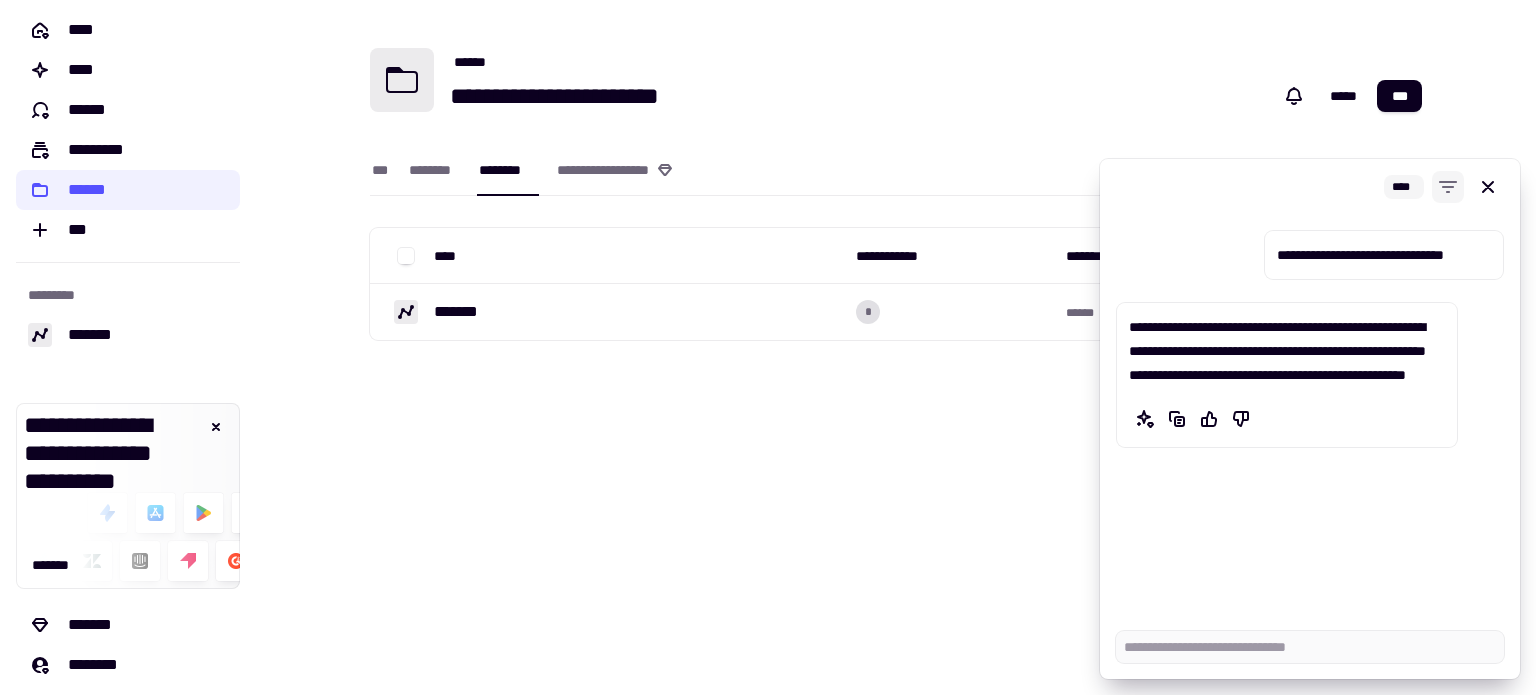 type on "*" 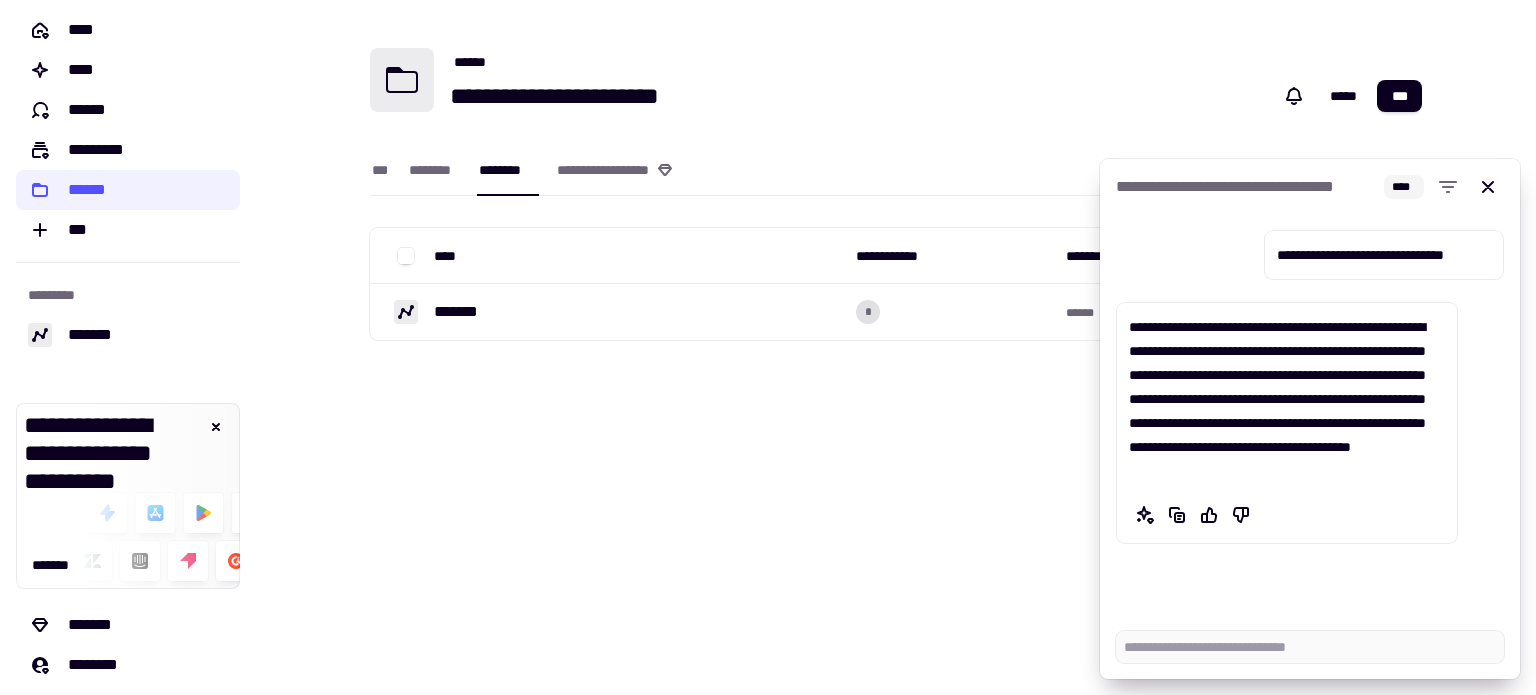 type 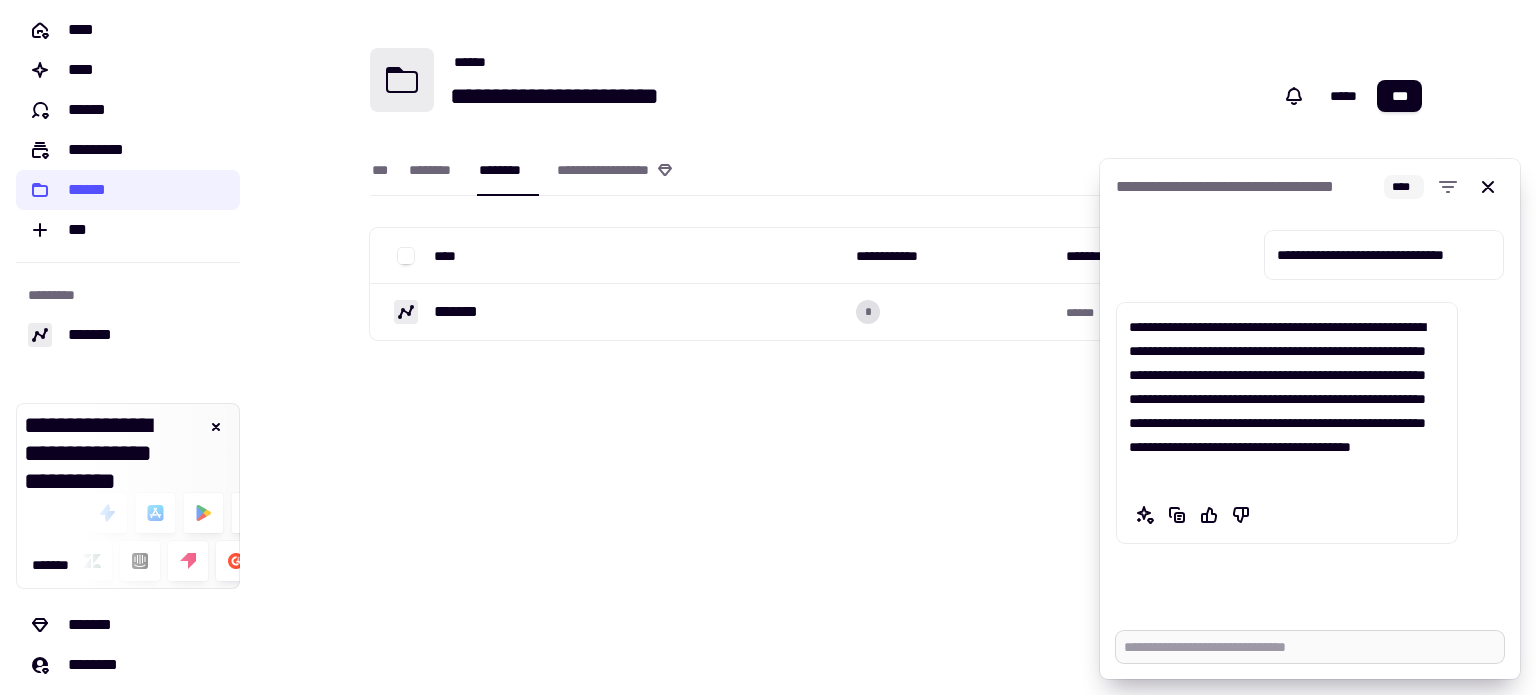 click at bounding box center (1310, 647) 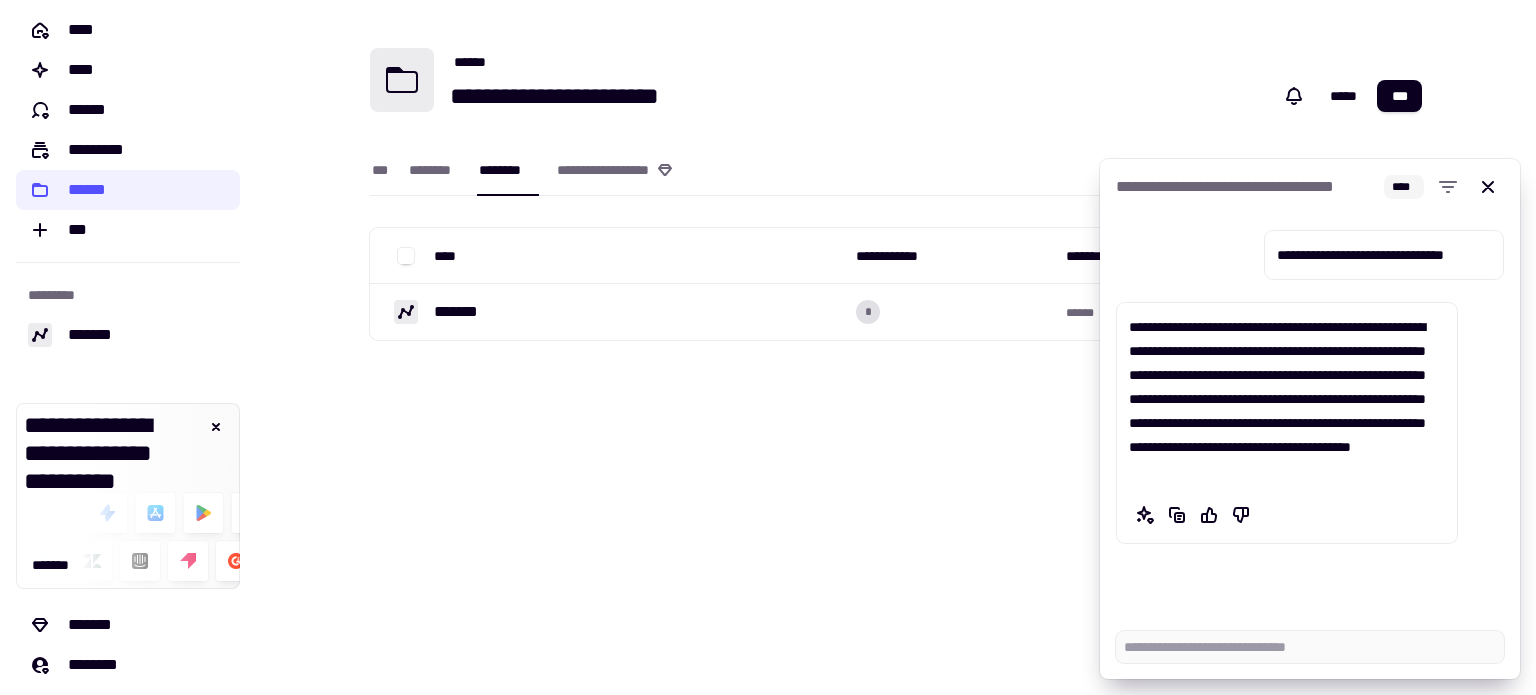click on "**********" at bounding box center (896, 202) 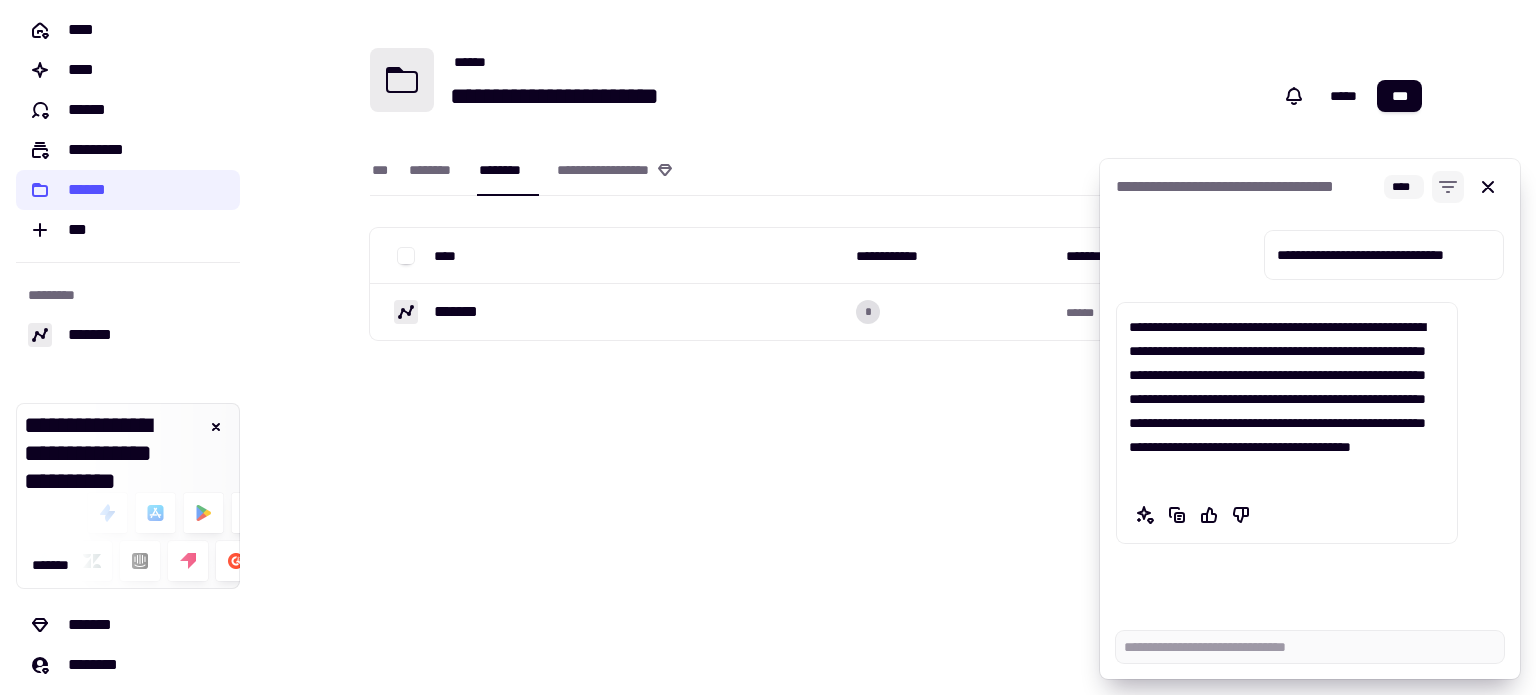 click 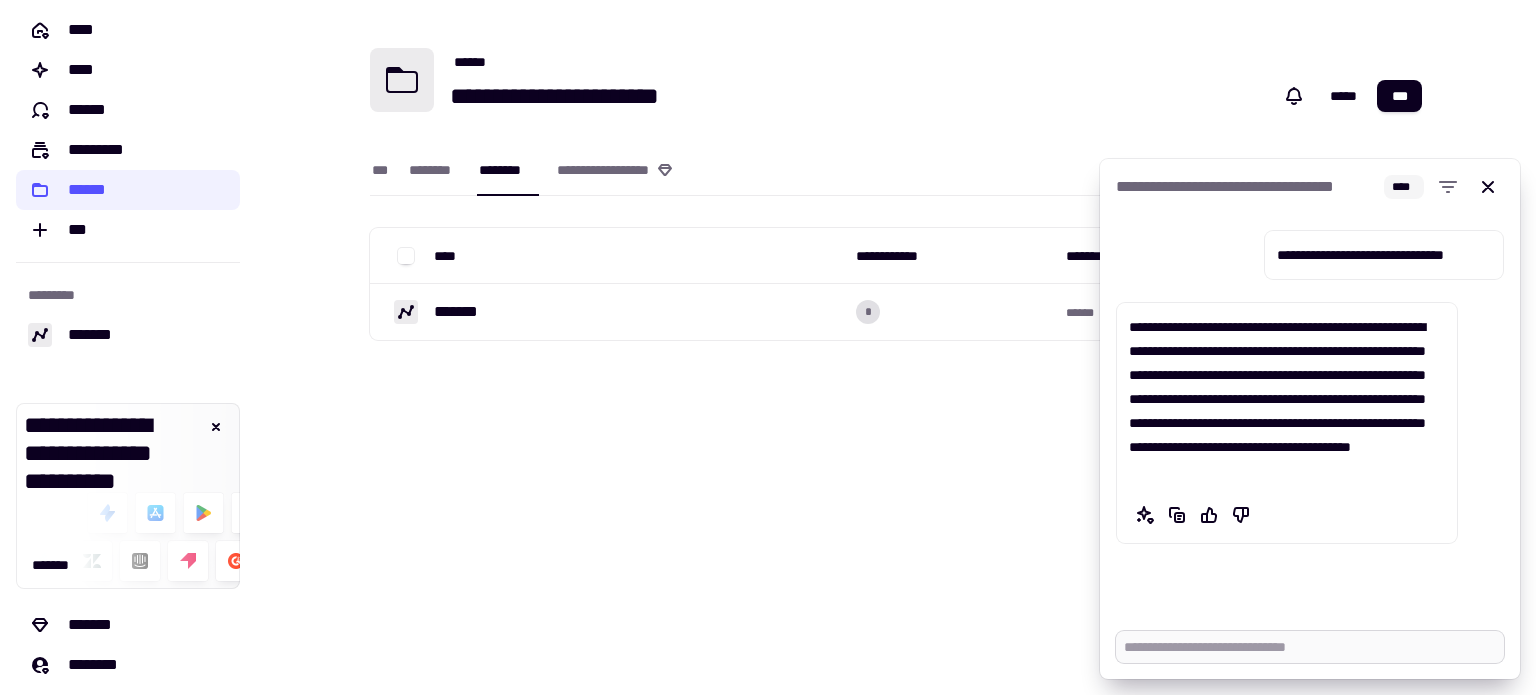 click at bounding box center [1310, 647] 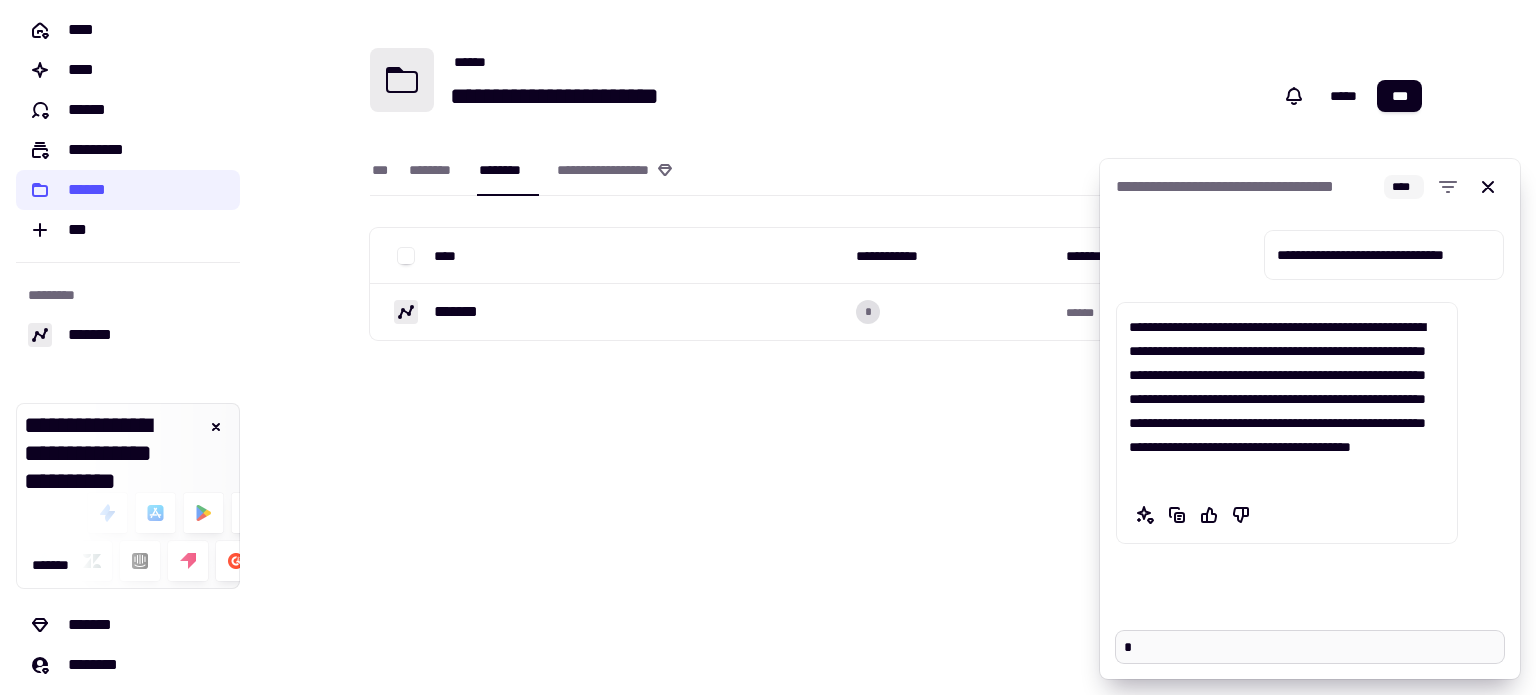 type on "*" 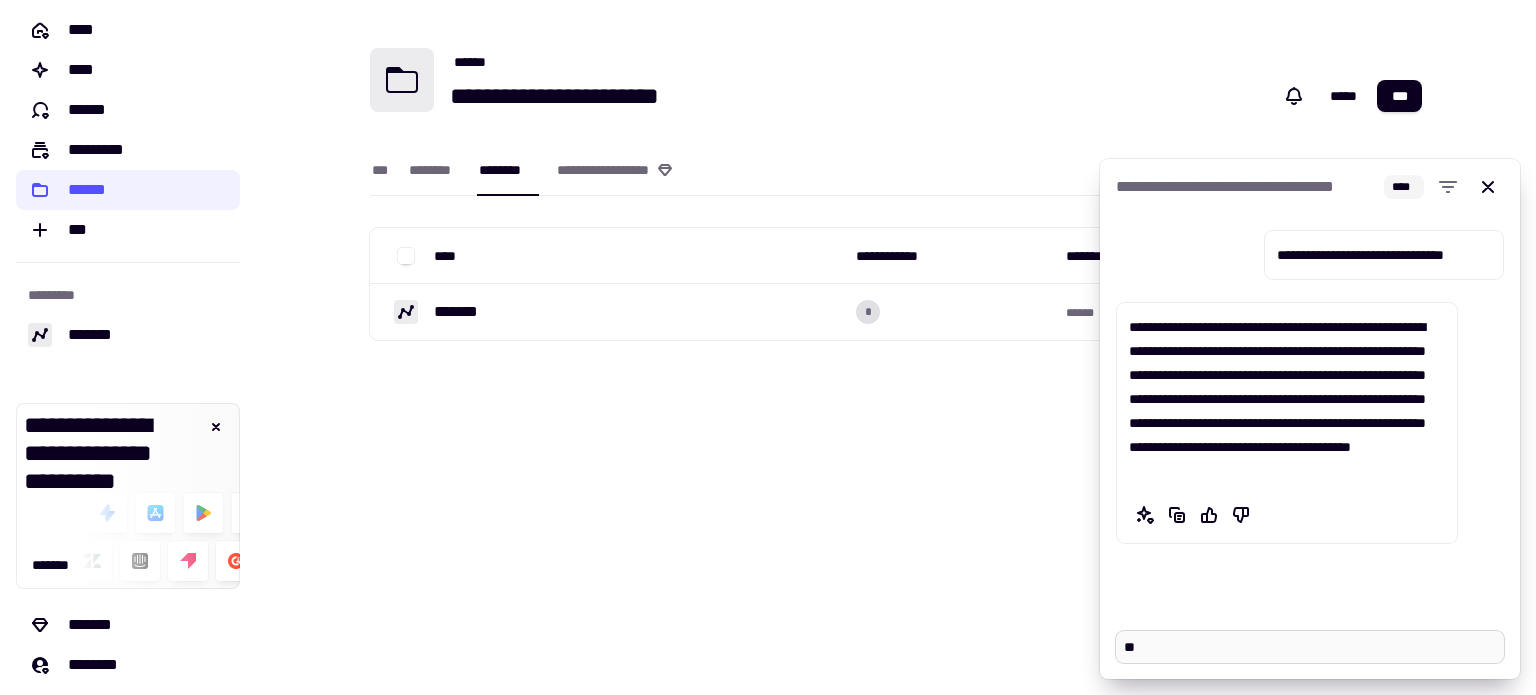 type on "*" 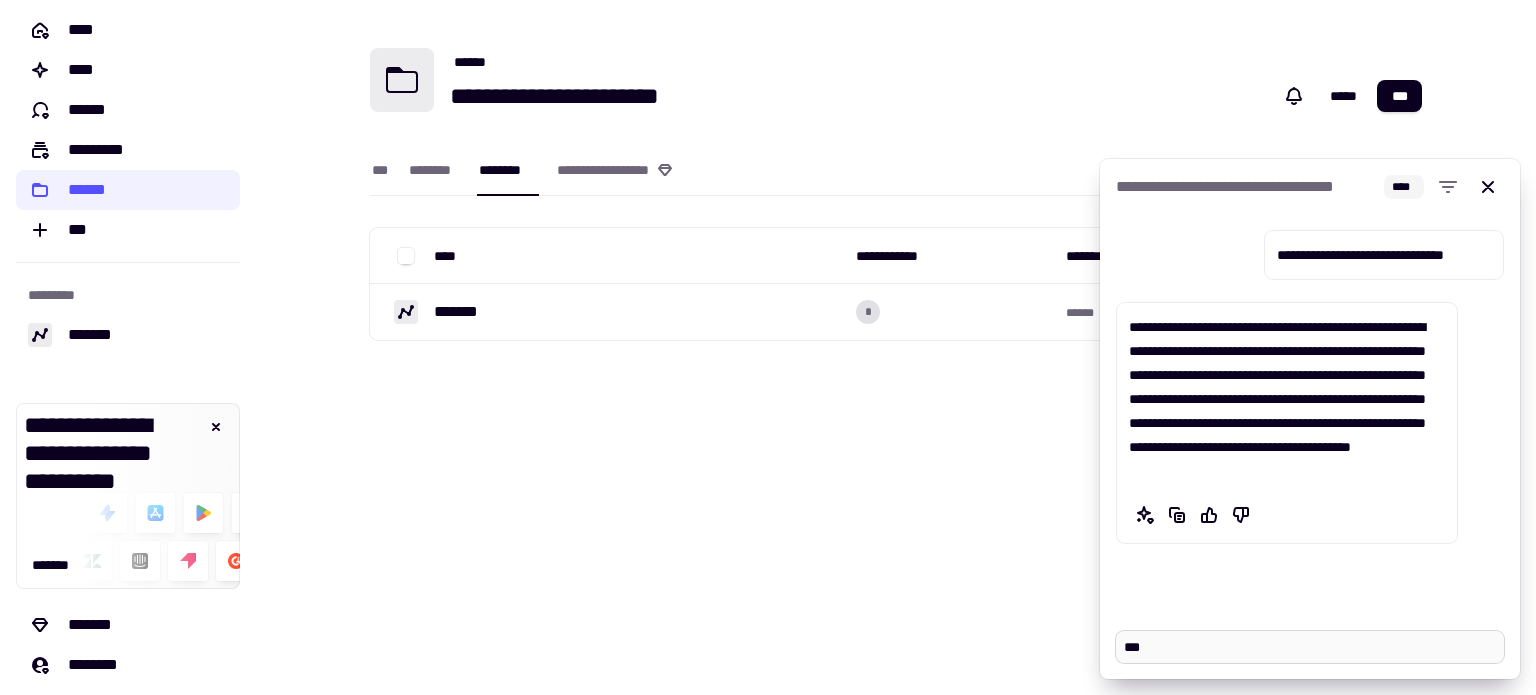 type on "*" 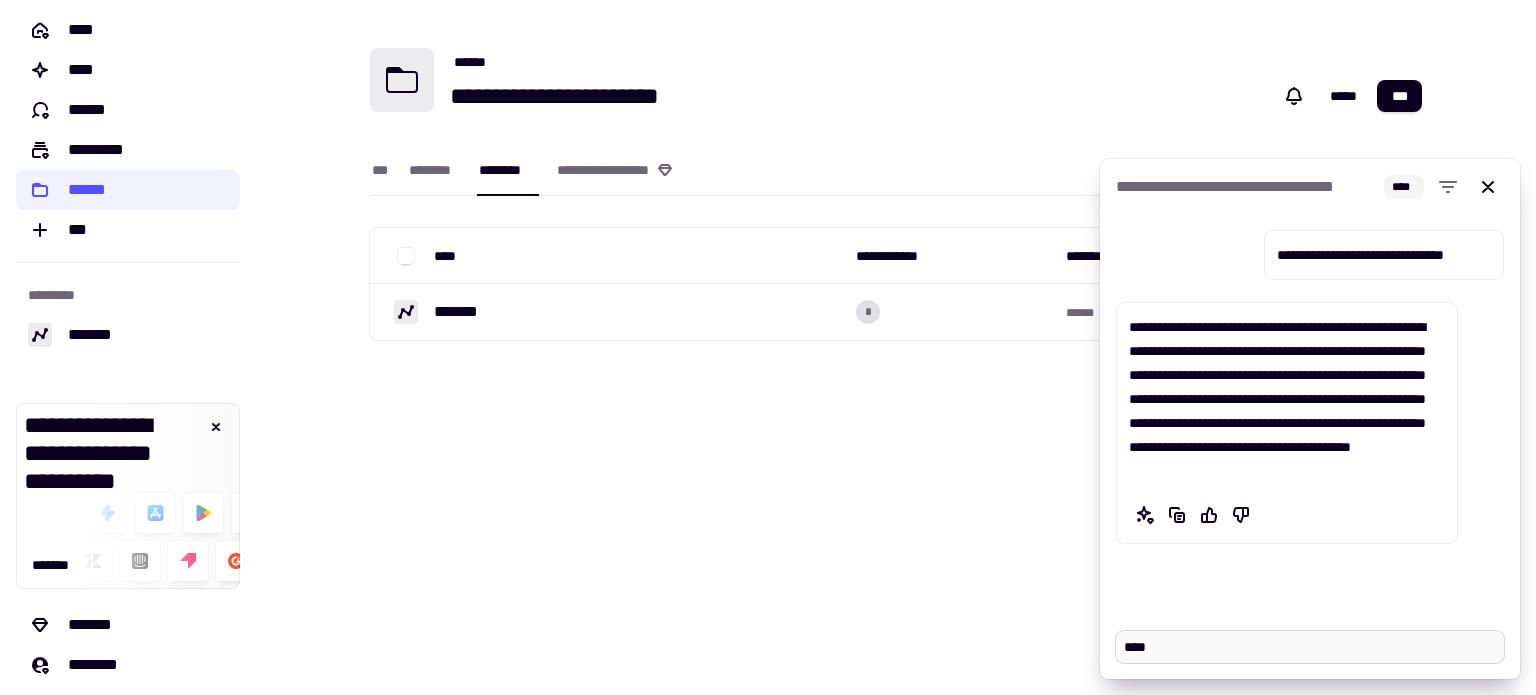 type on "*" 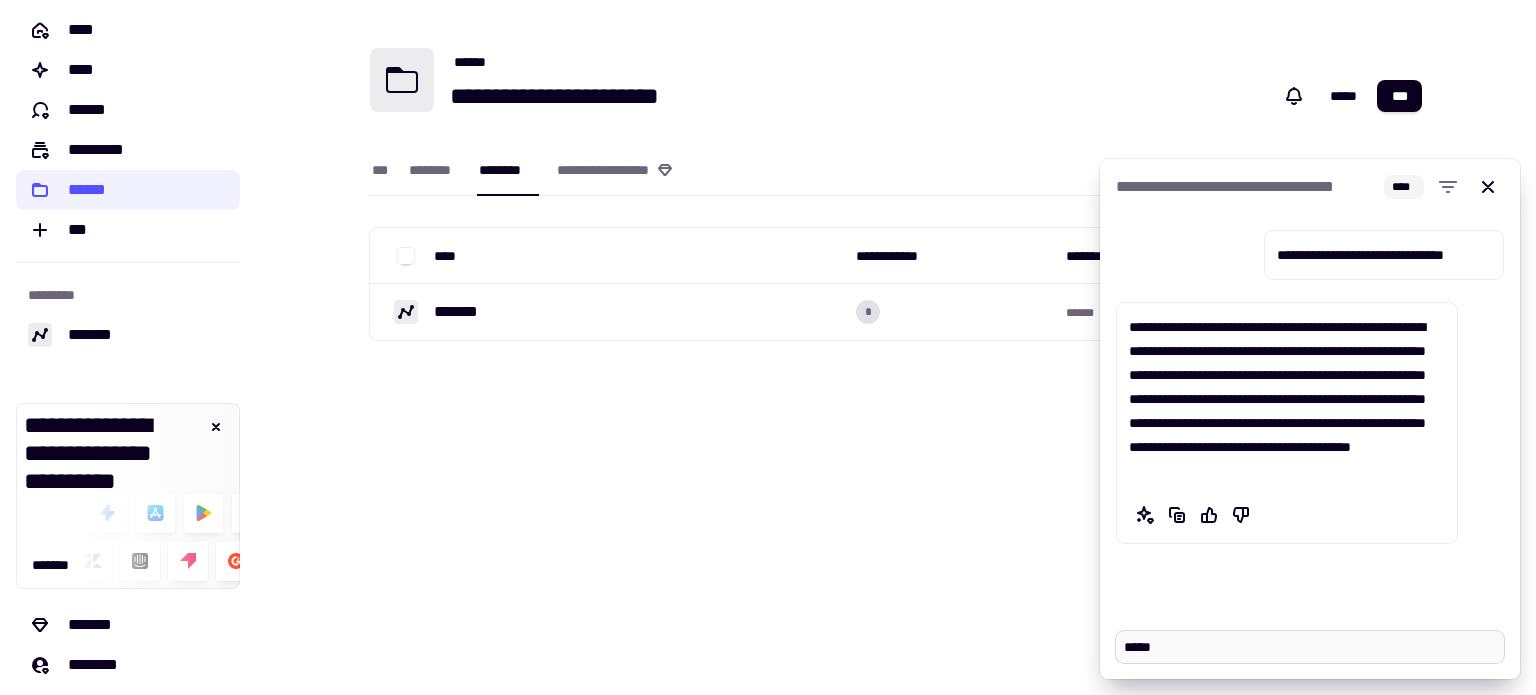 type on "*" 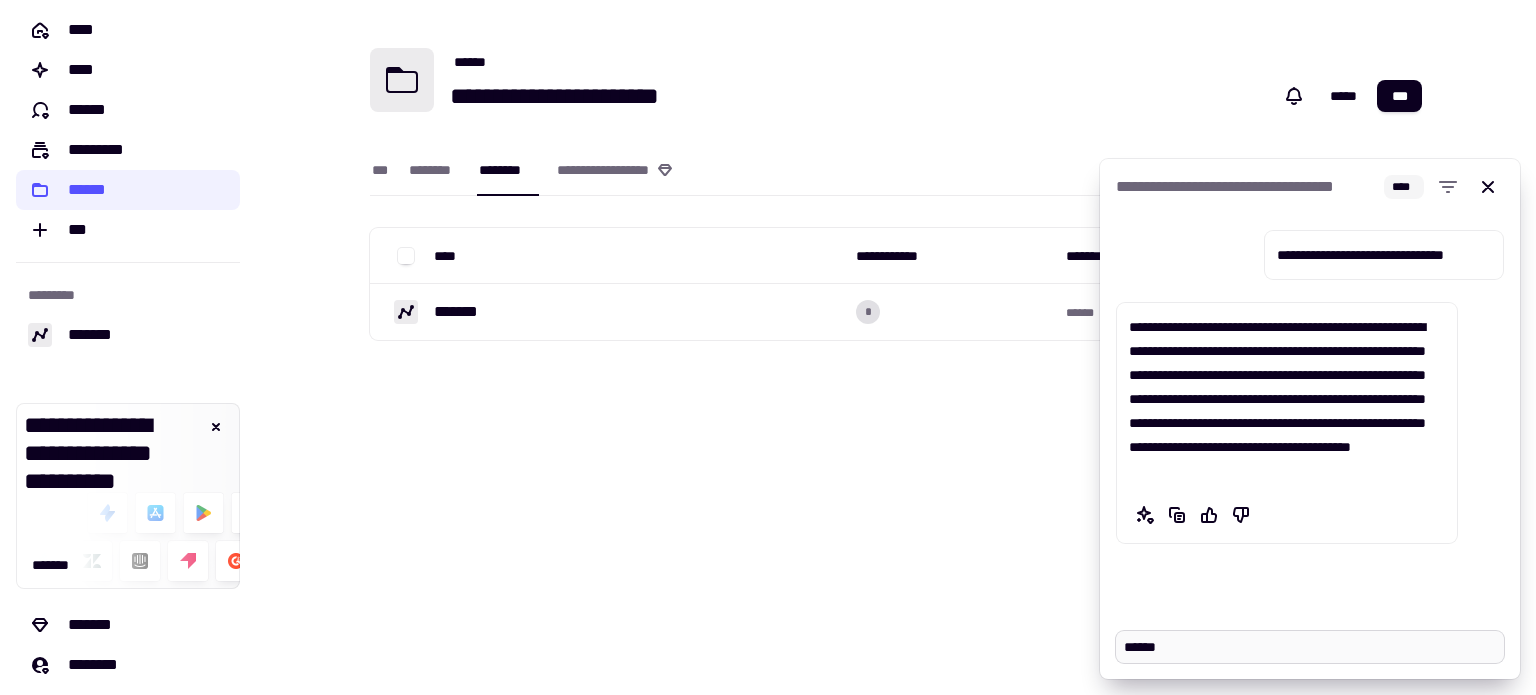 type on "*" 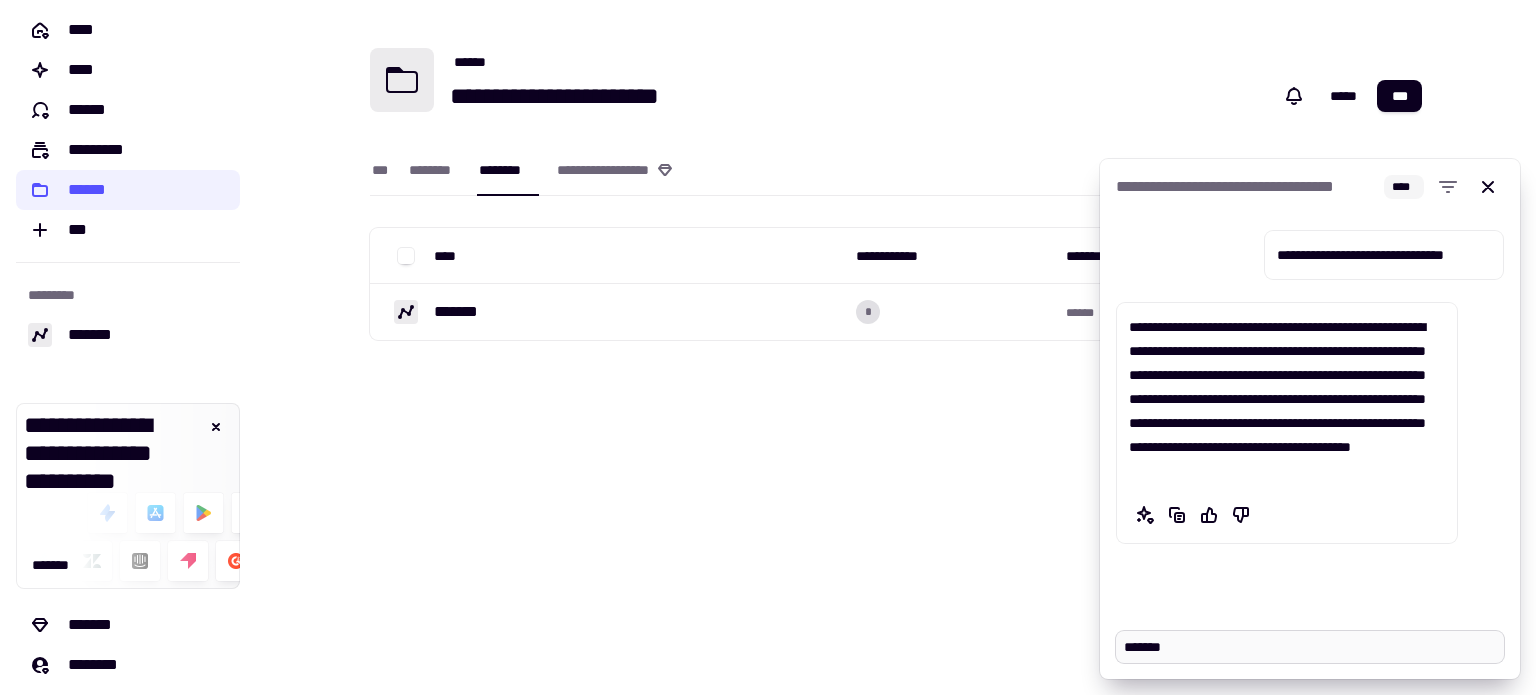 type on "*" 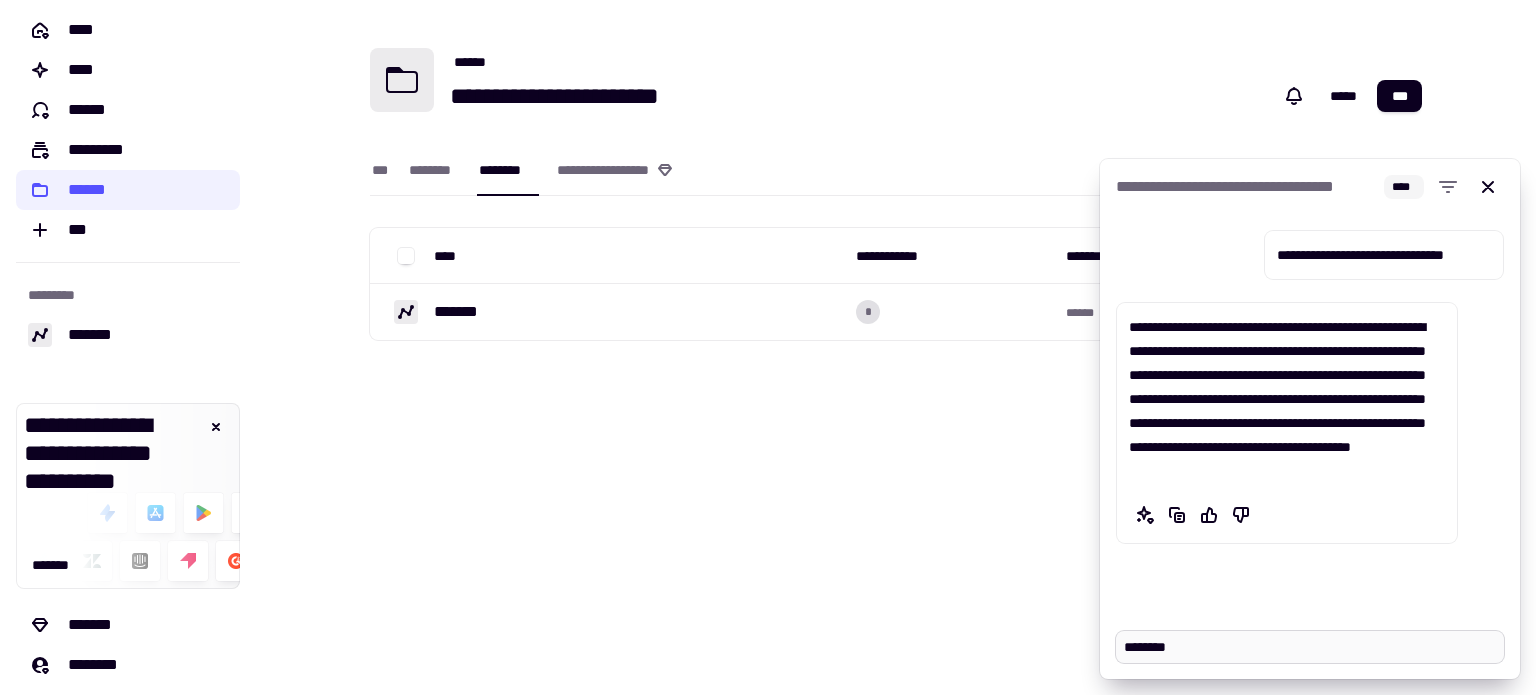 type on "*" 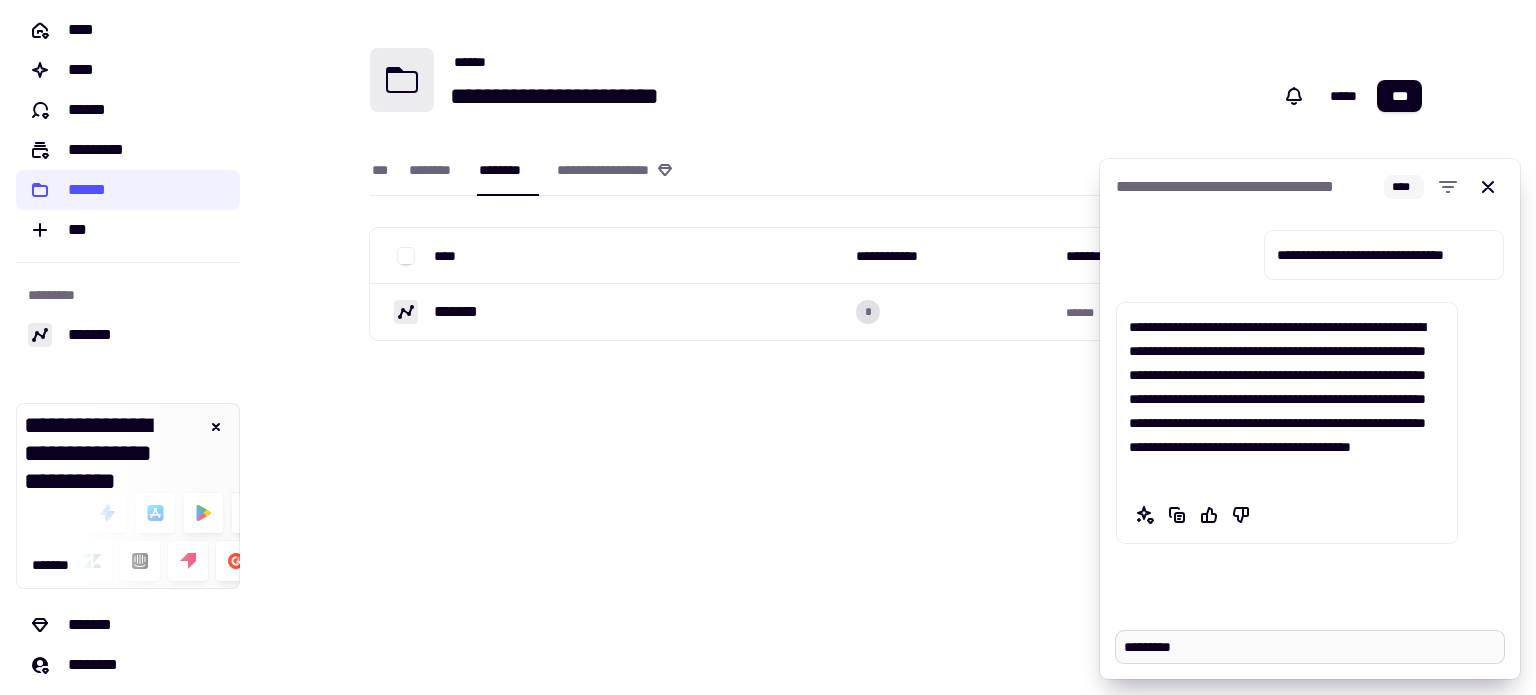 type on "*" 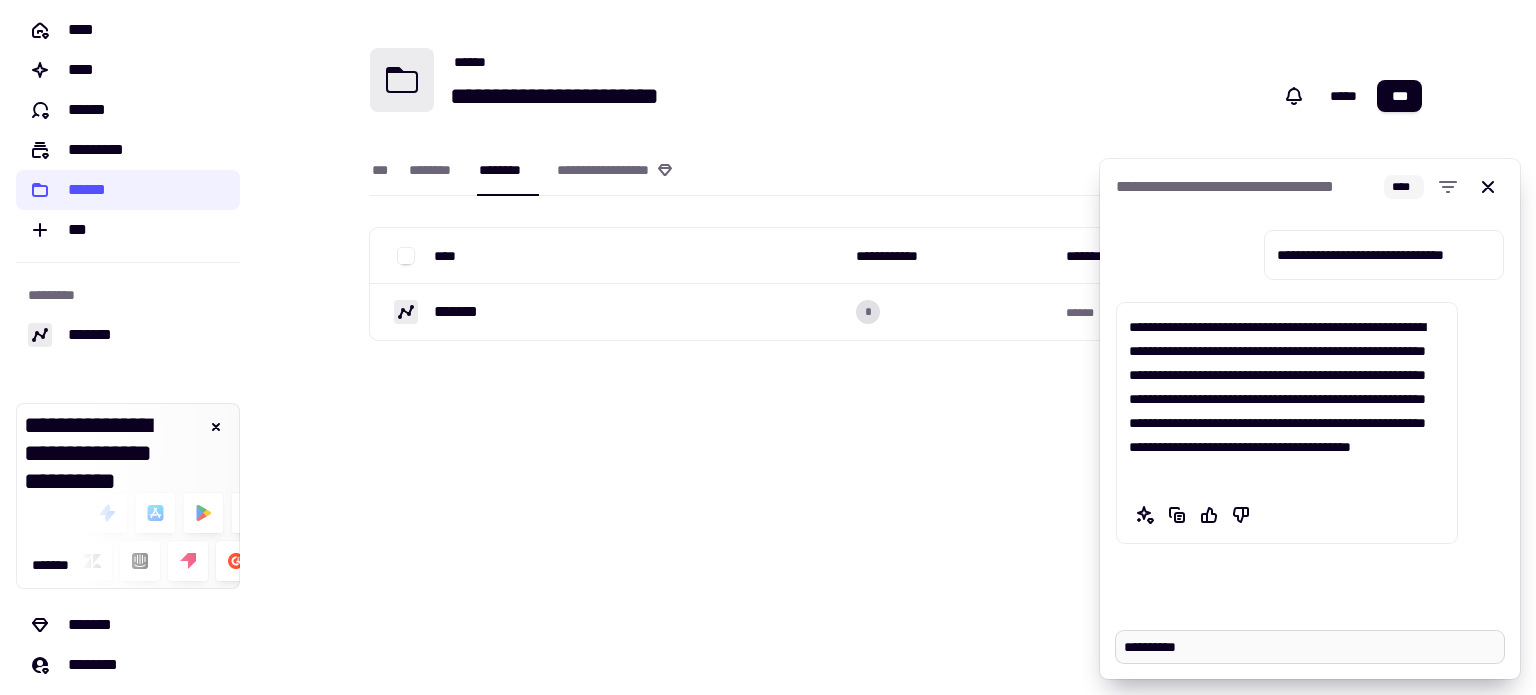 type on "*" 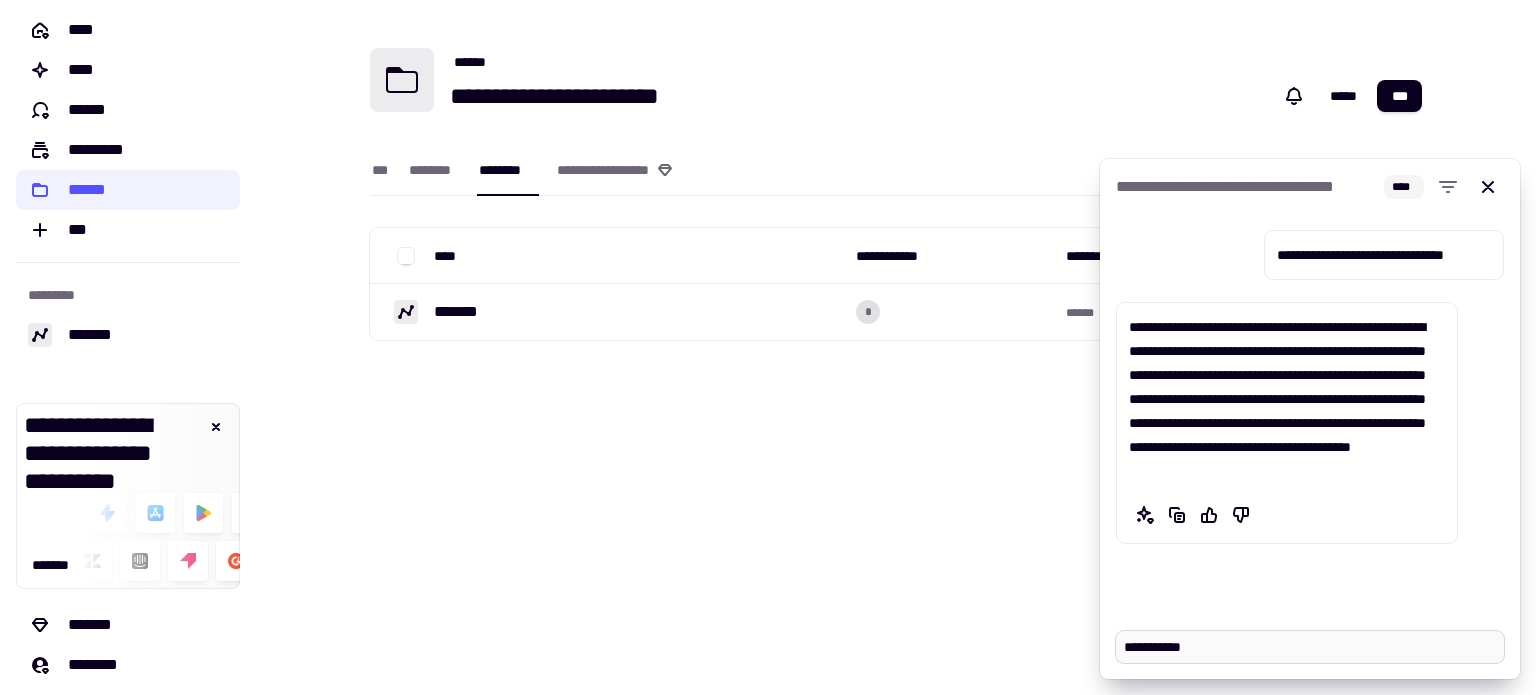 type on "*" 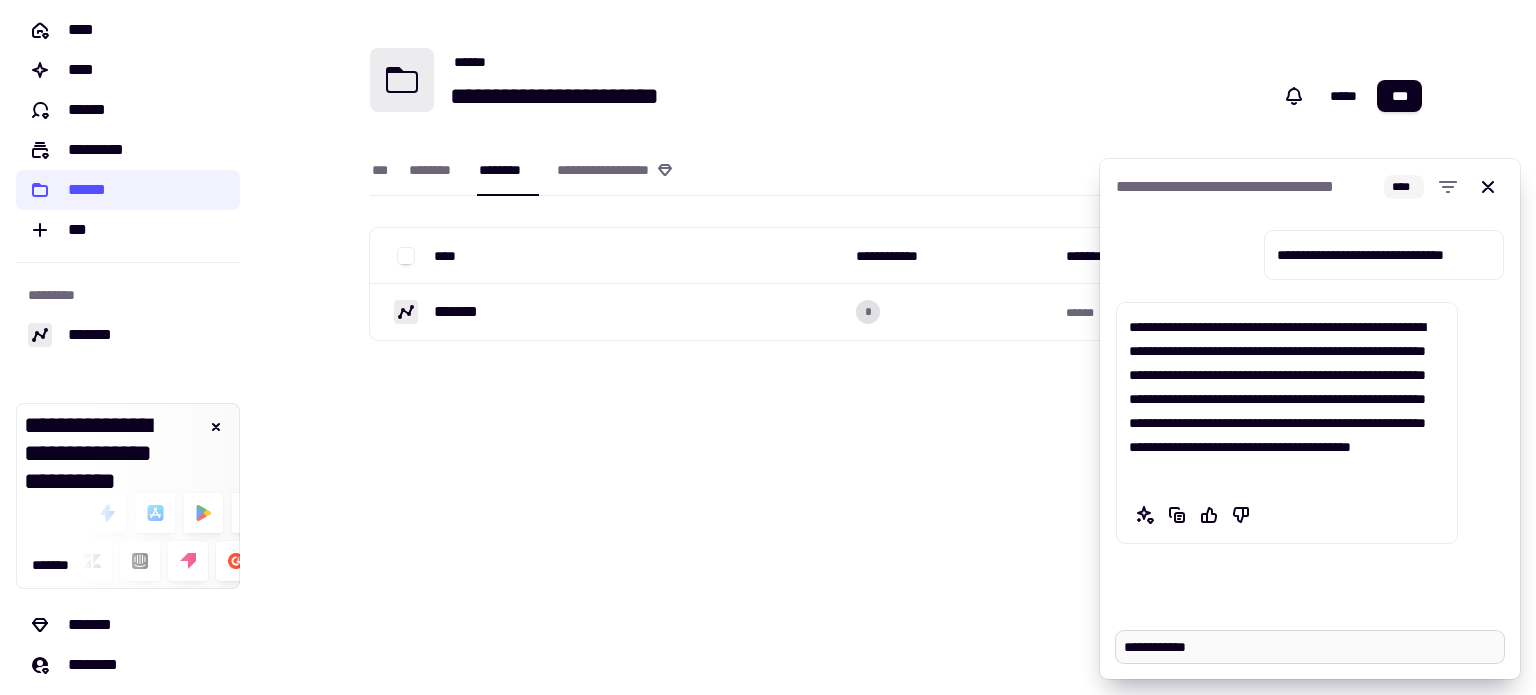 type on "*" 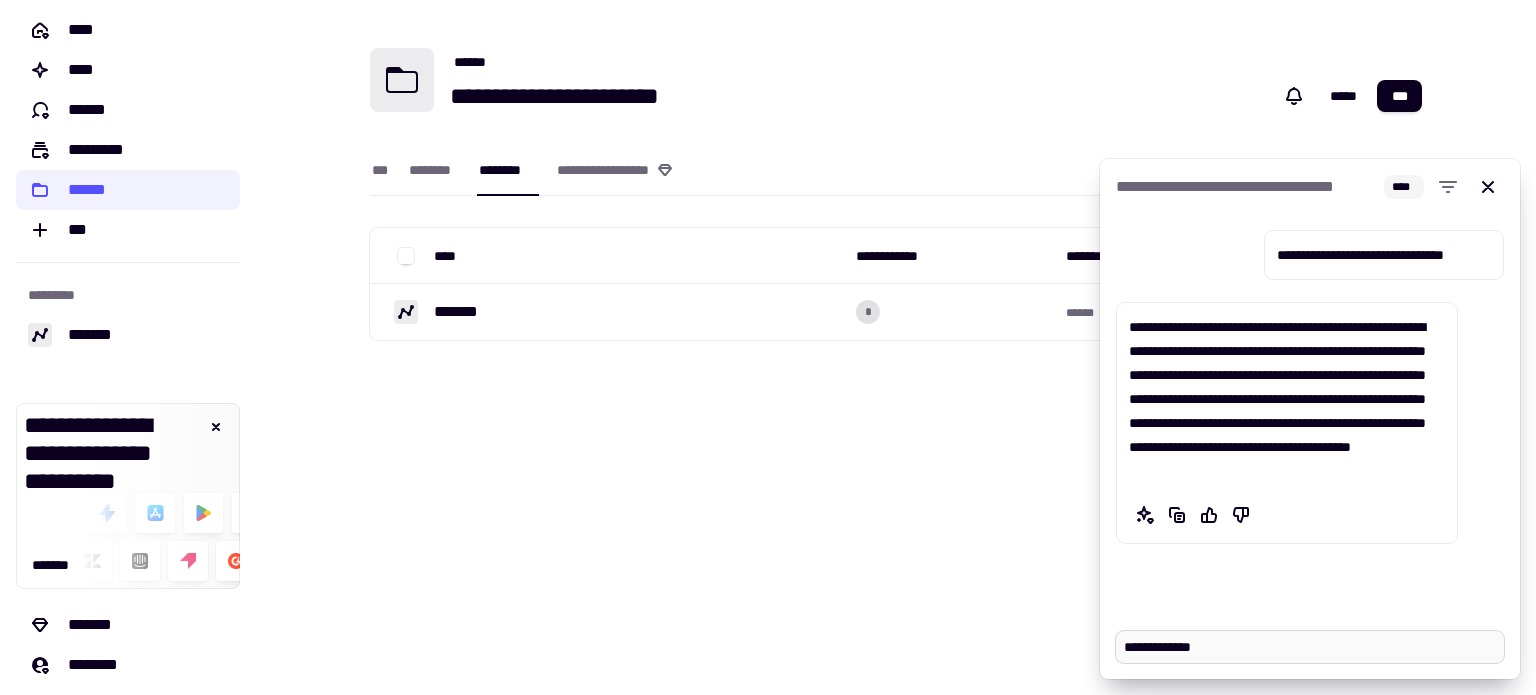 type on "*" 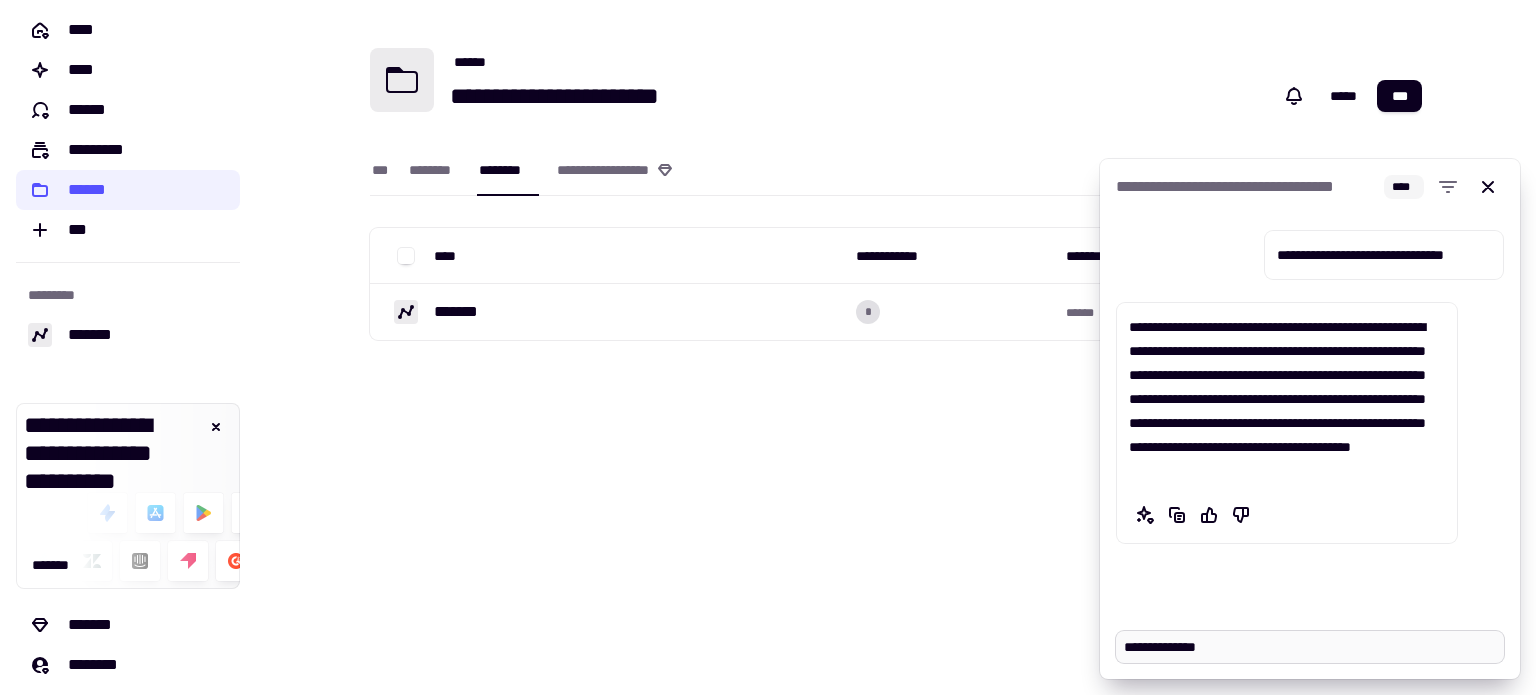 type on "*" 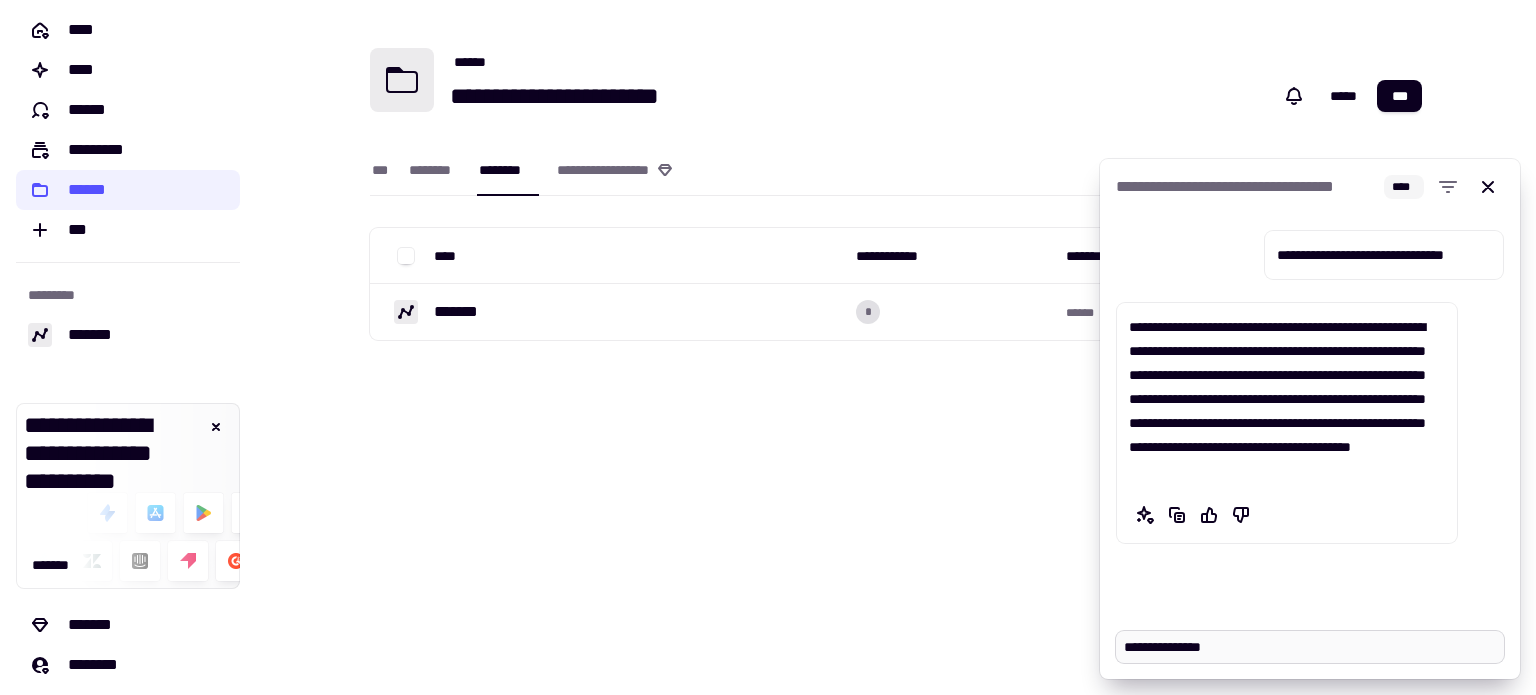 type on "*" 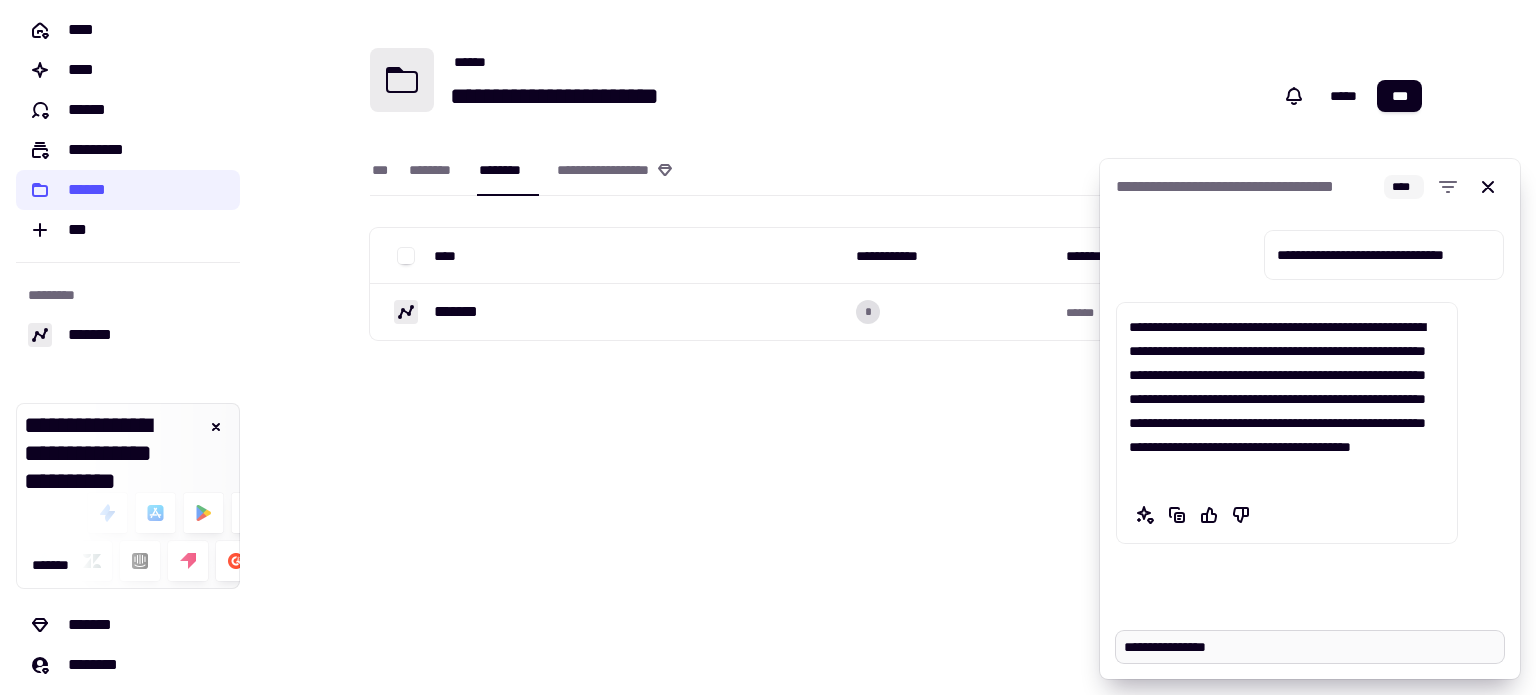 type on "*" 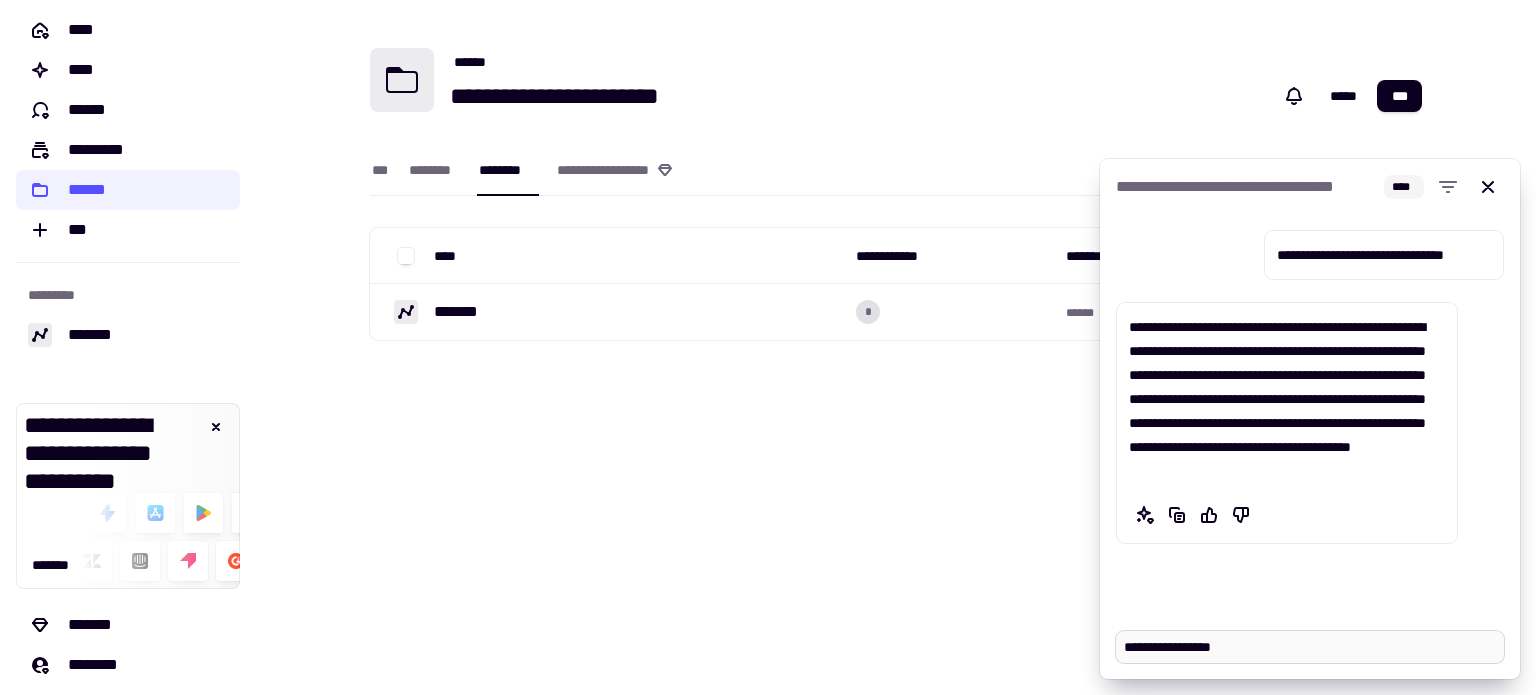 type on "*" 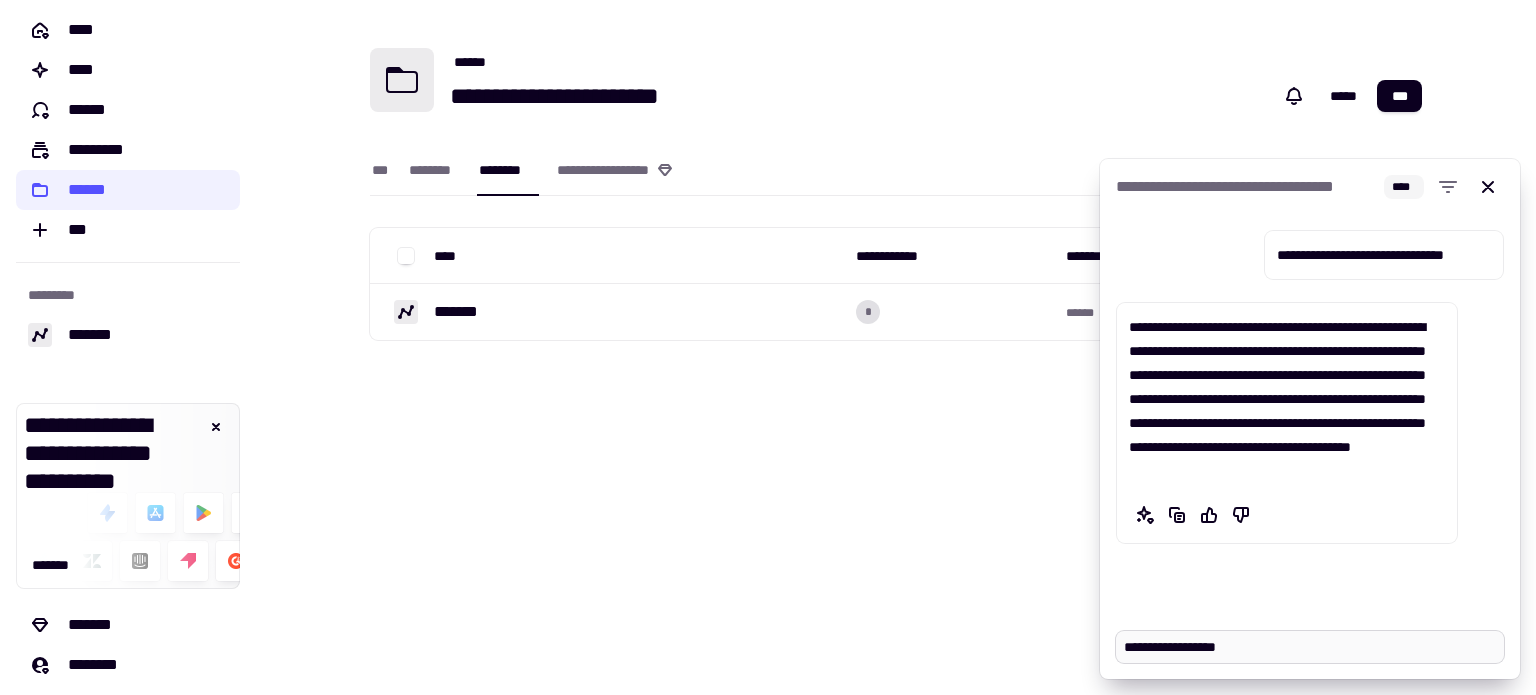 type on "*" 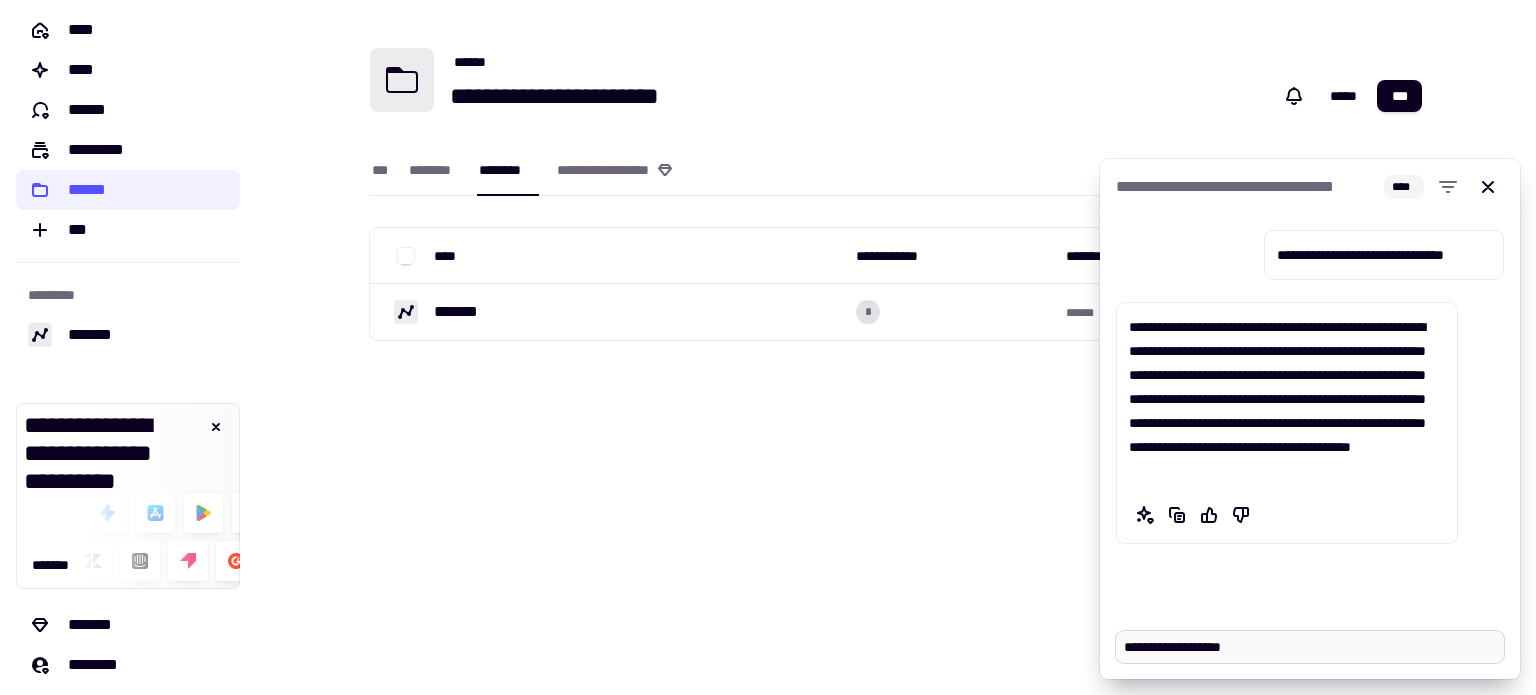 type on "*" 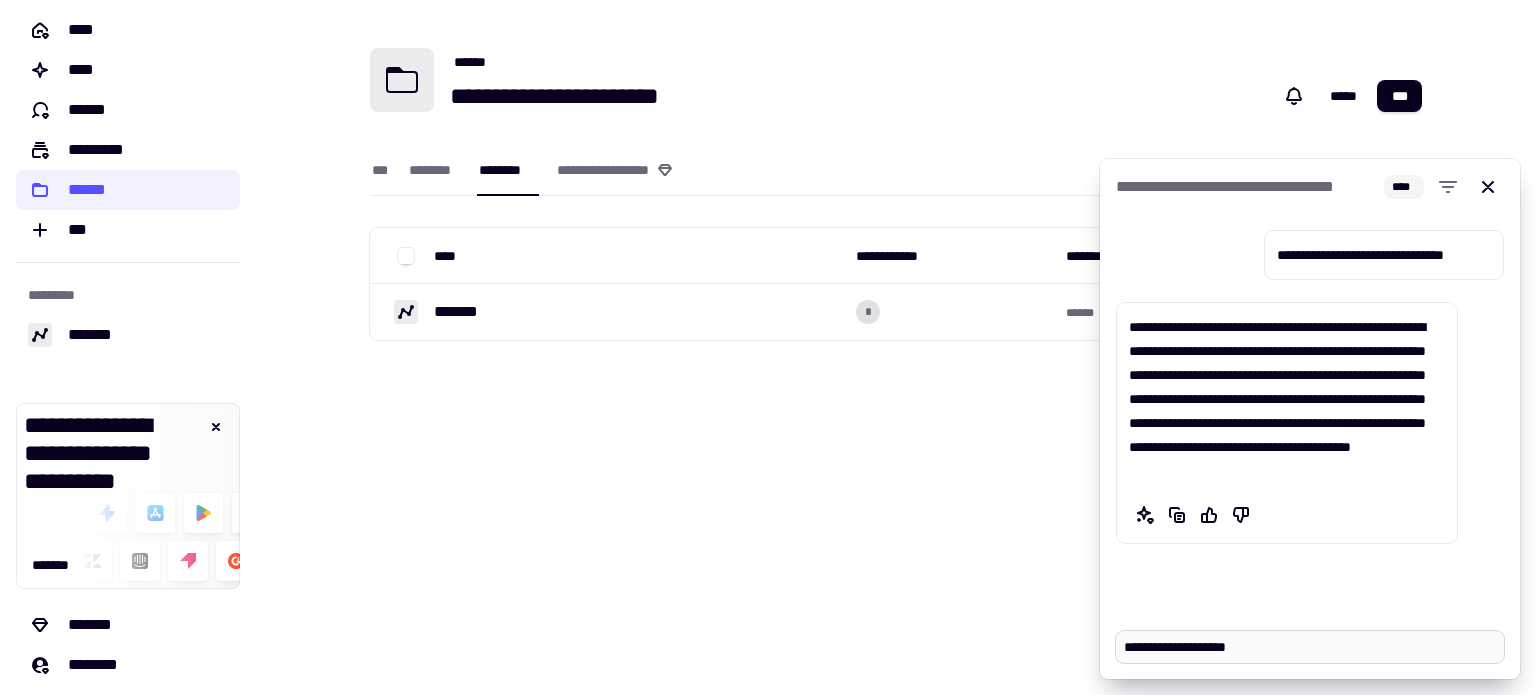 type on "*" 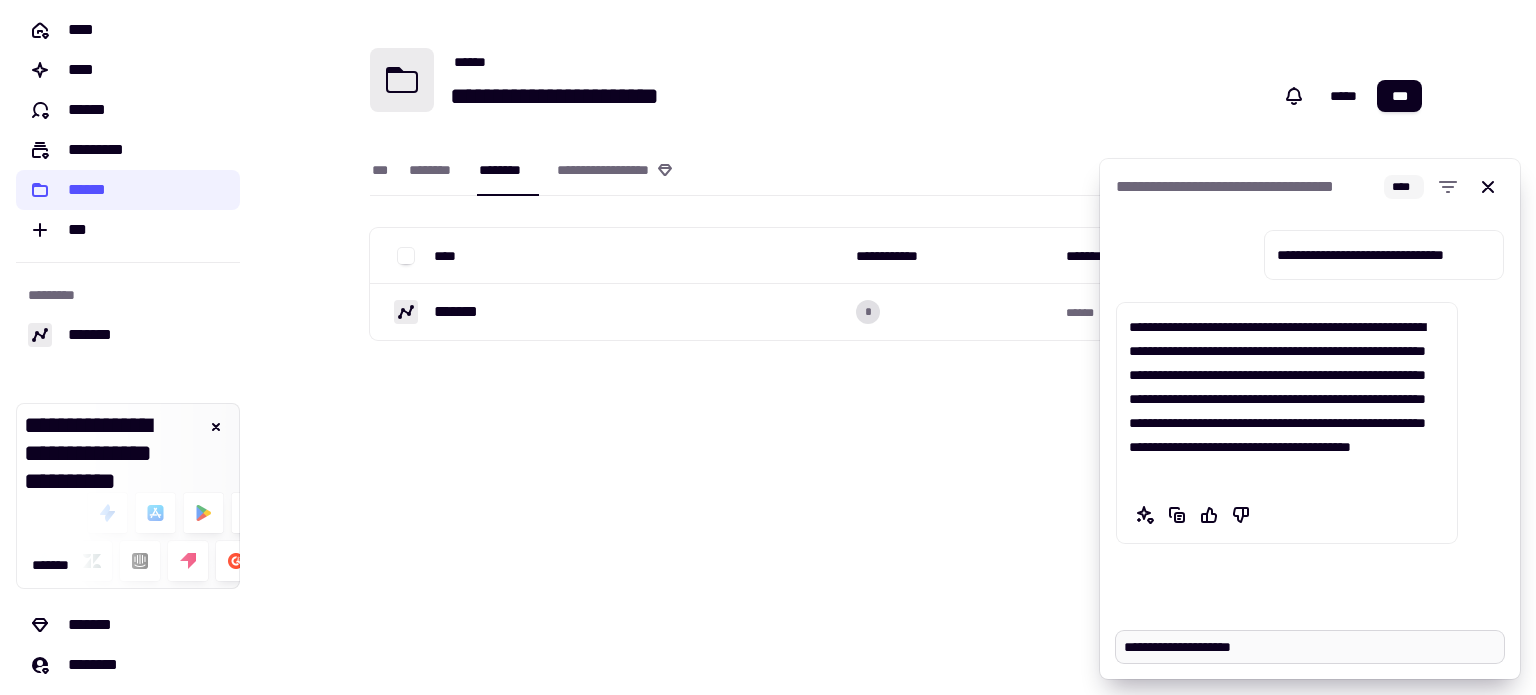 type on "*" 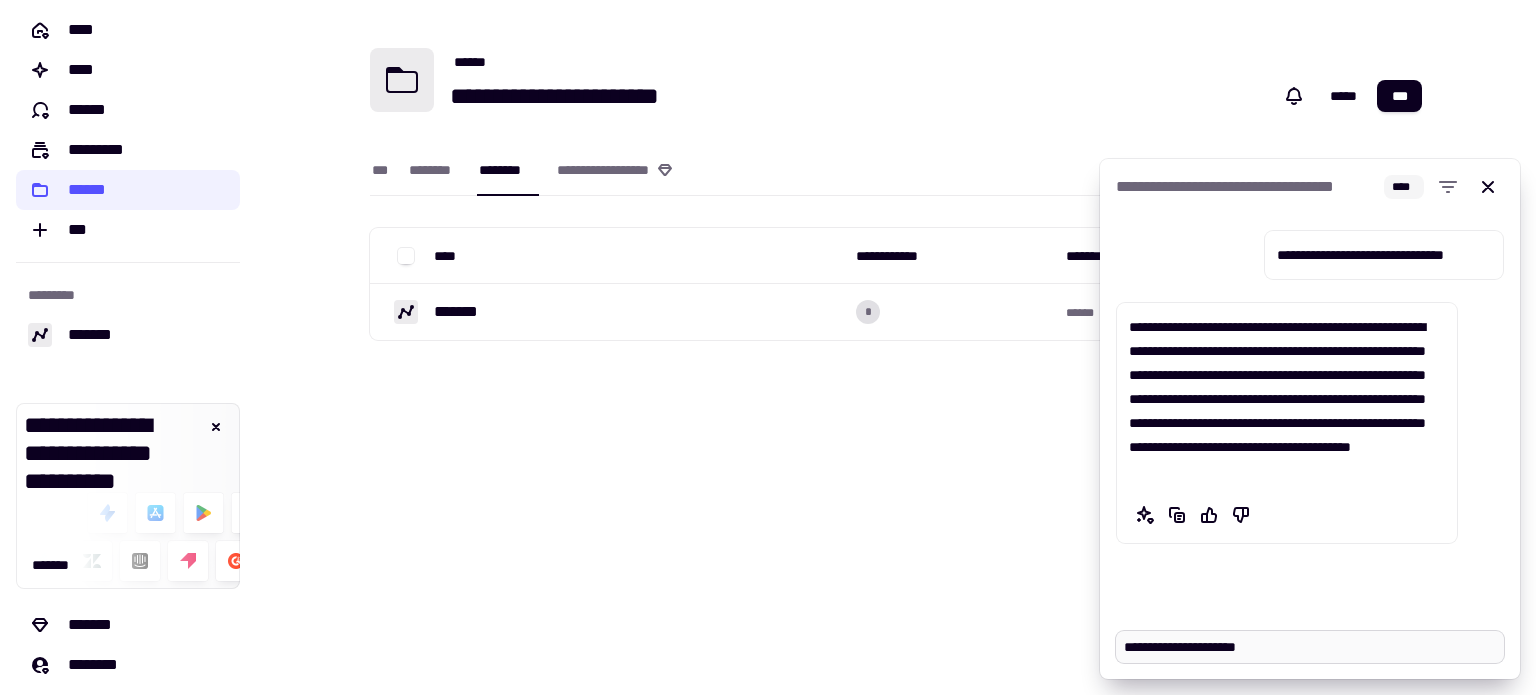 type on "*" 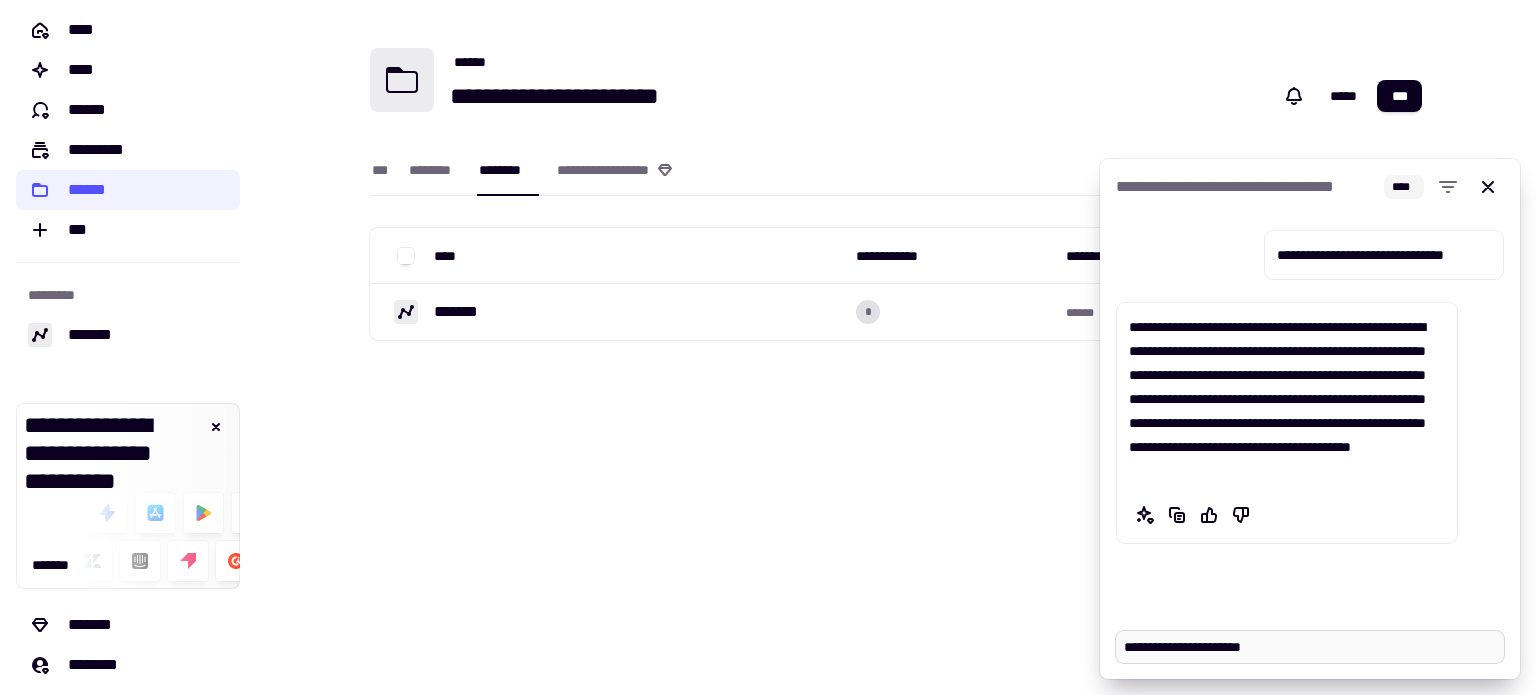 type on "*" 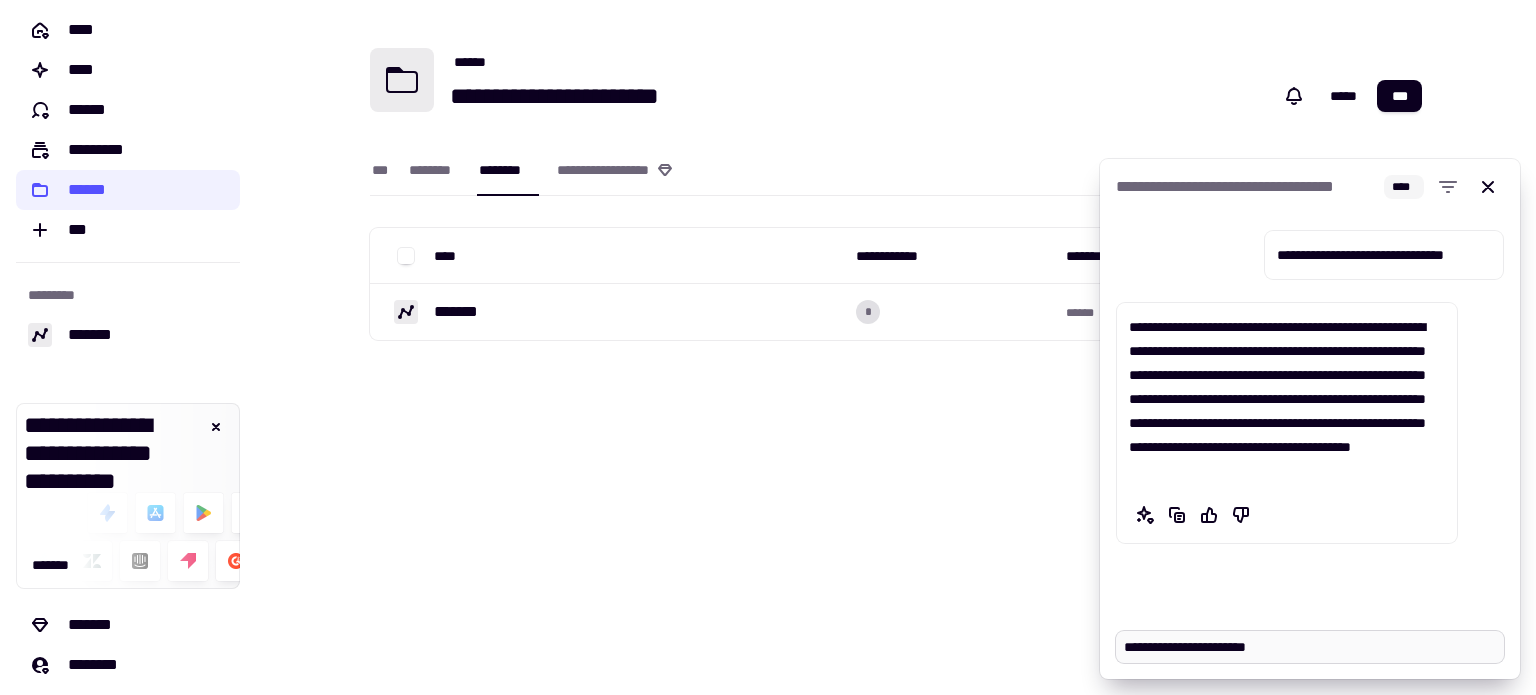 type on "*" 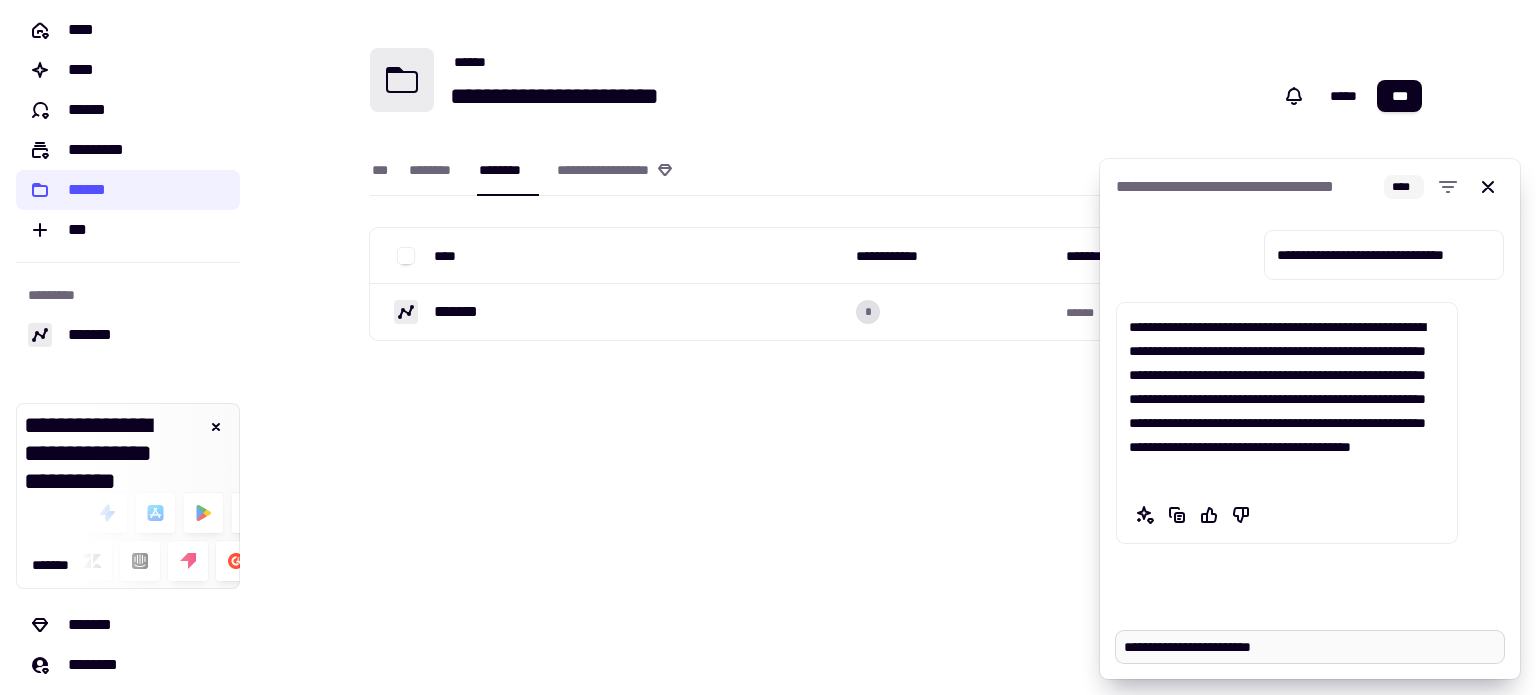 type on "*" 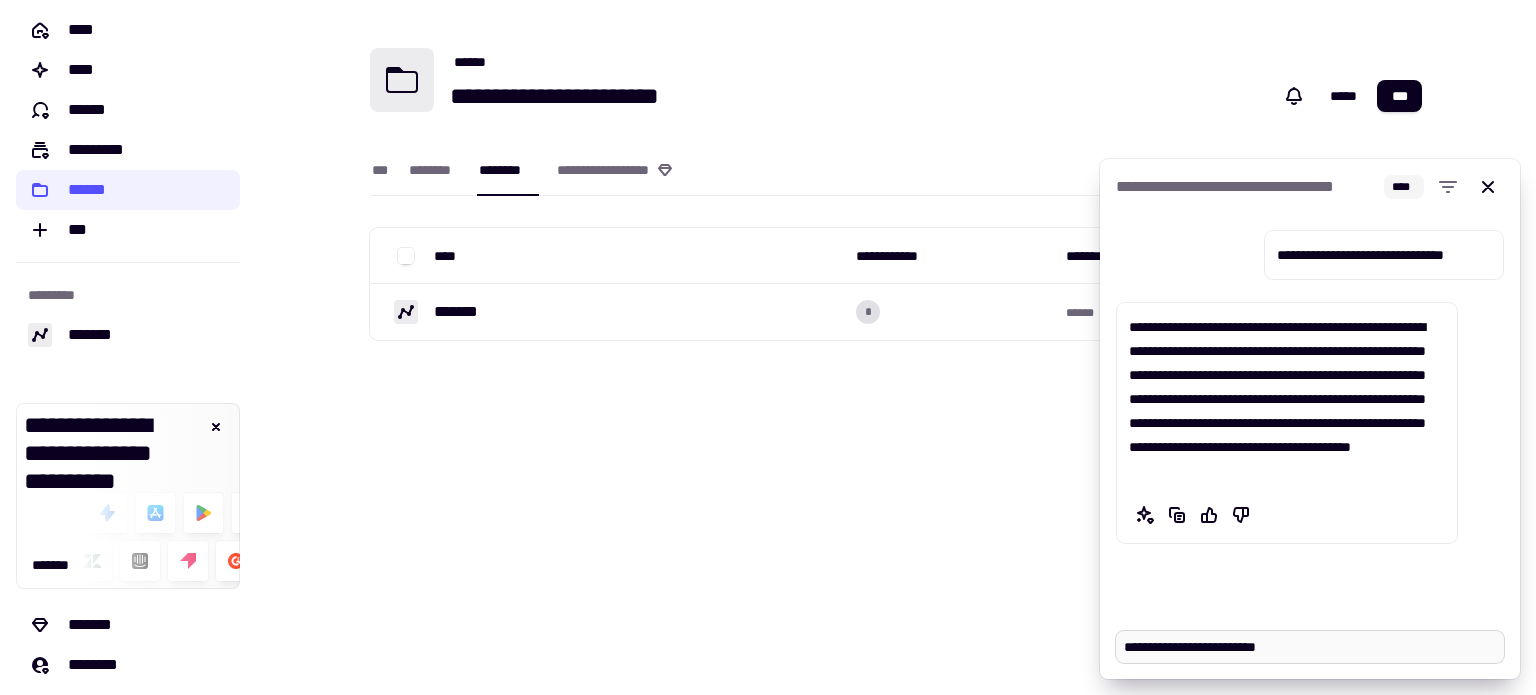 type on "**********" 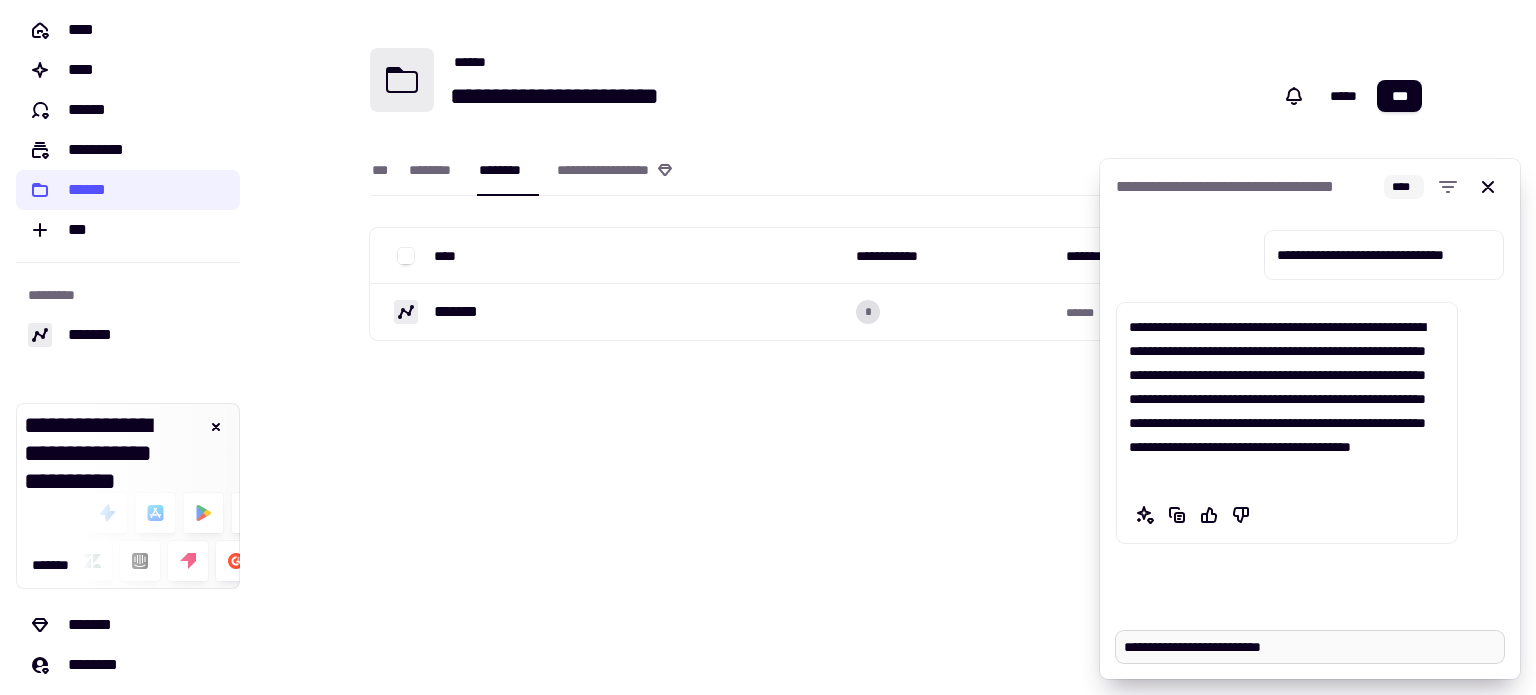 type on "*" 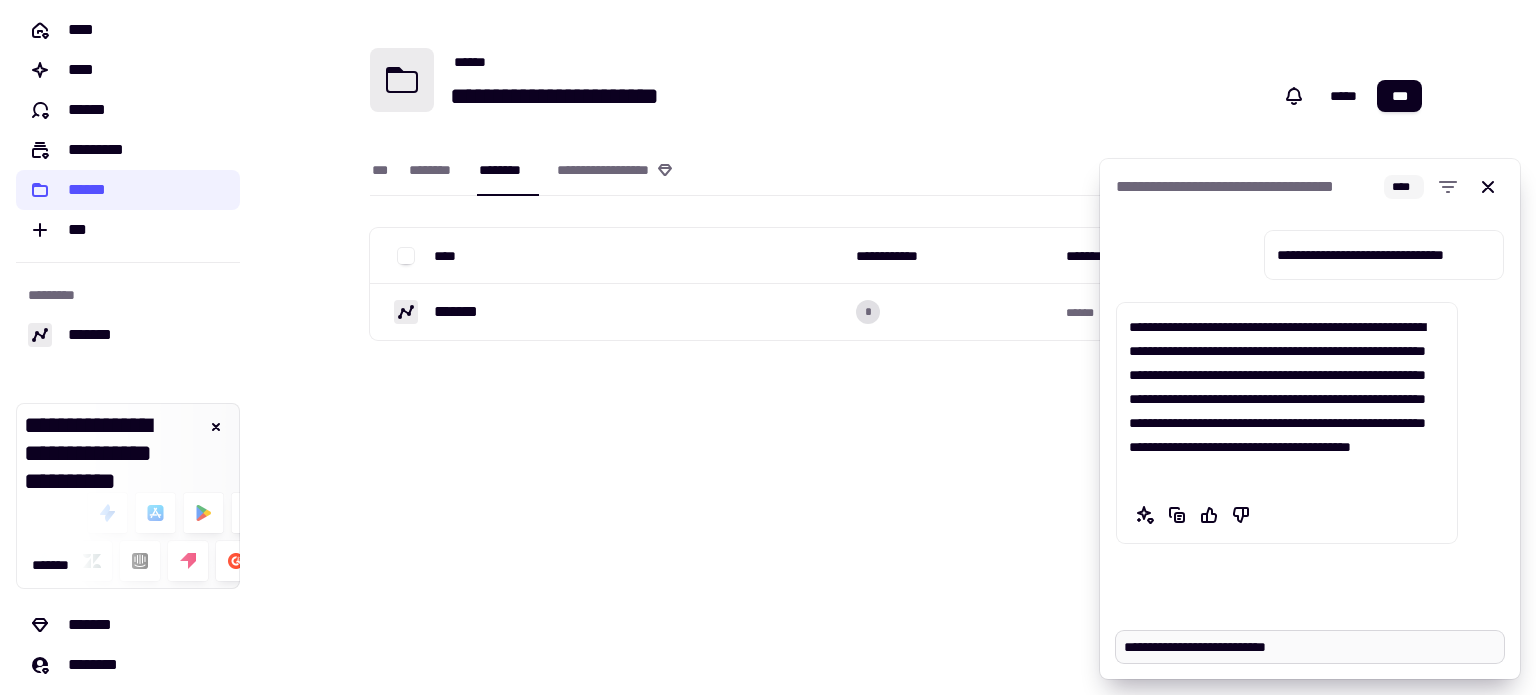 type on "*" 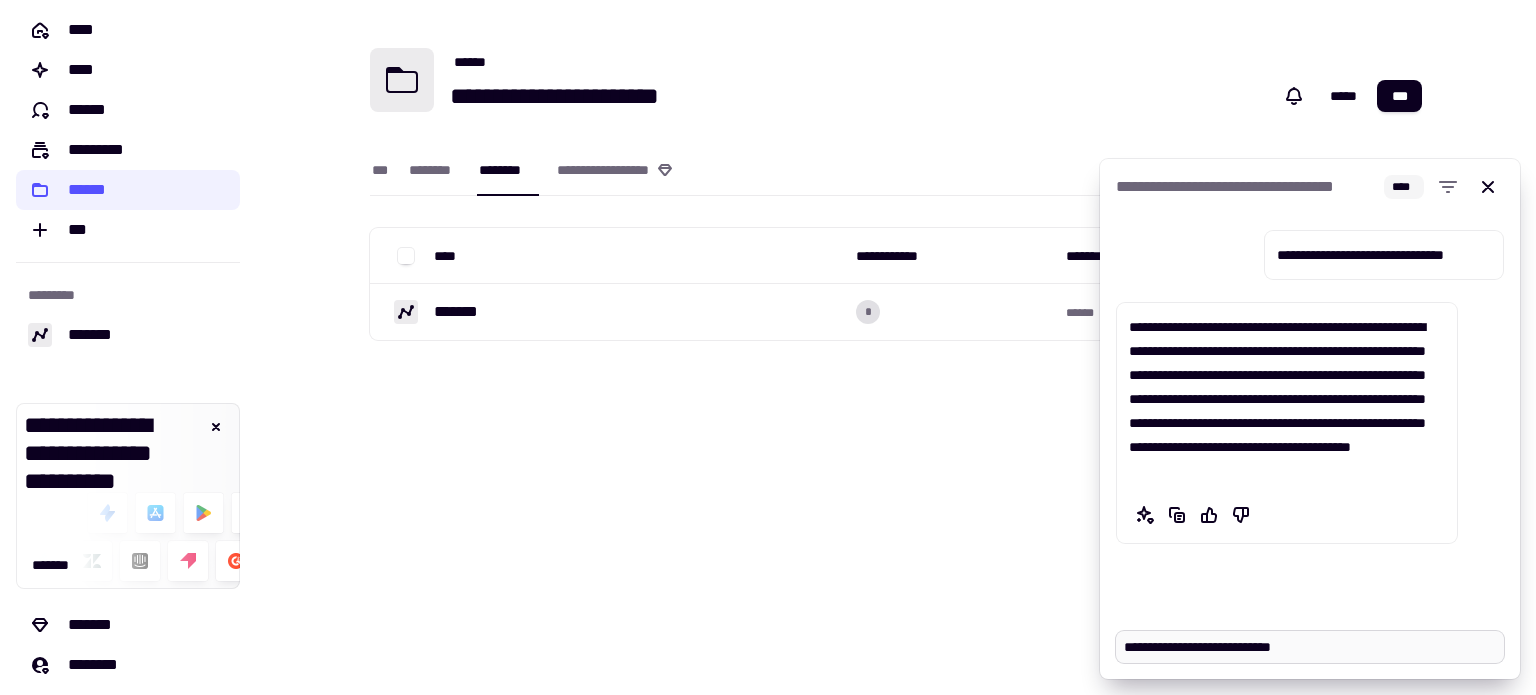 type on "*" 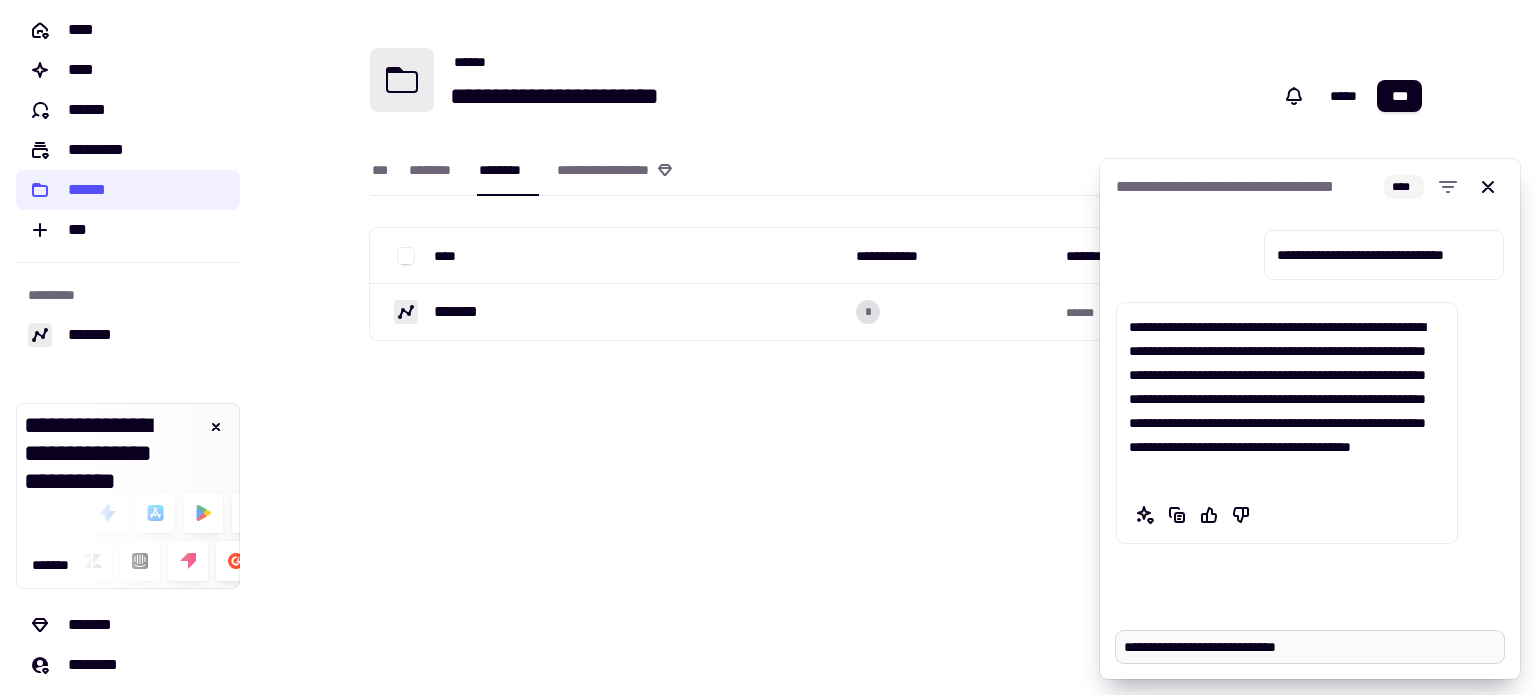 type on "*" 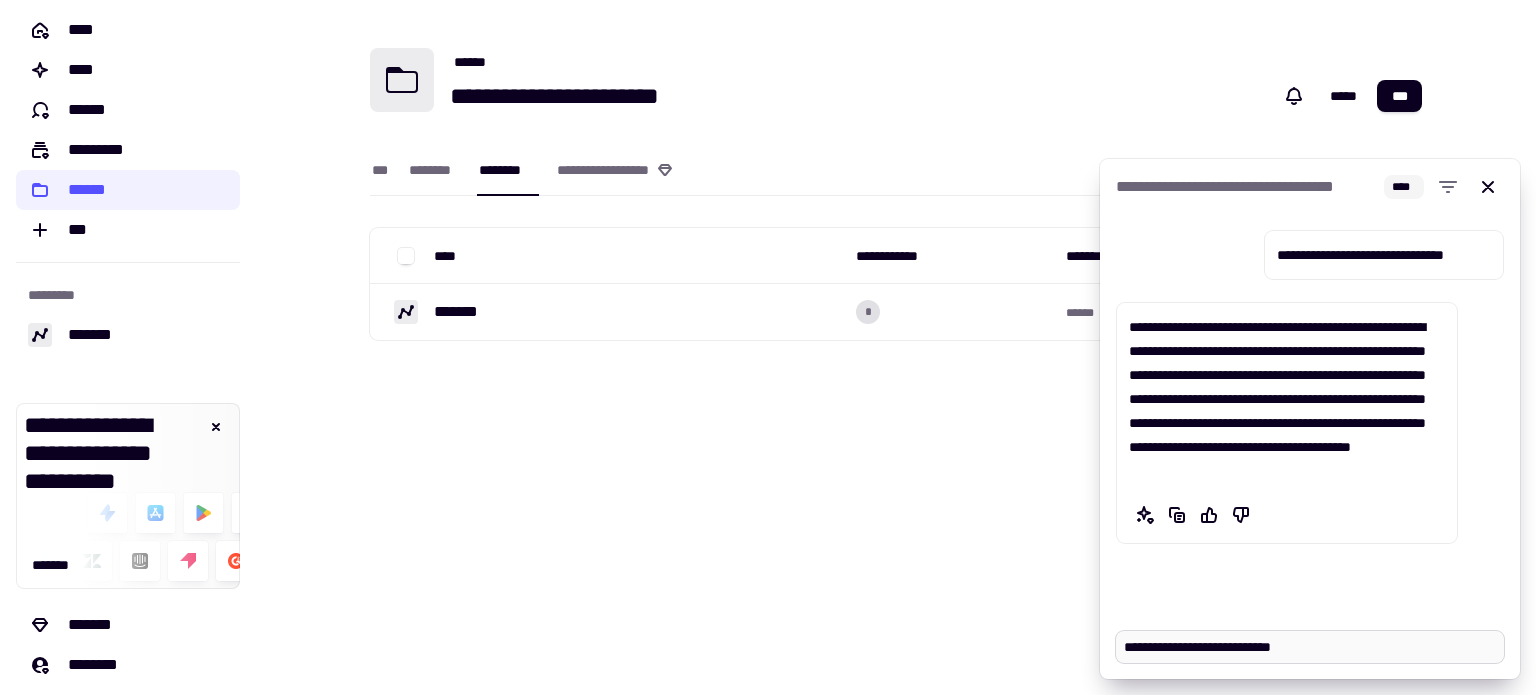 type on "*" 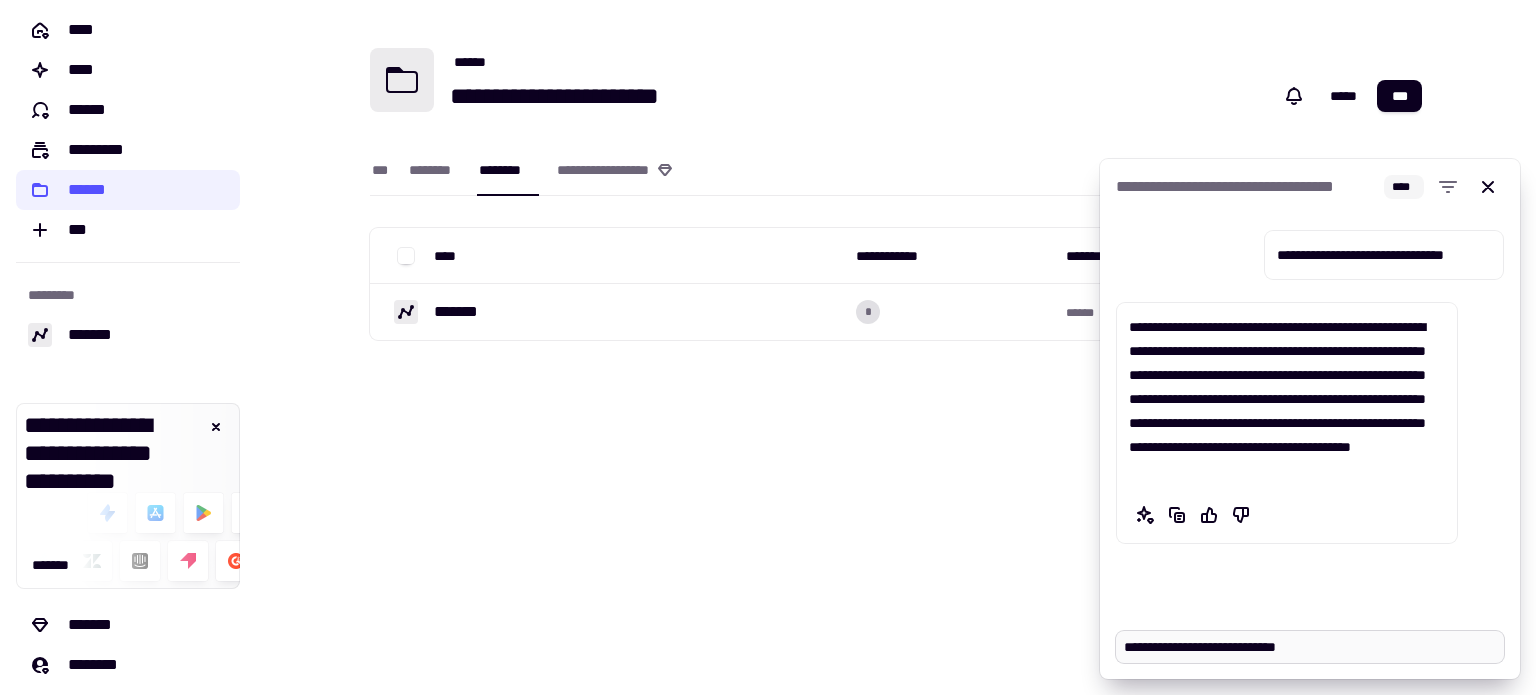 type on "**********" 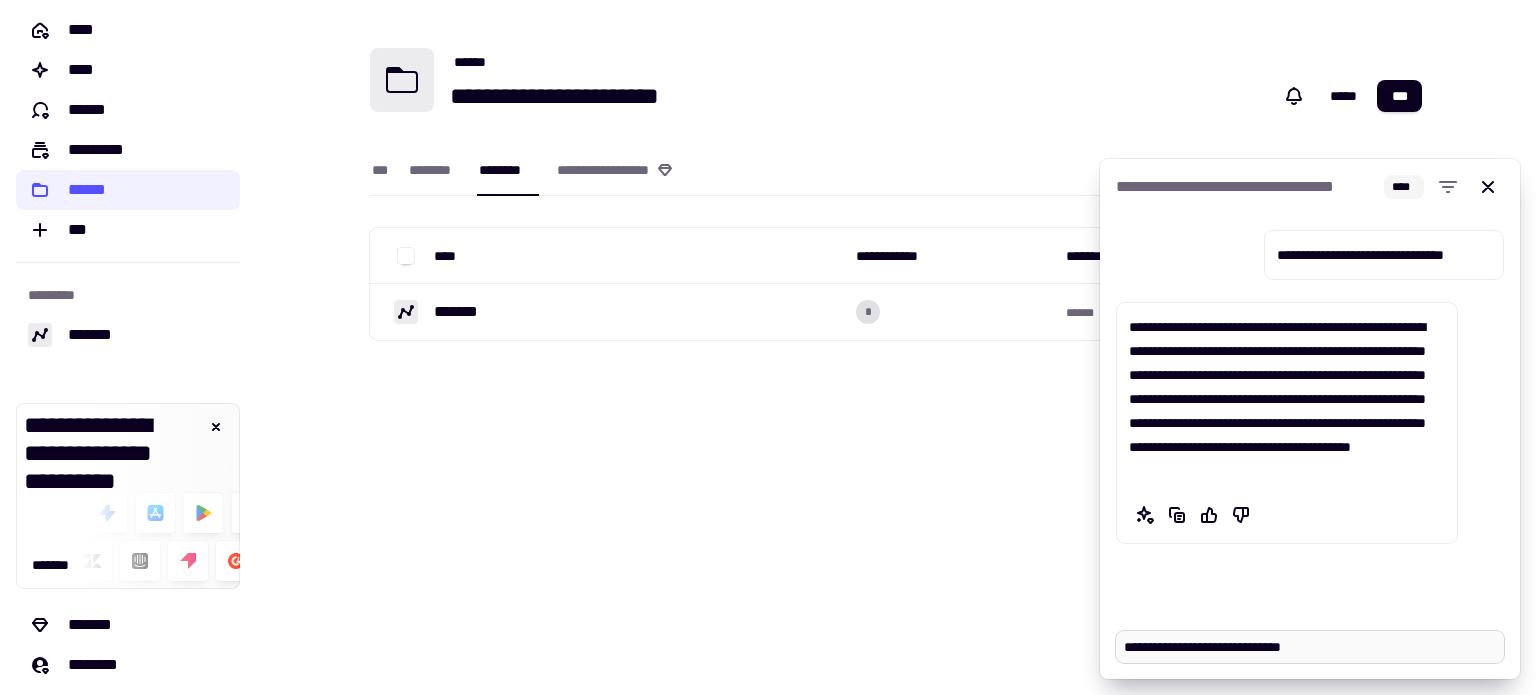 type on "*" 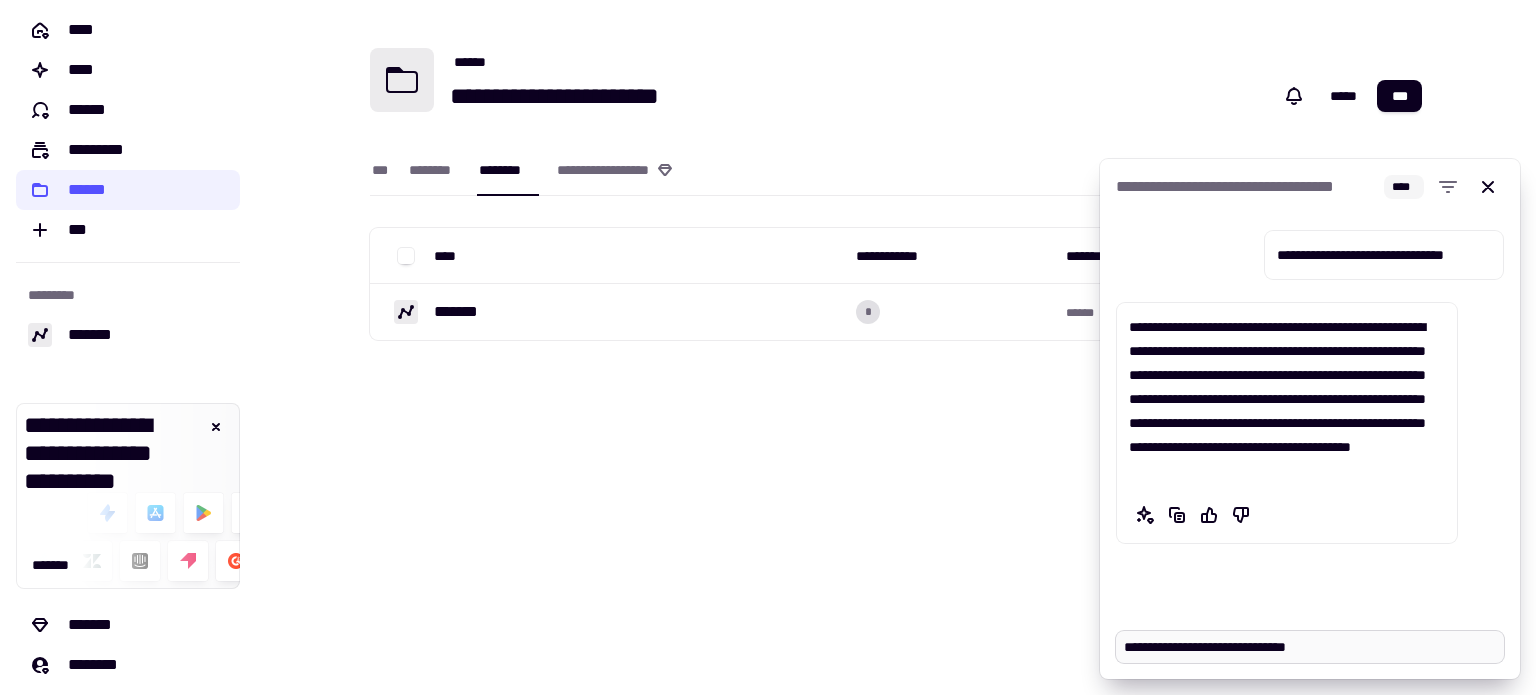 type on "*" 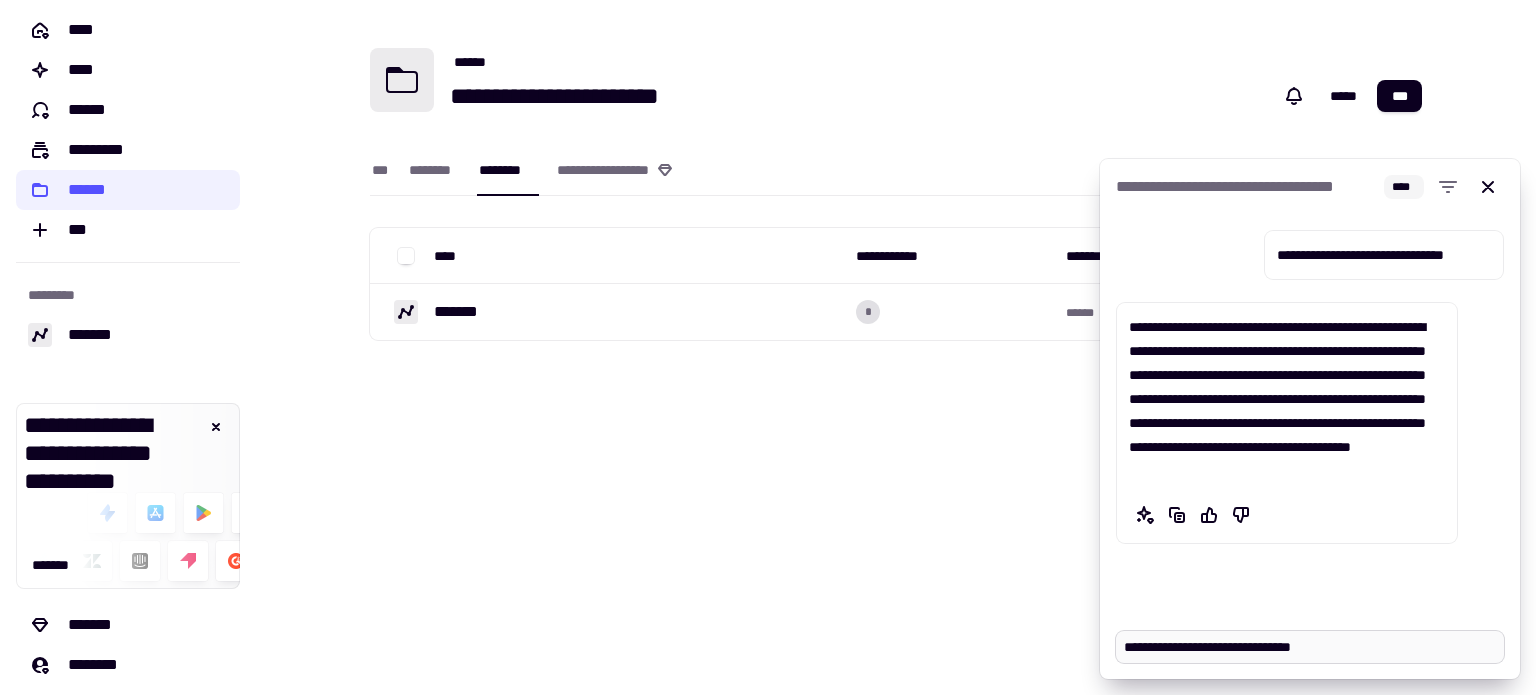 type on "*" 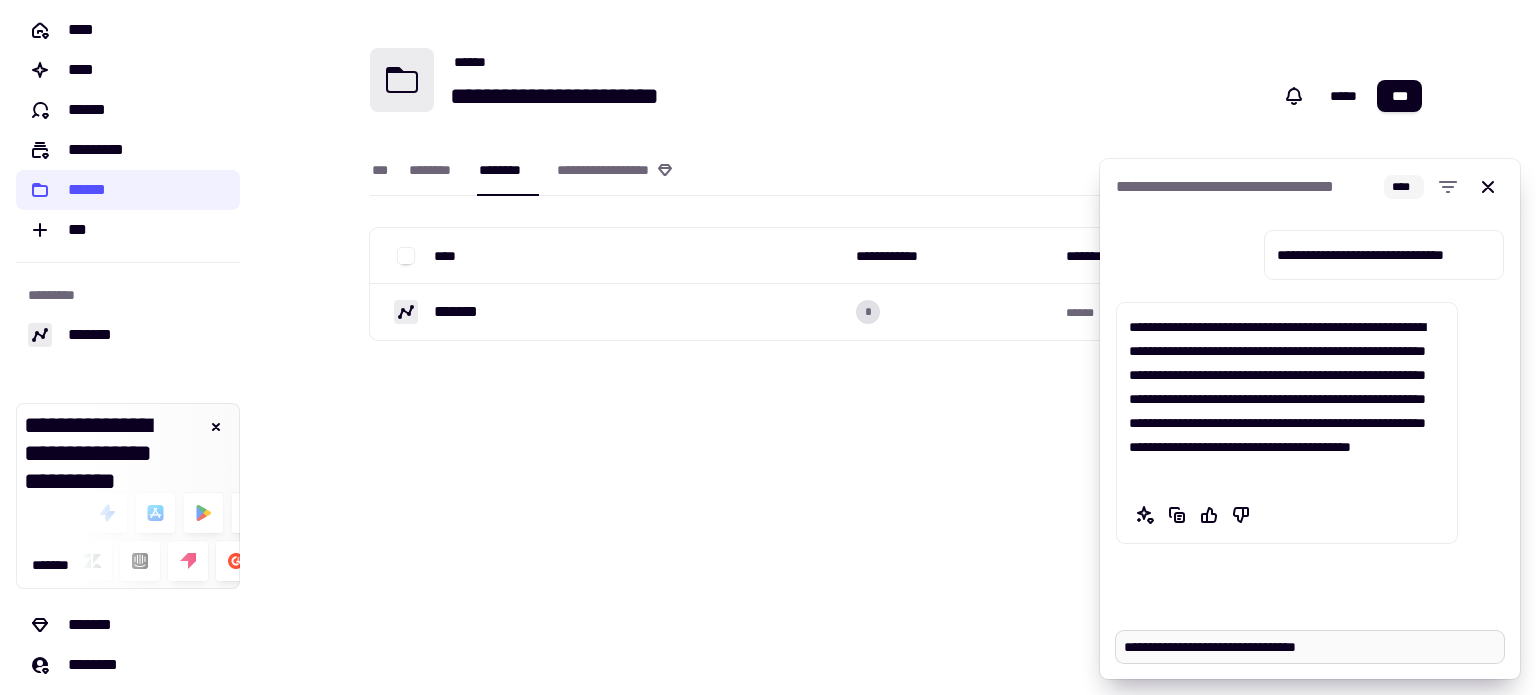 type on "*" 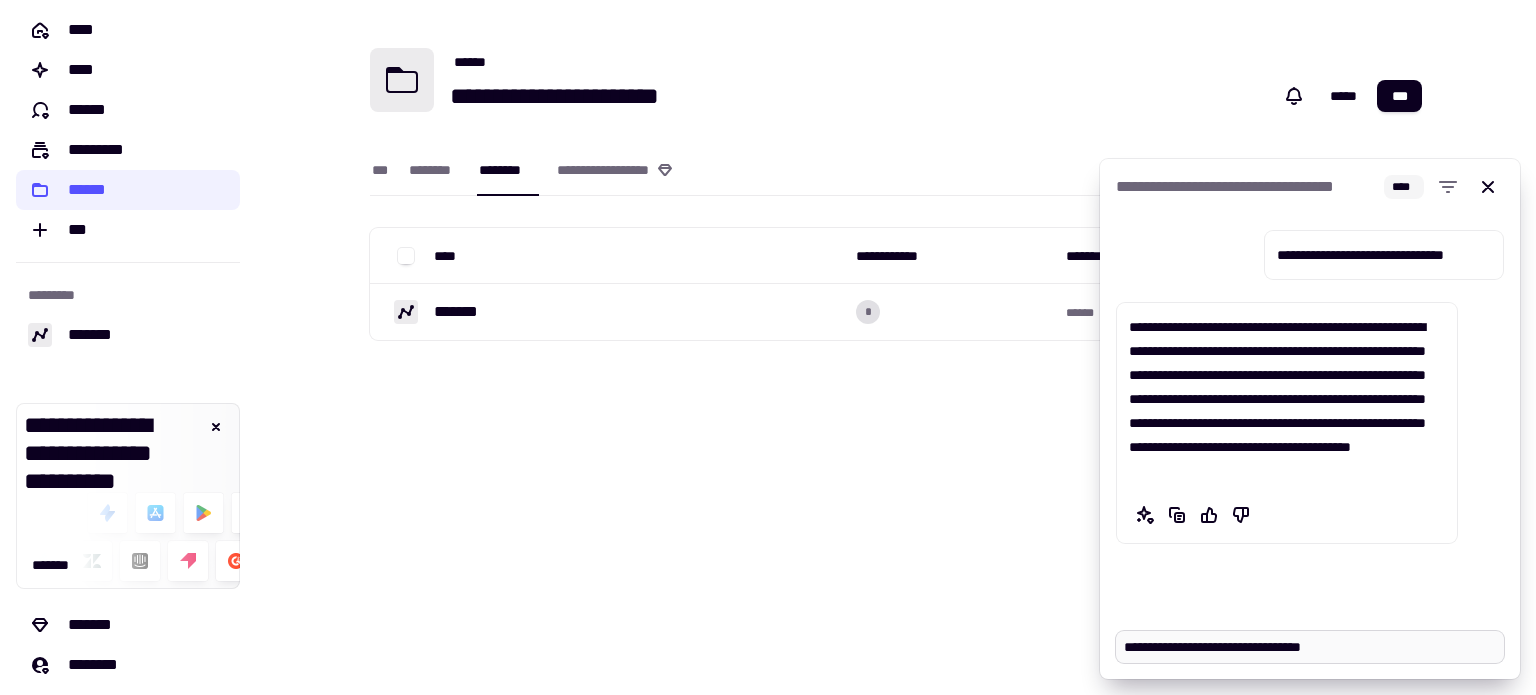 type on "*" 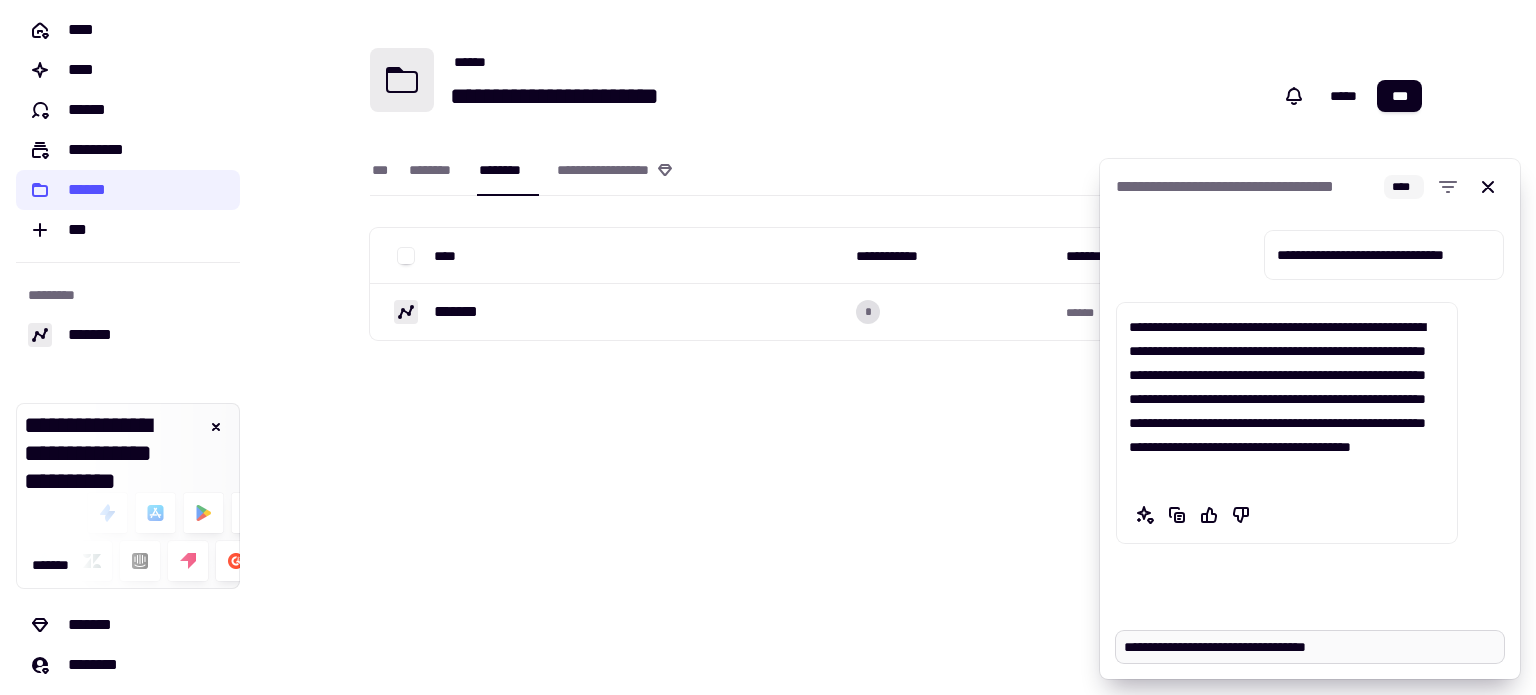 type on "*" 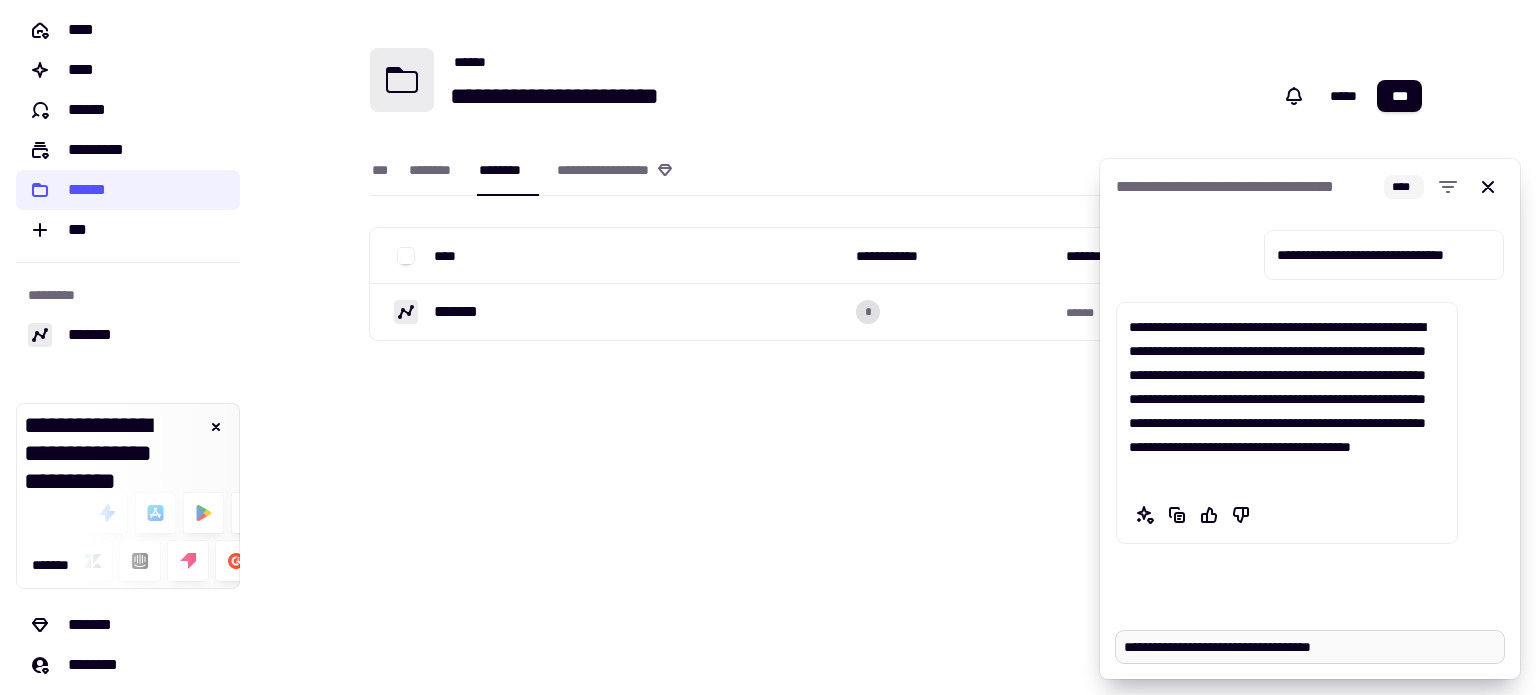 type on "**********" 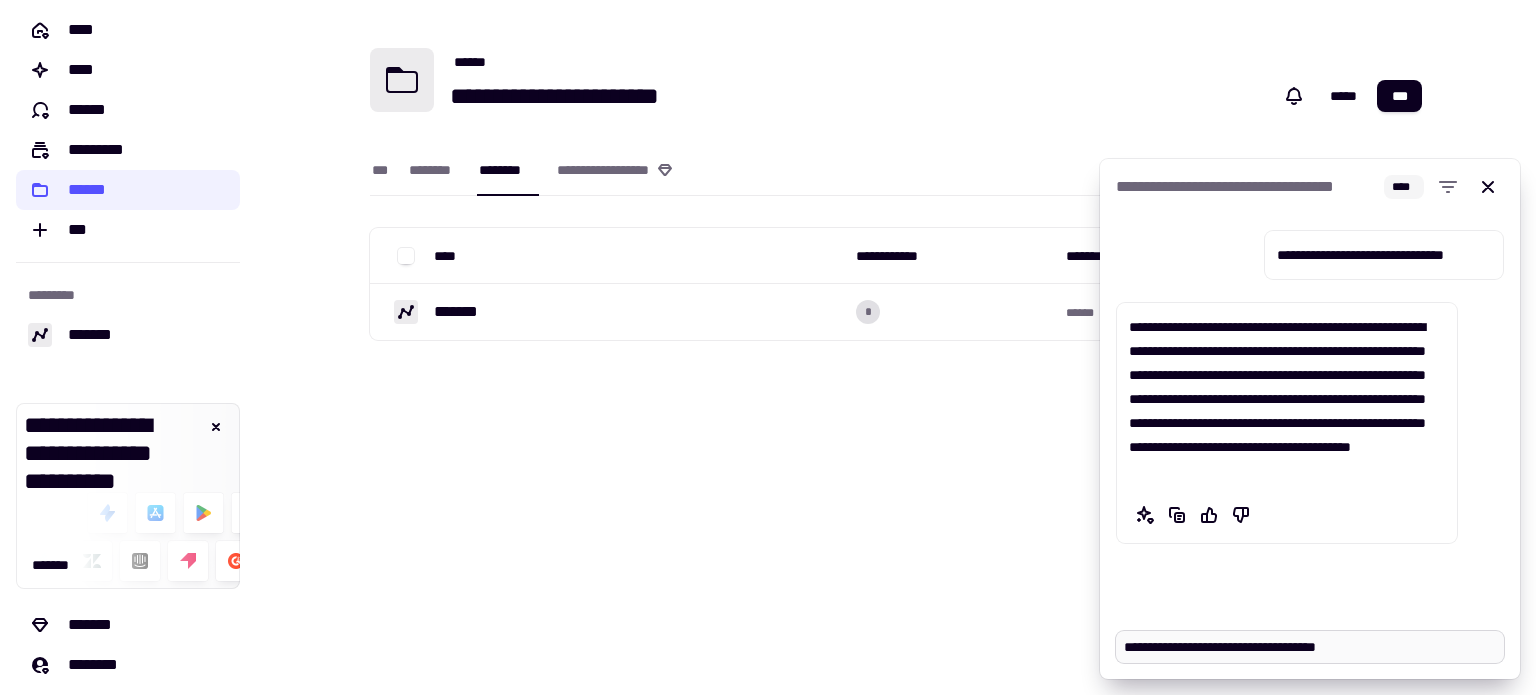 type on "*" 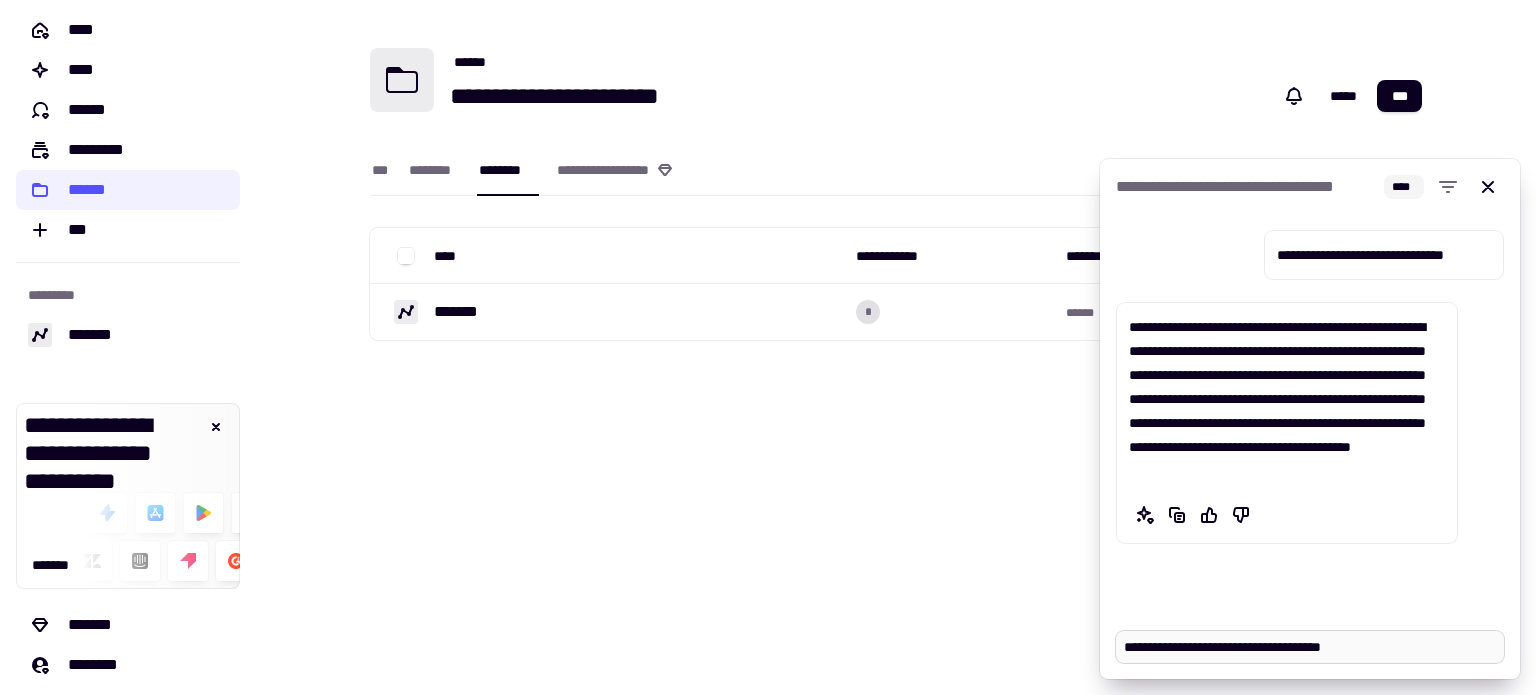 type on "*" 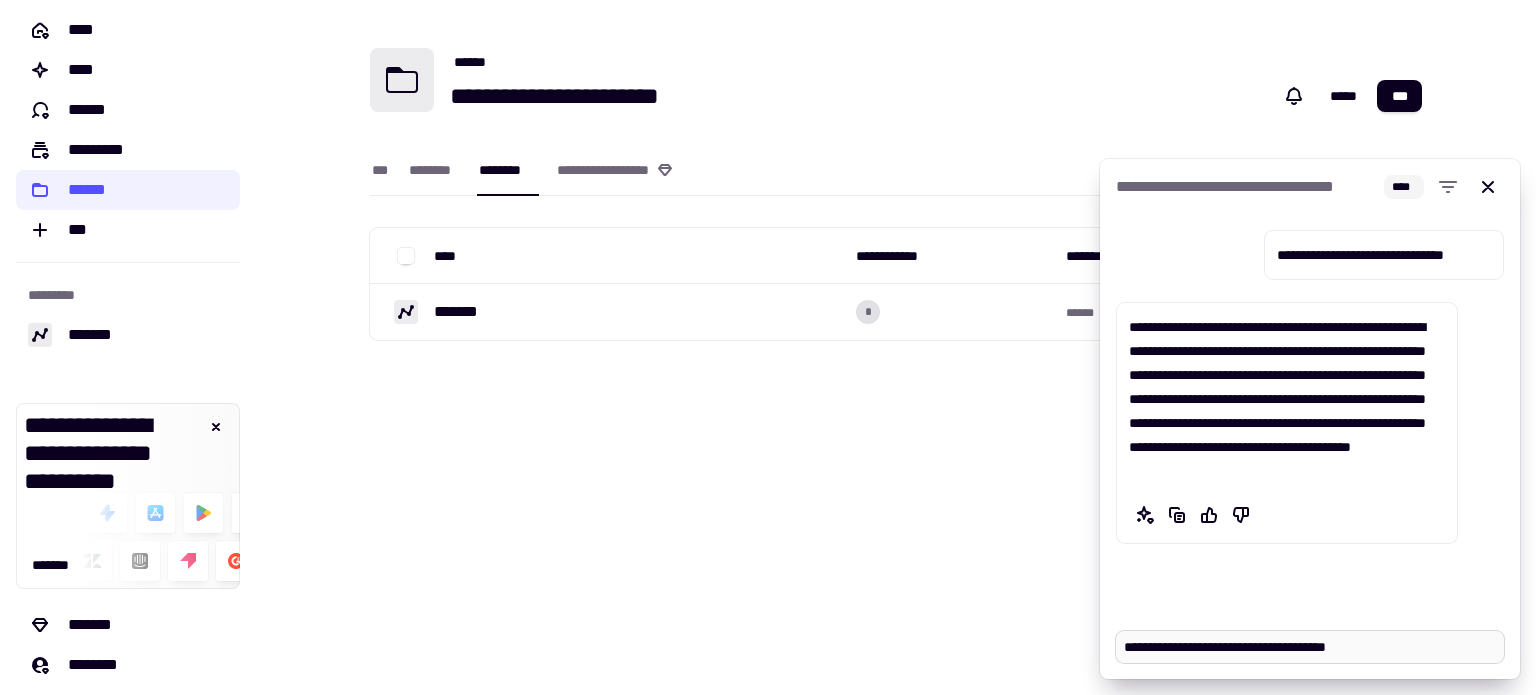 type on "*" 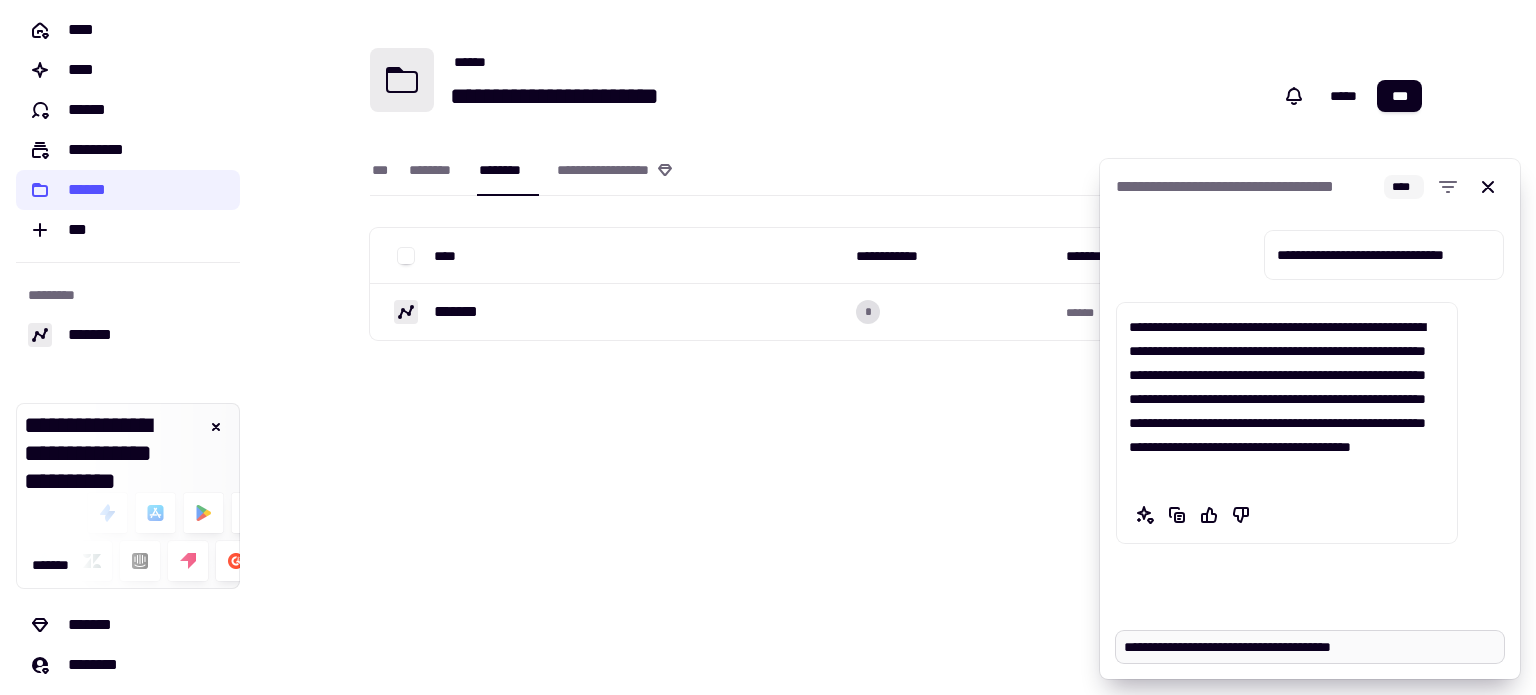 type on "**********" 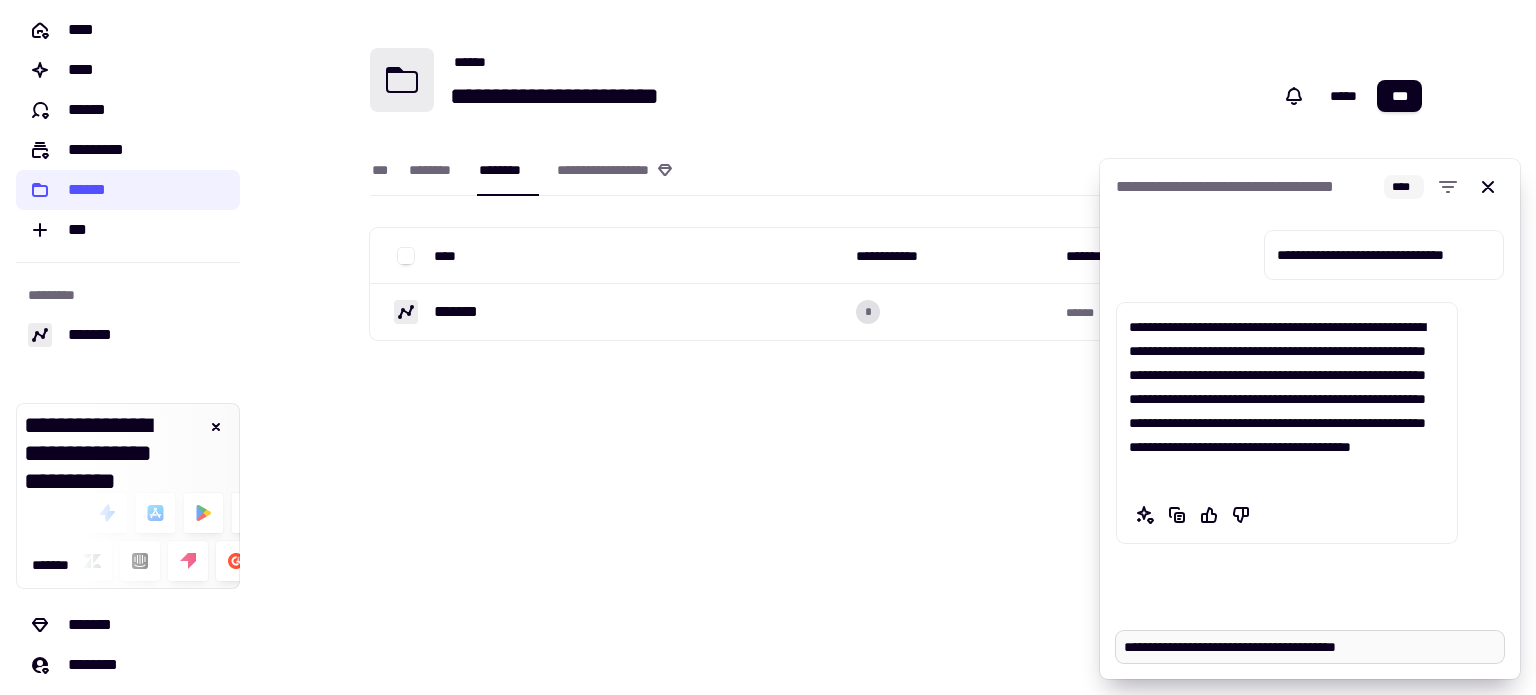 type on "*" 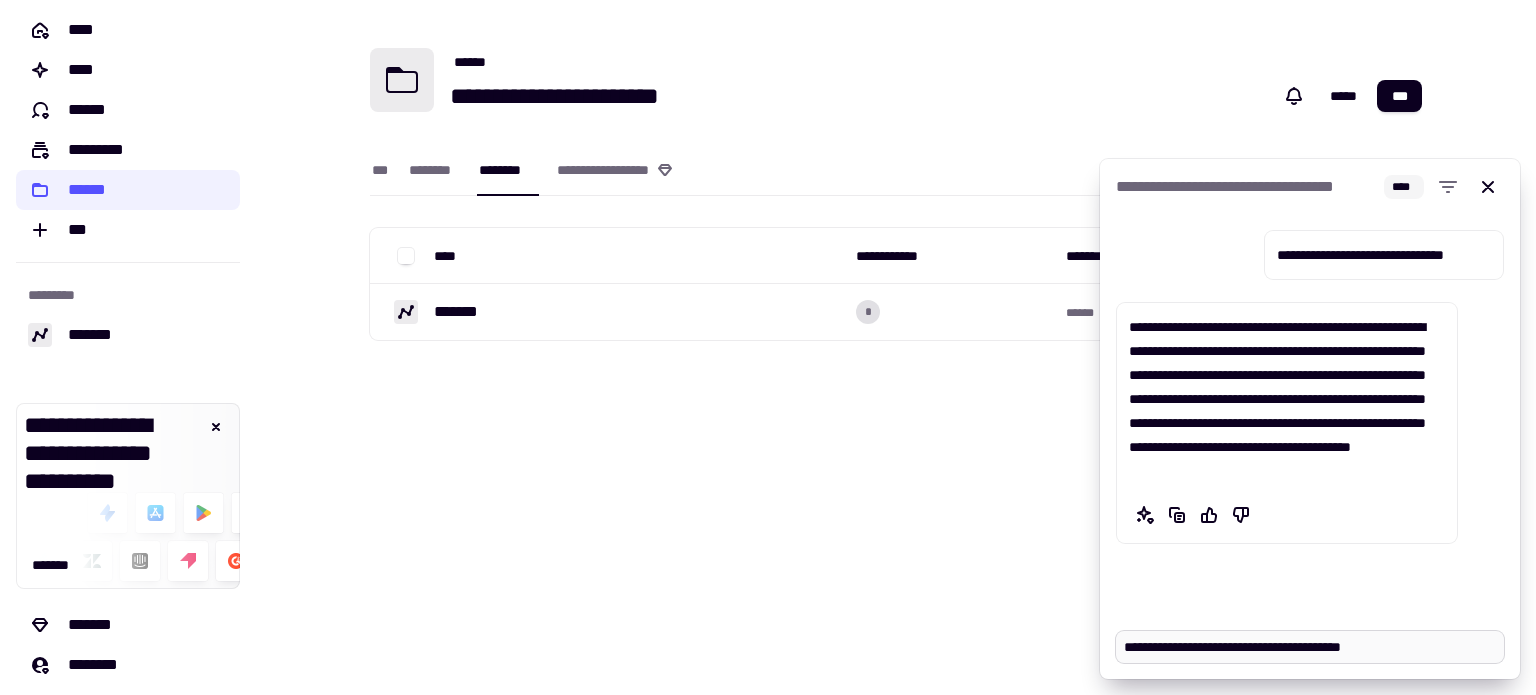 type on "*" 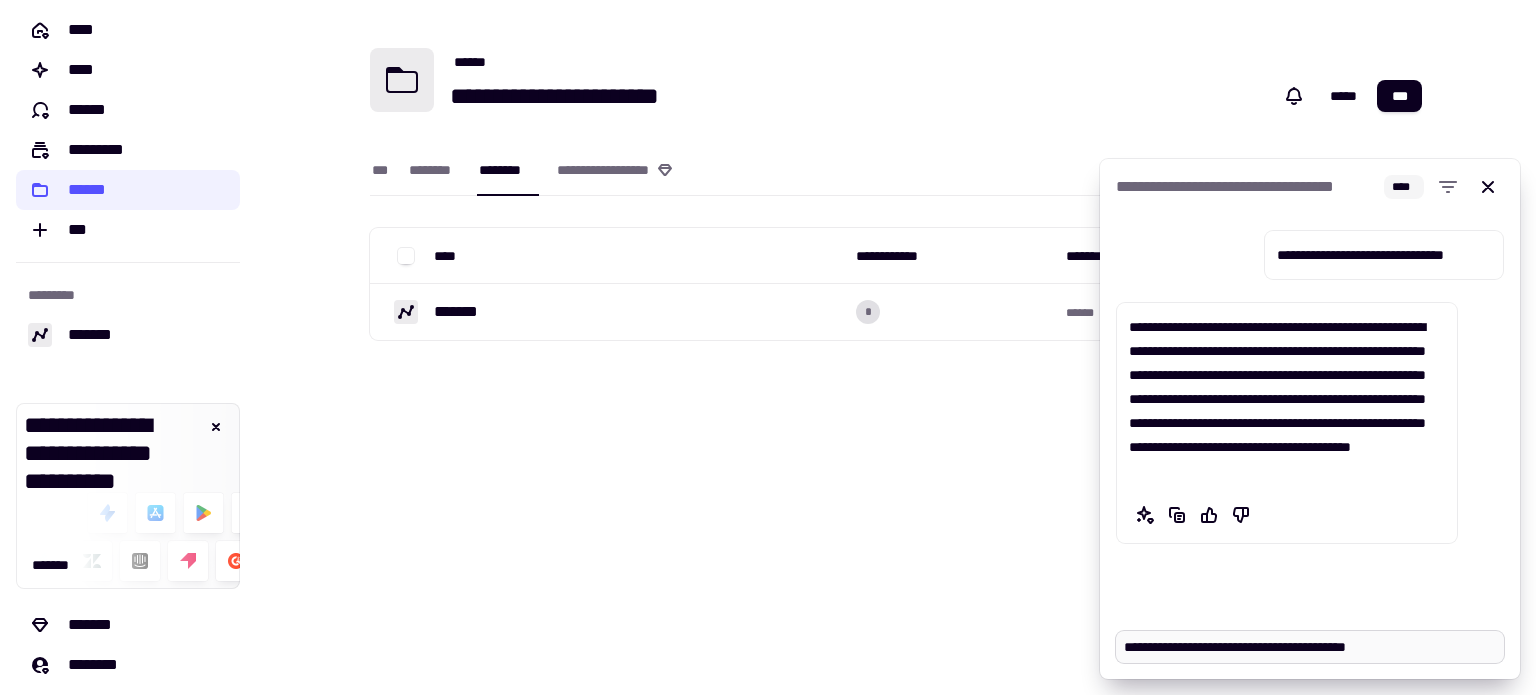 type on "*" 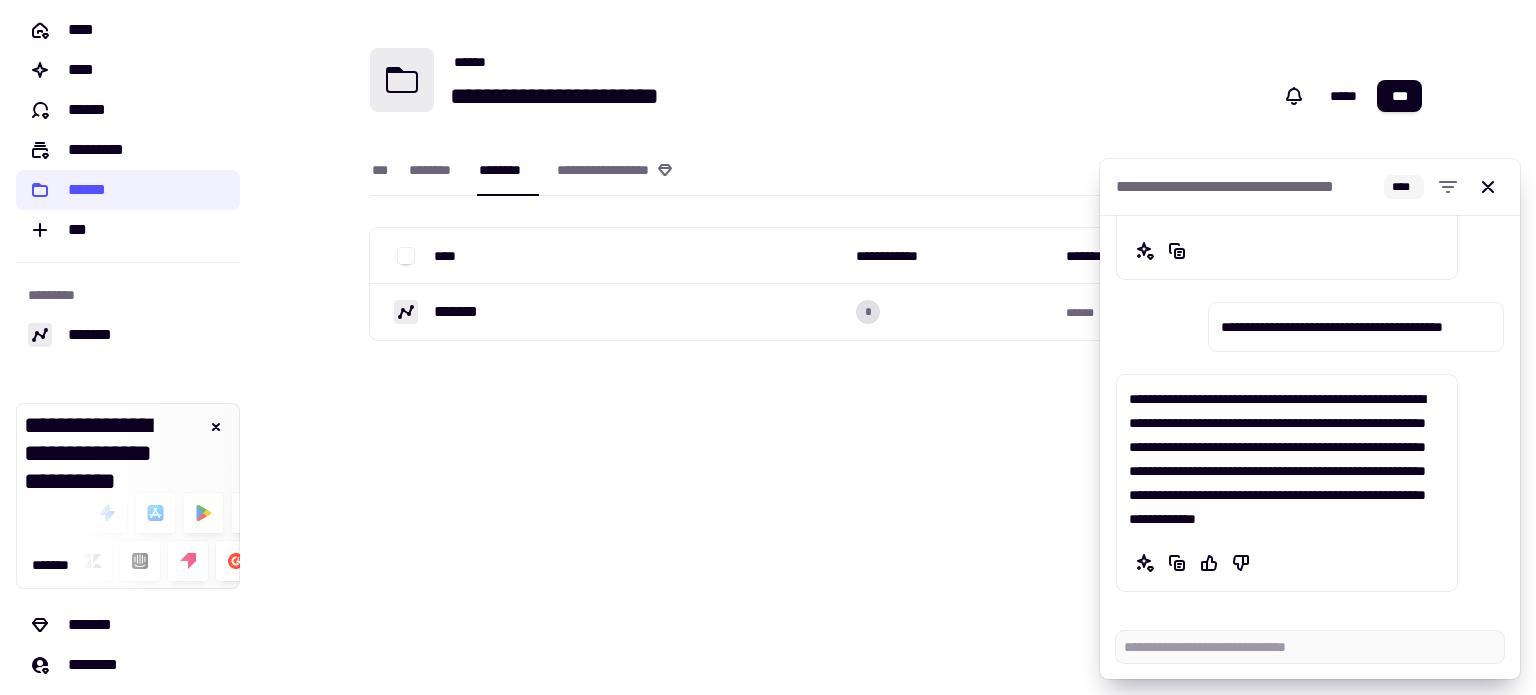scroll, scrollTop: 288, scrollLeft: 0, axis: vertical 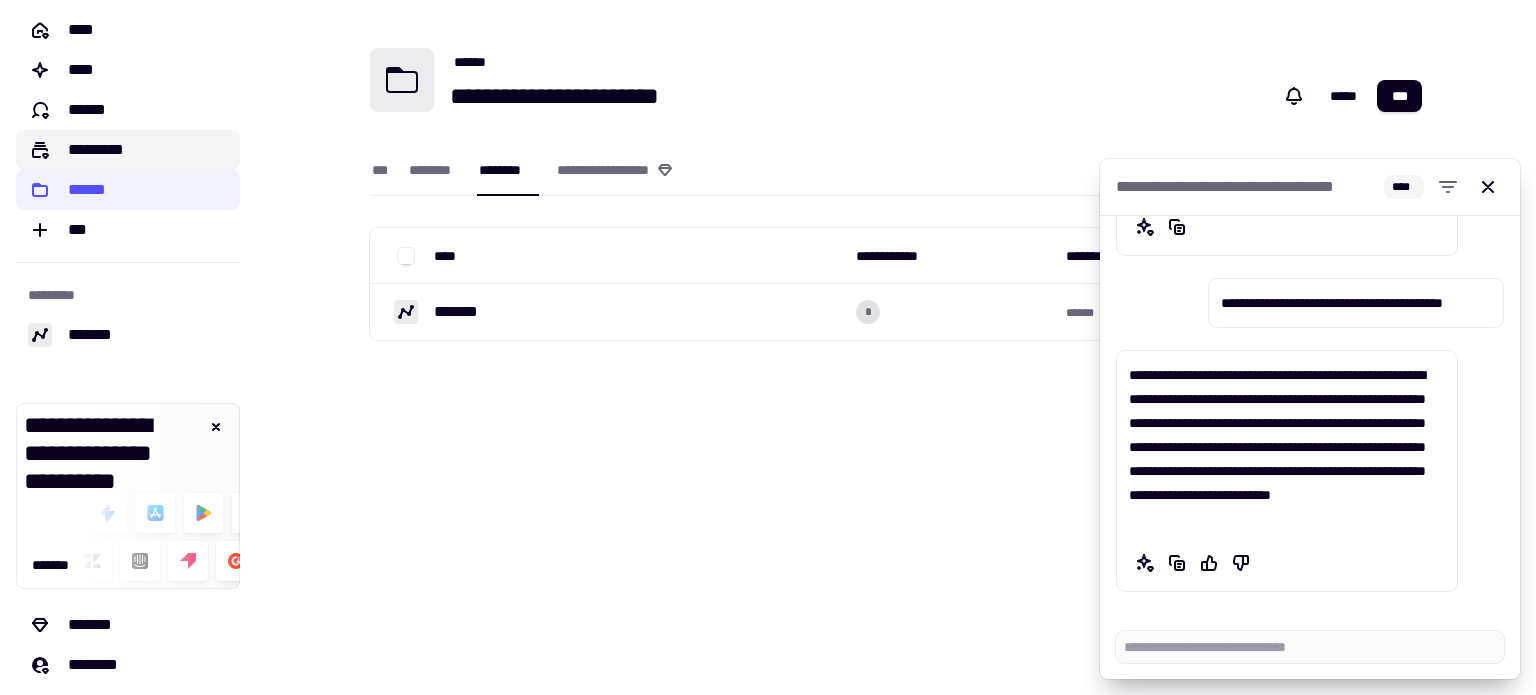 click on "*********" 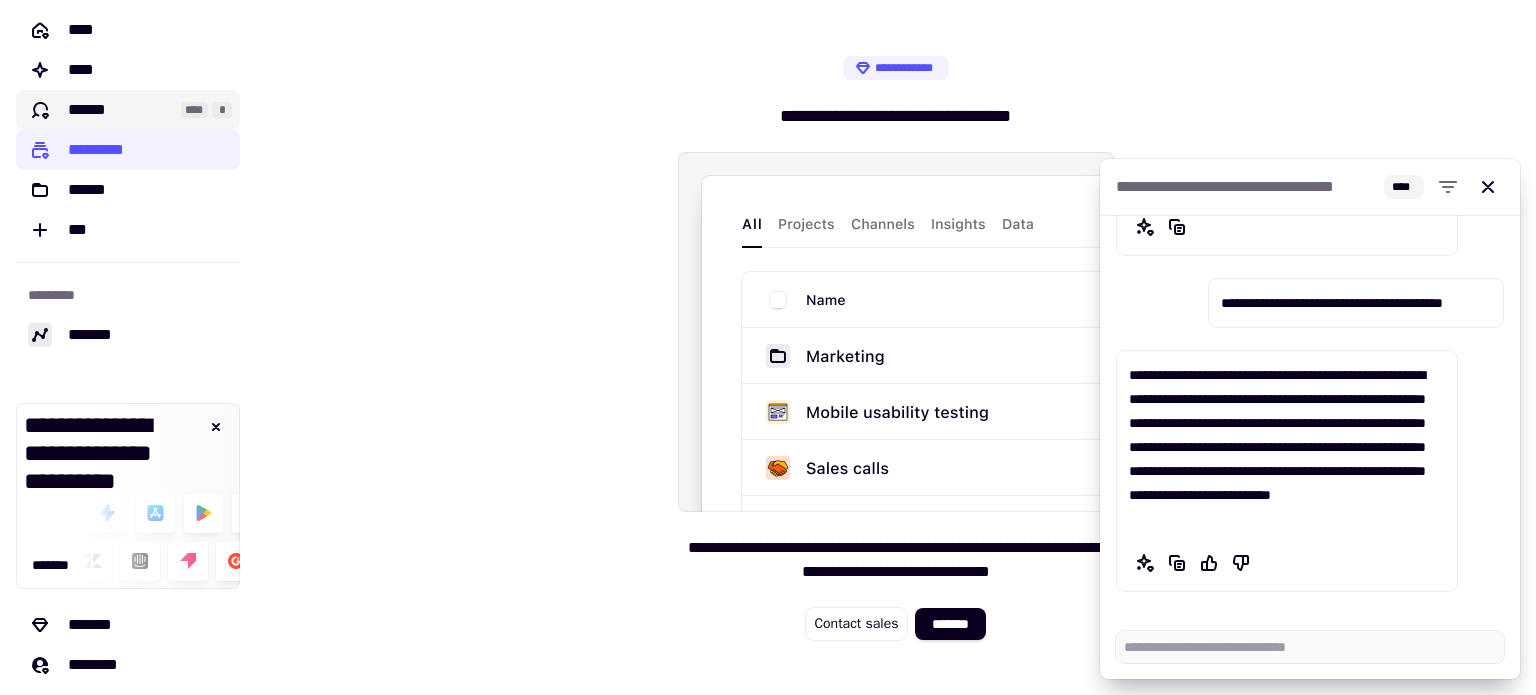 click on "******" 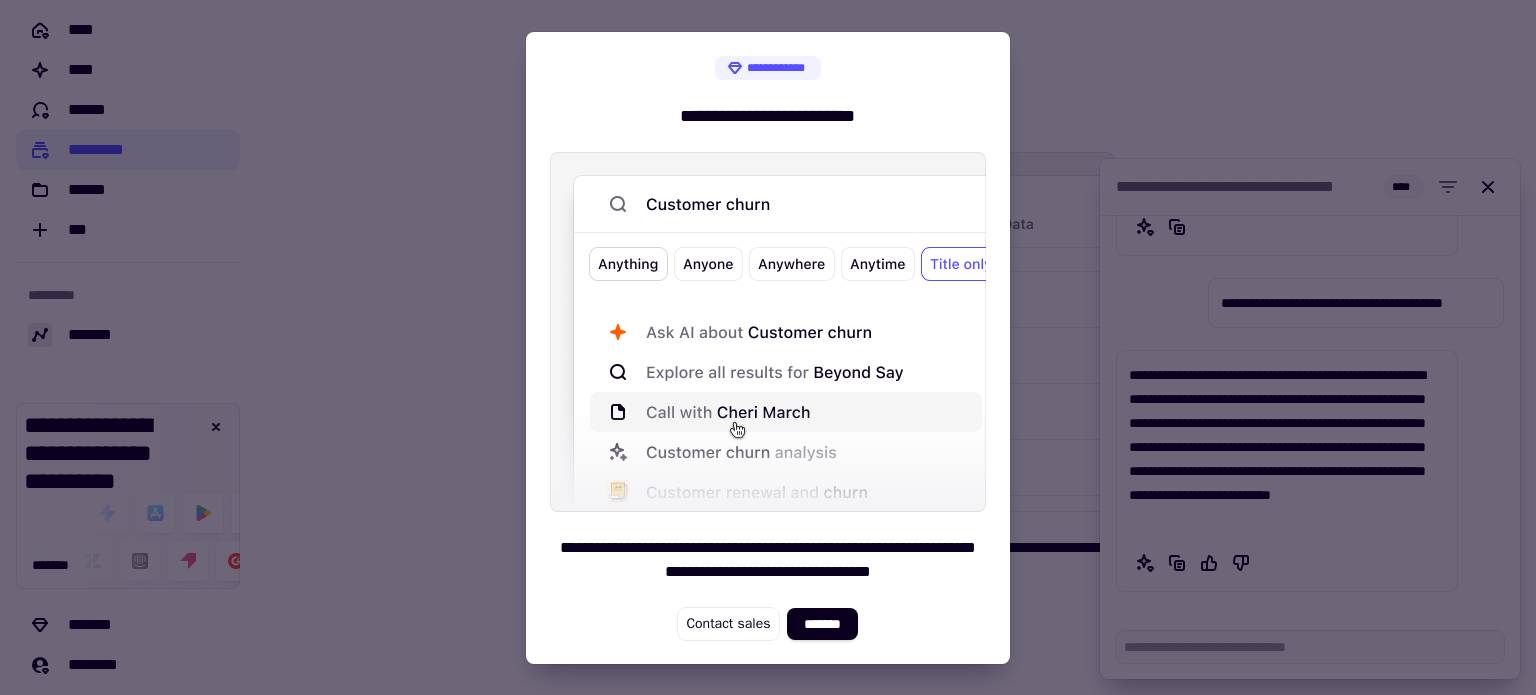 type 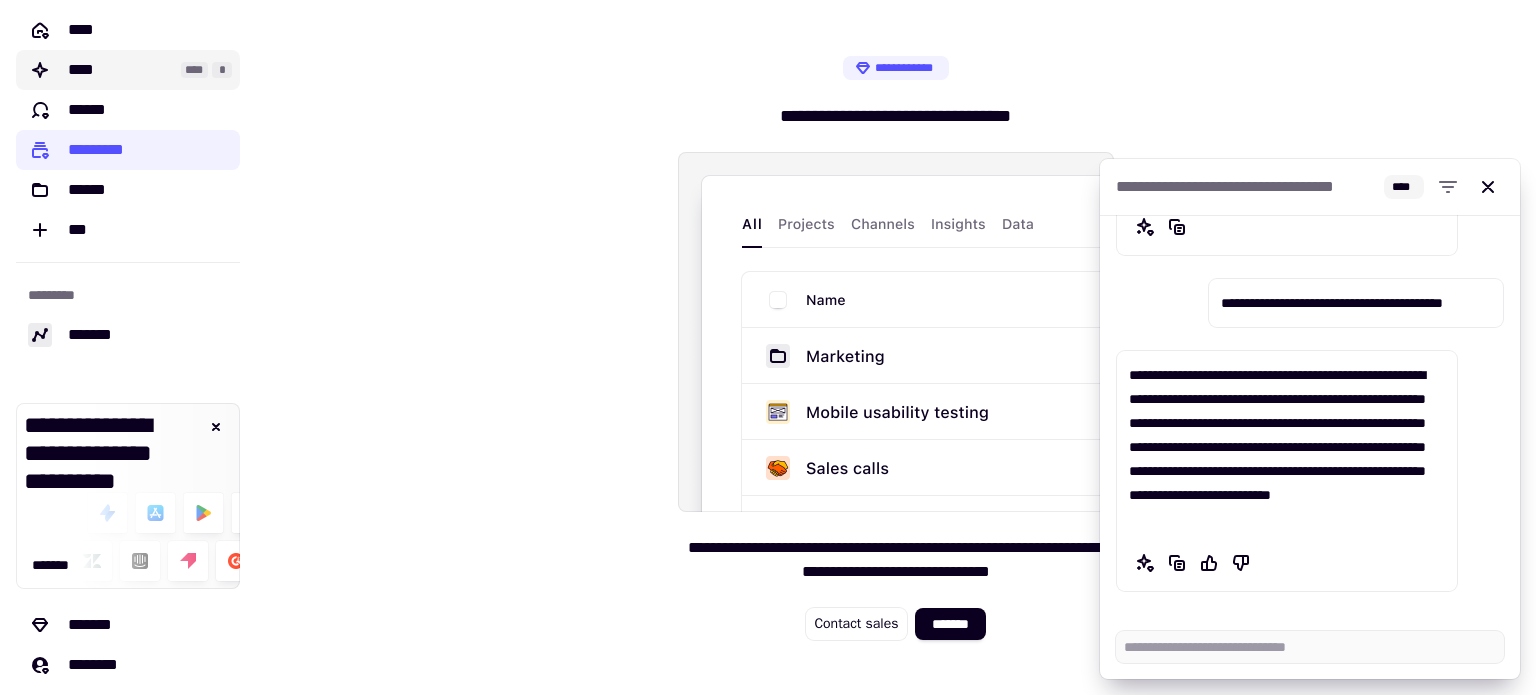 click on "****" 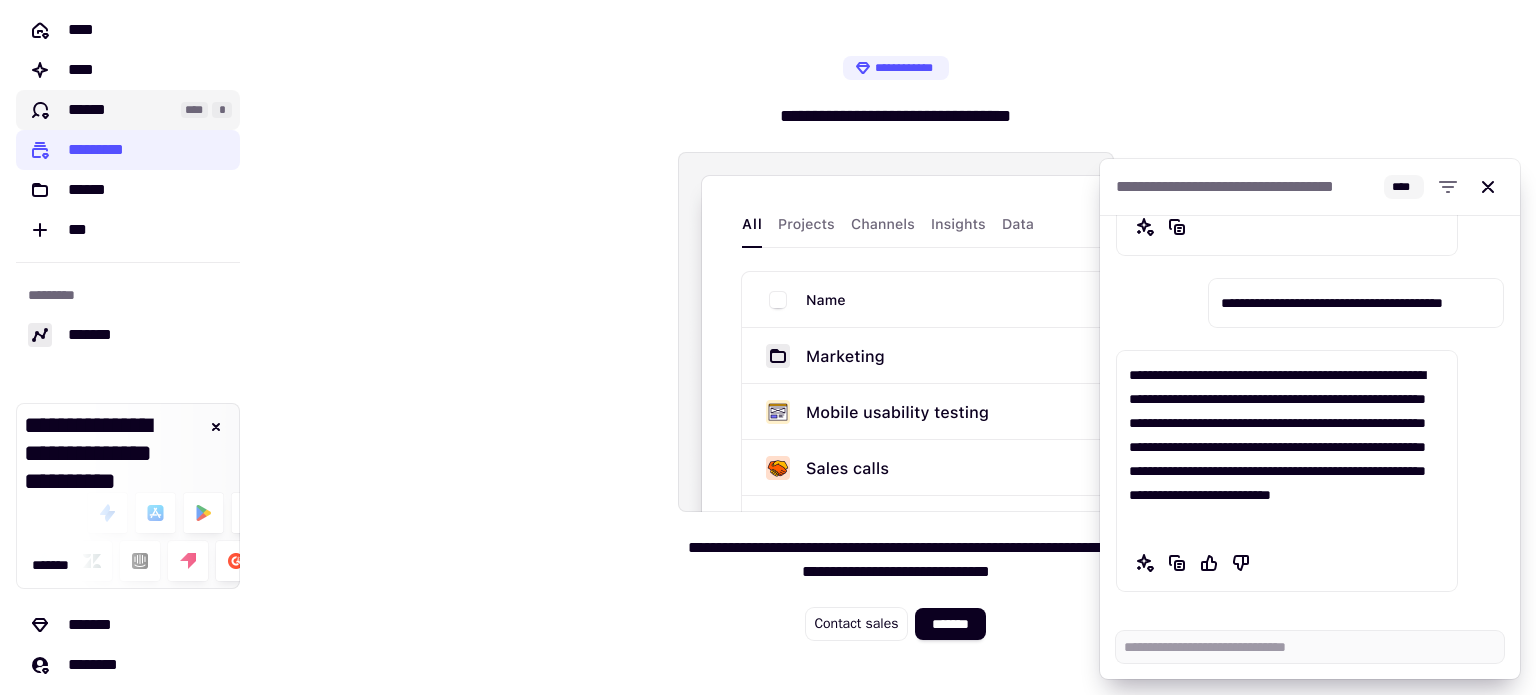 click on "******" 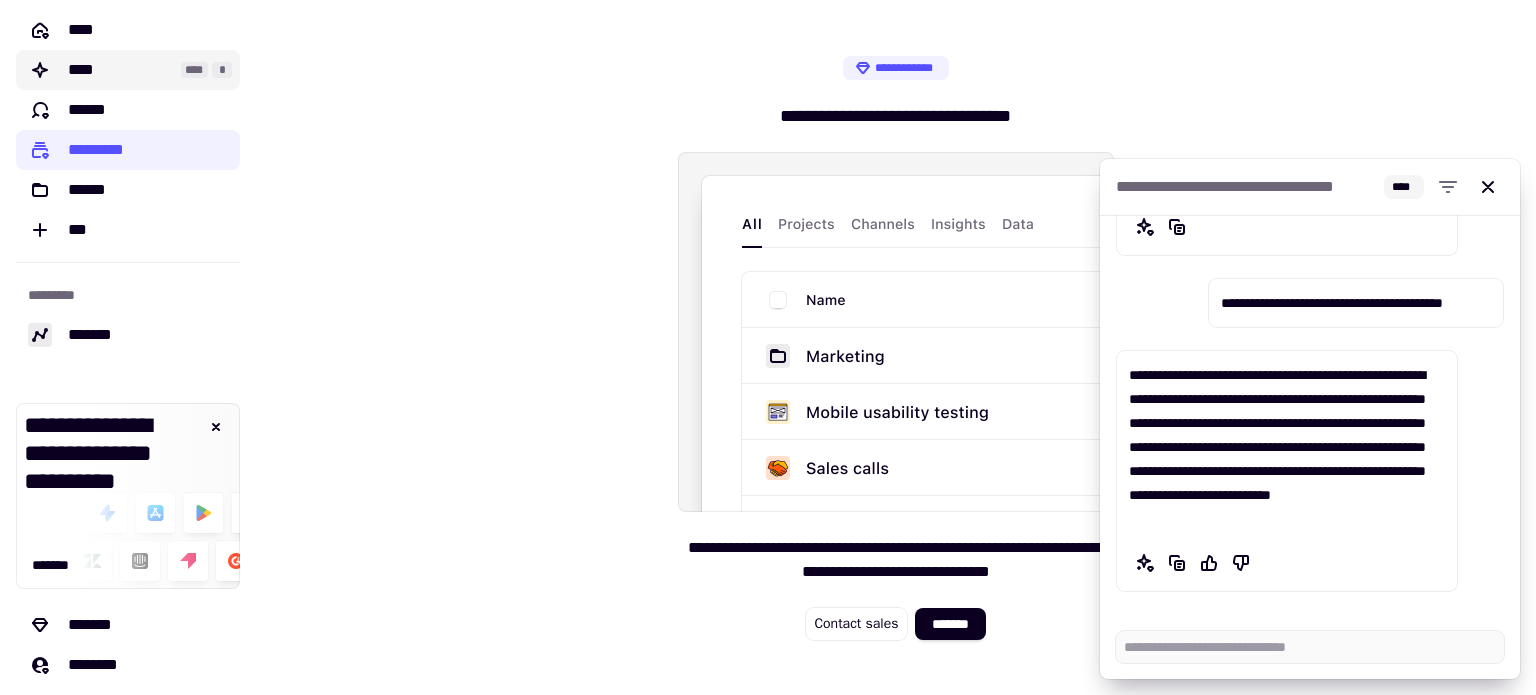 click on "****" 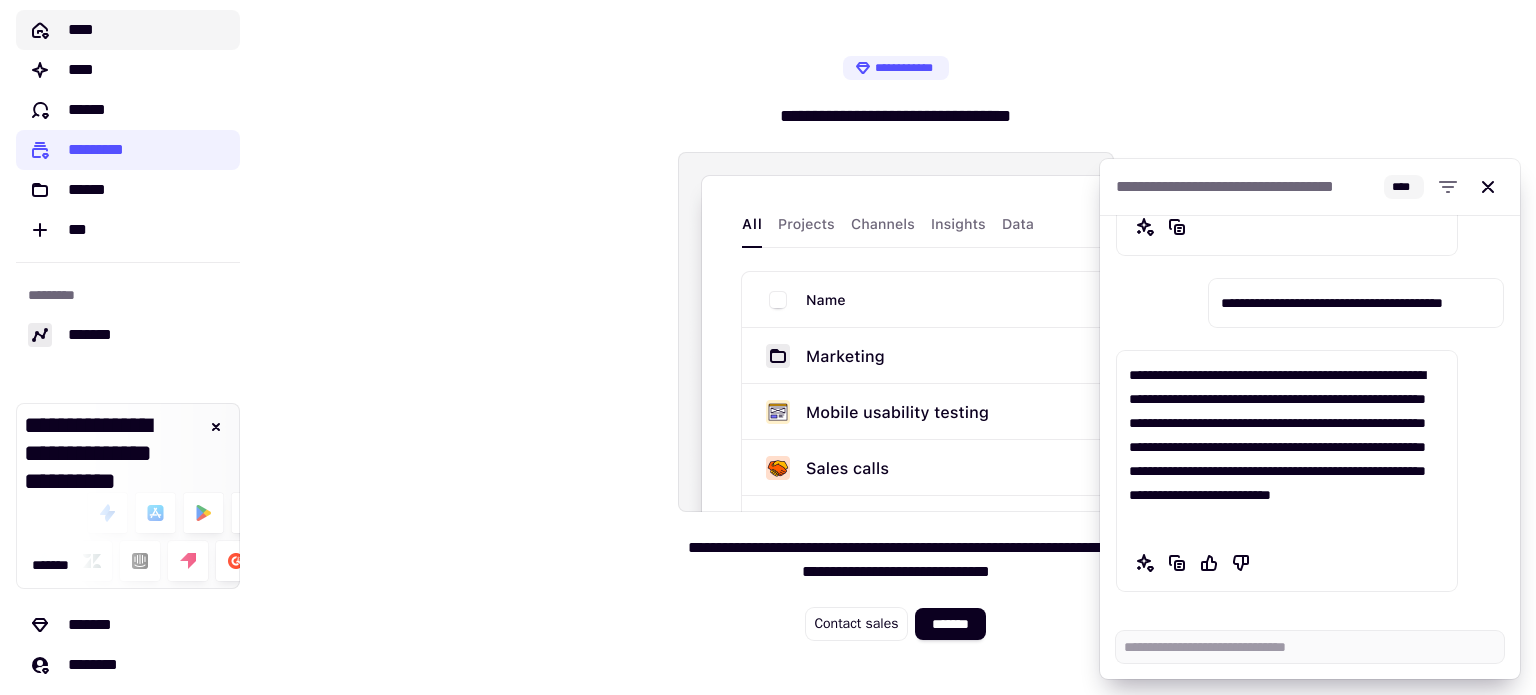 click on "****" 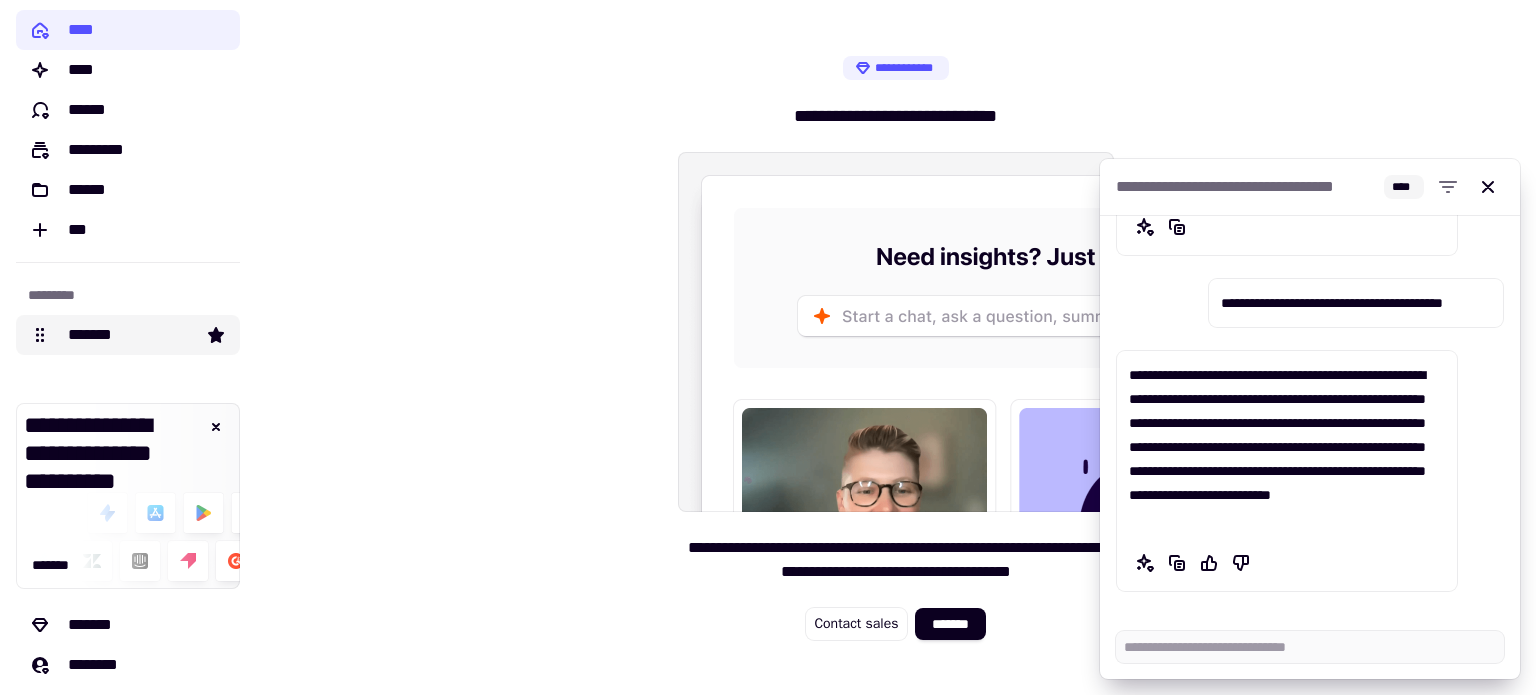 click on "*******" 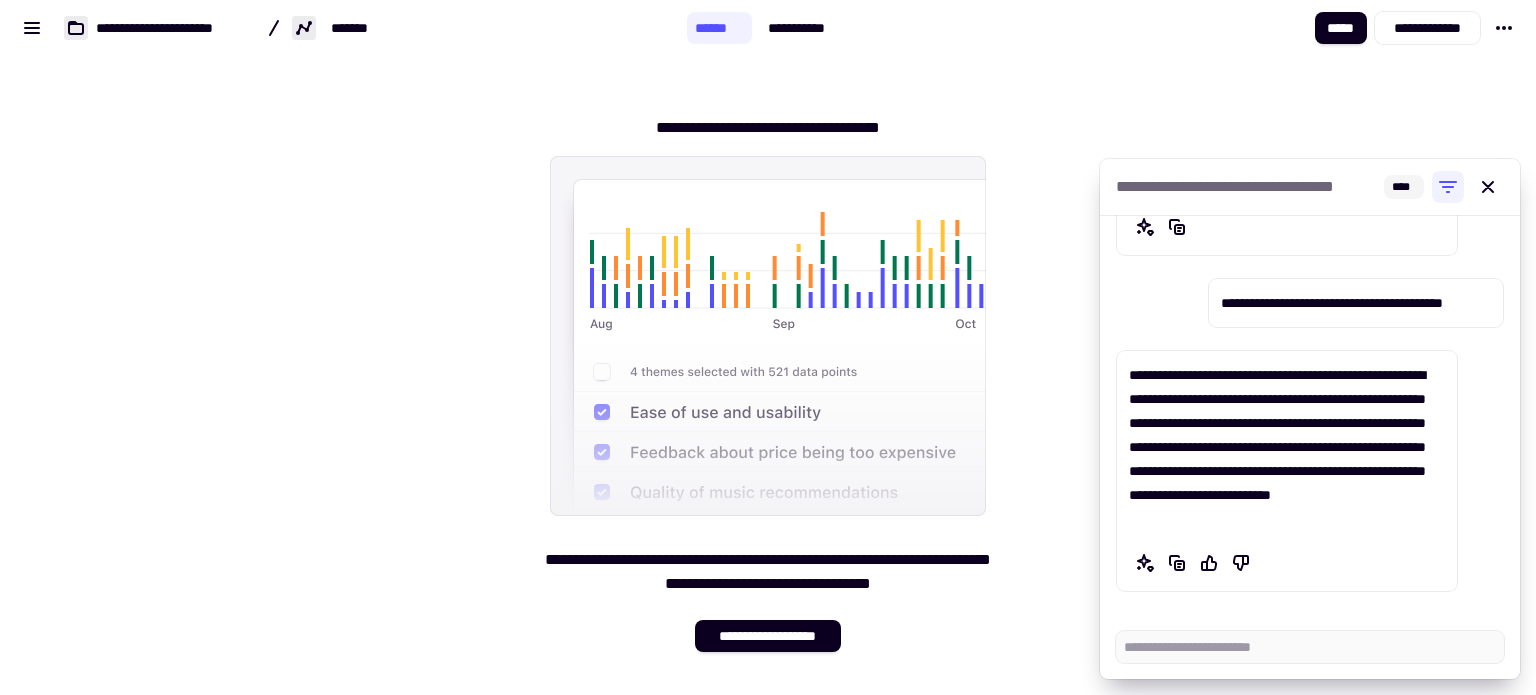 type on "*" 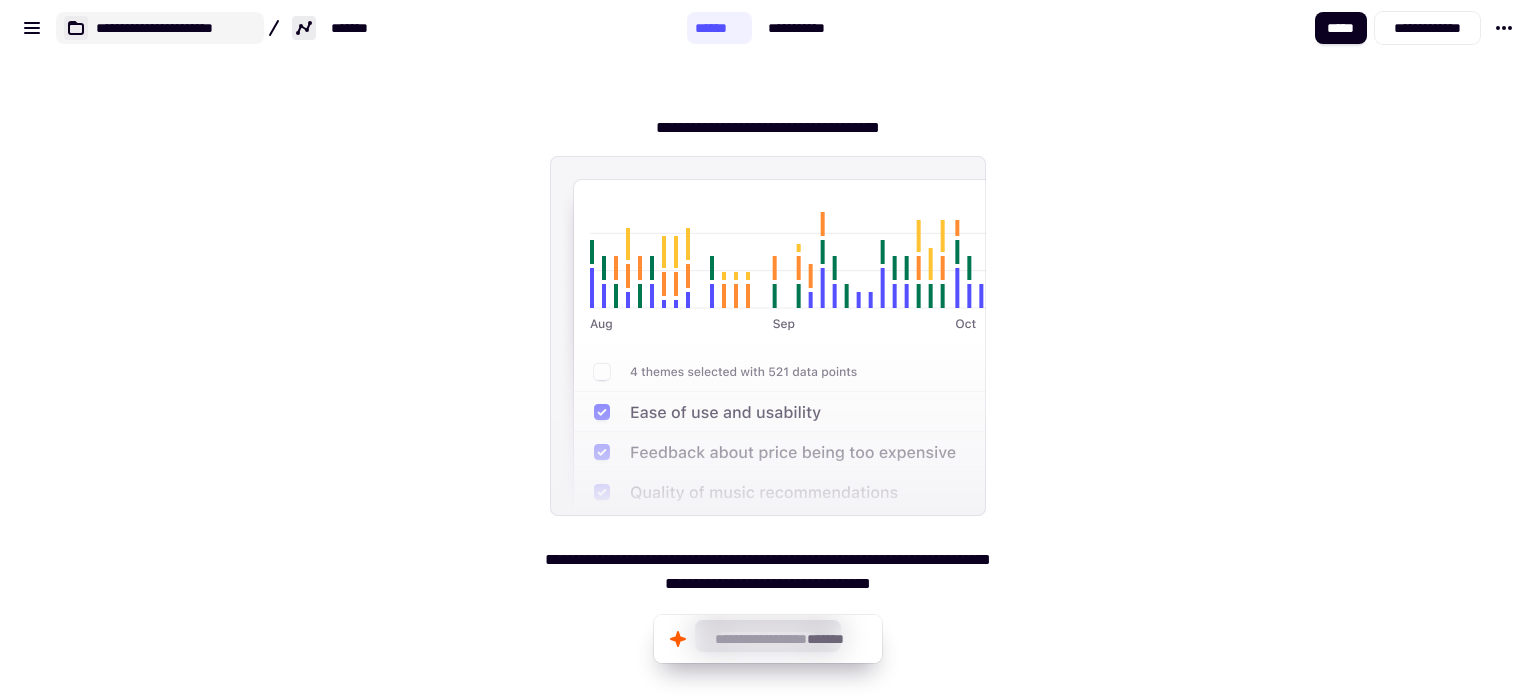 click on "**********" 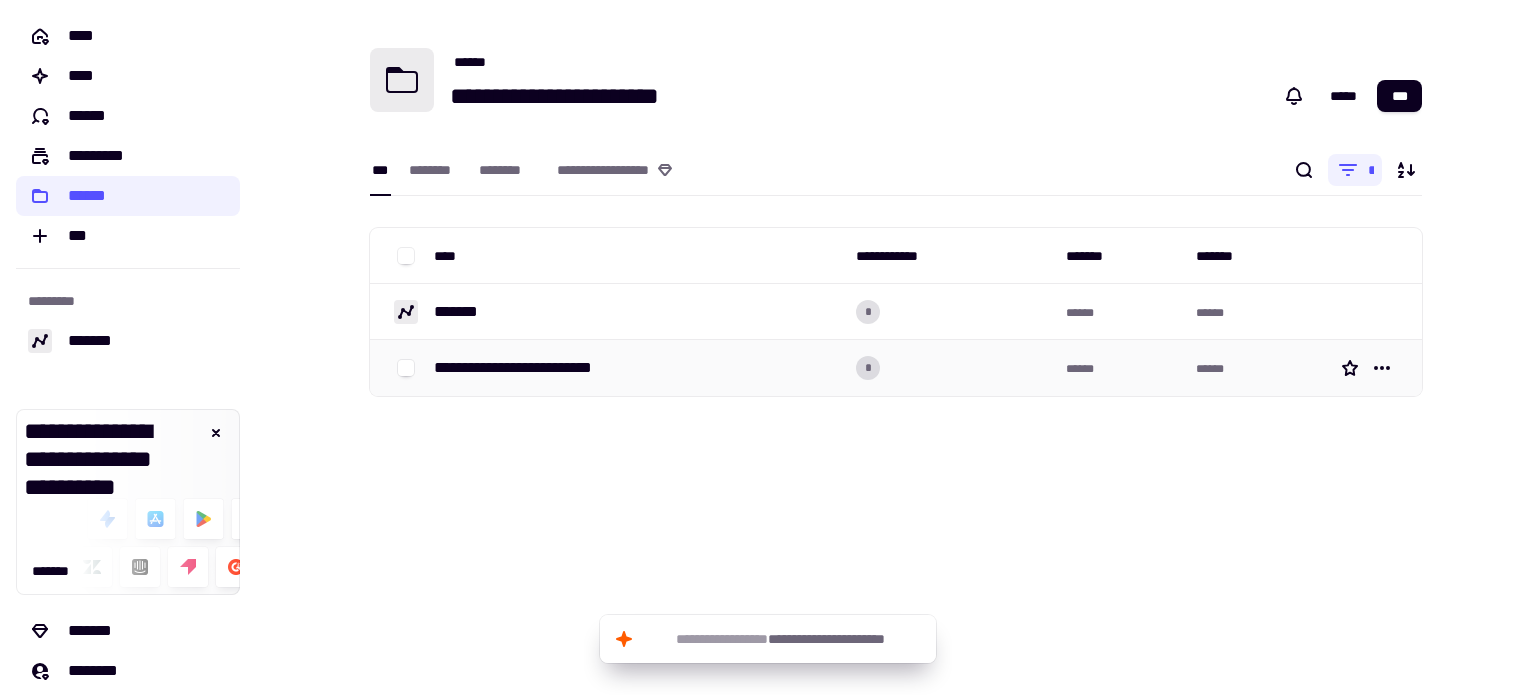 click on "**********" at bounding box center [637, 368] 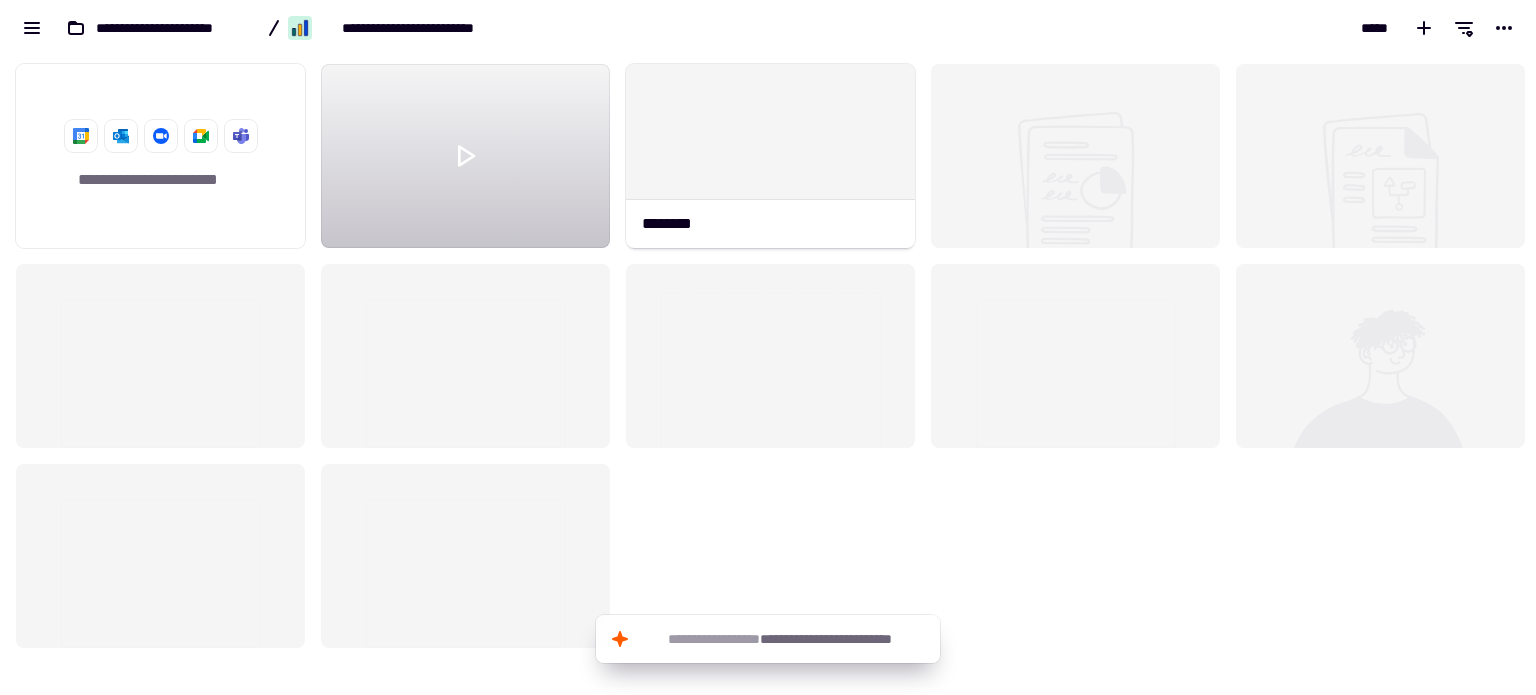 scroll, scrollTop: 16, scrollLeft: 16, axis: both 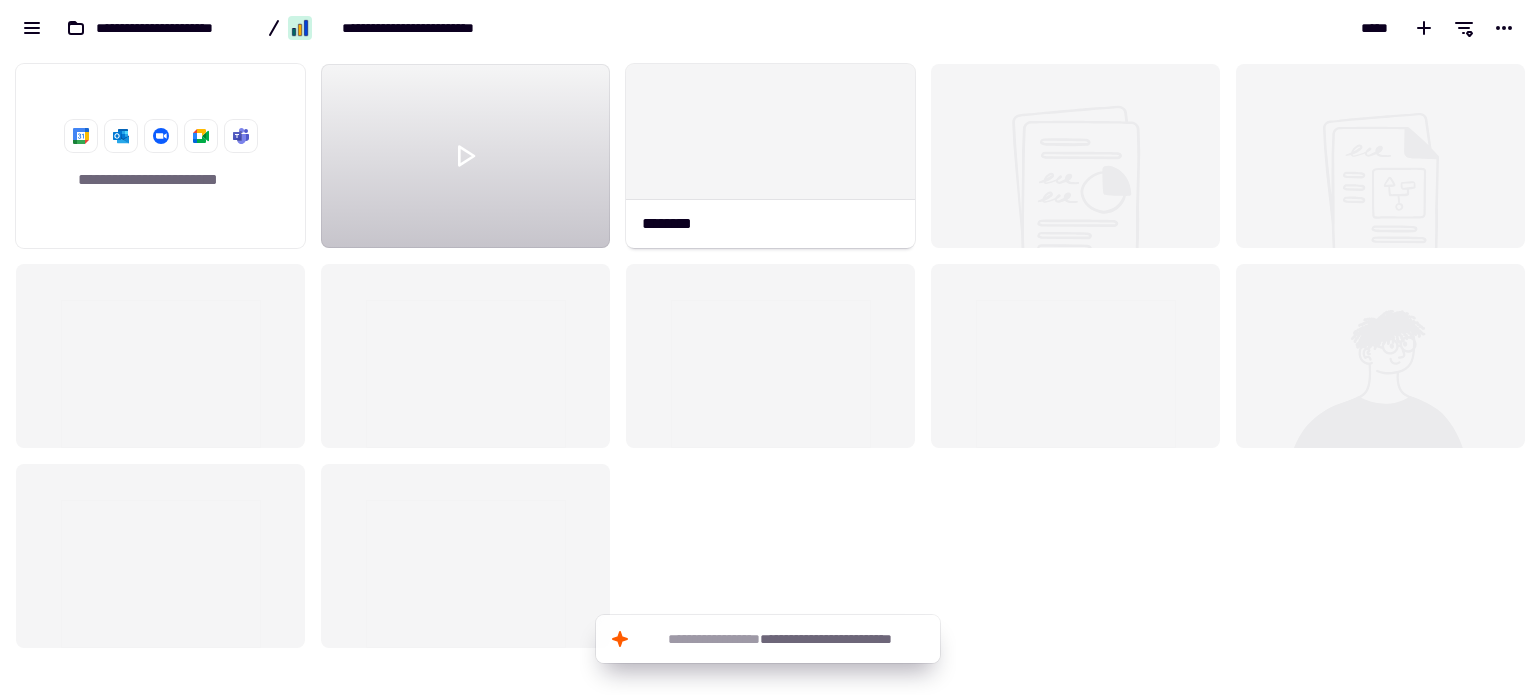 click 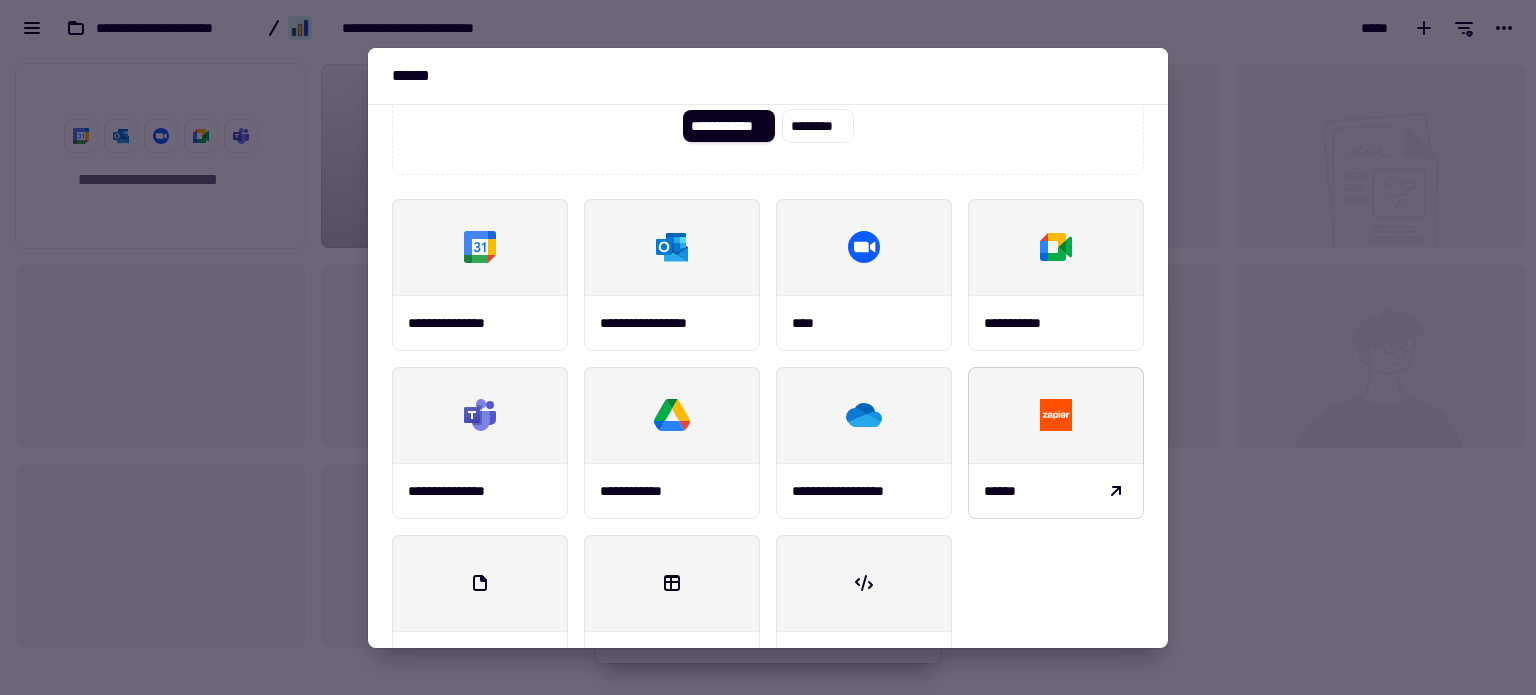 scroll, scrollTop: 233, scrollLeft: 0, axis: vertical 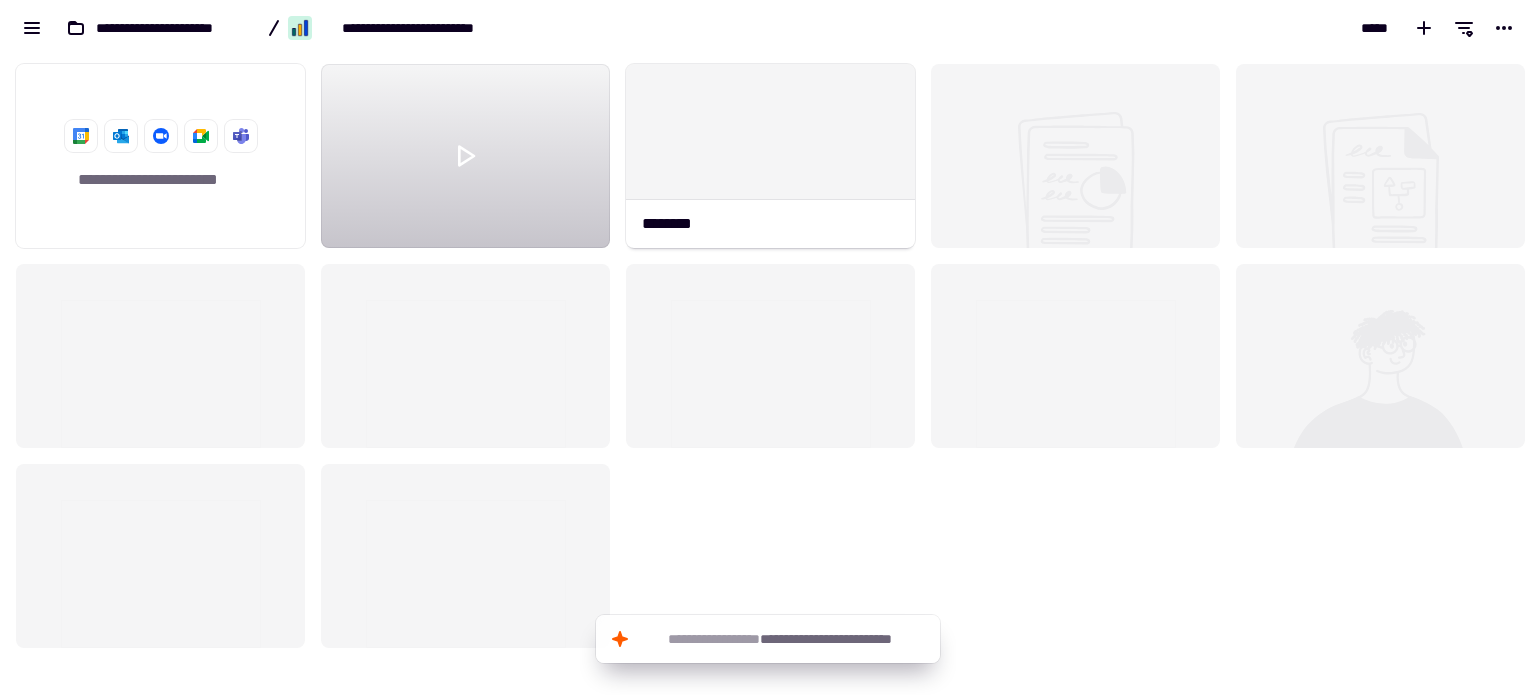 click on "**********" 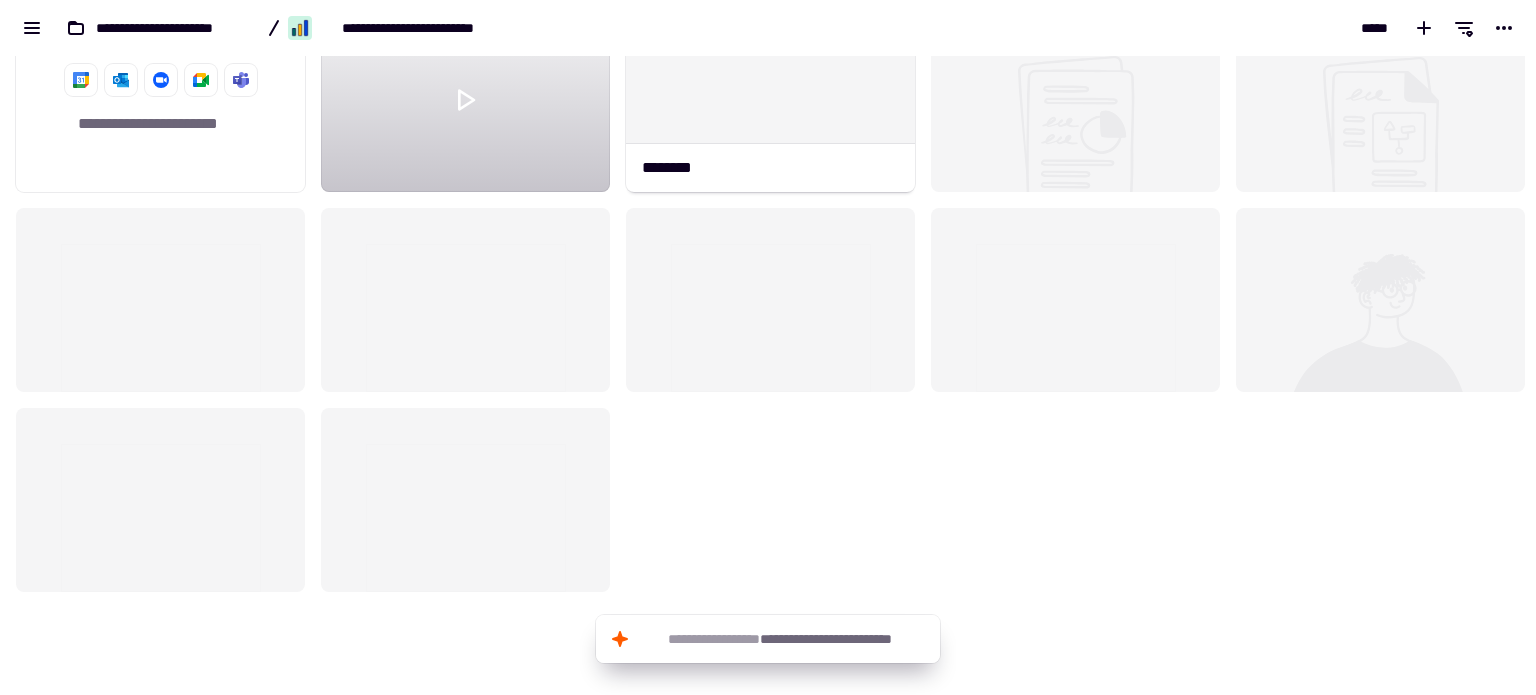 scroll, scrollTop: 0, scrollLeft: 0, axis: both 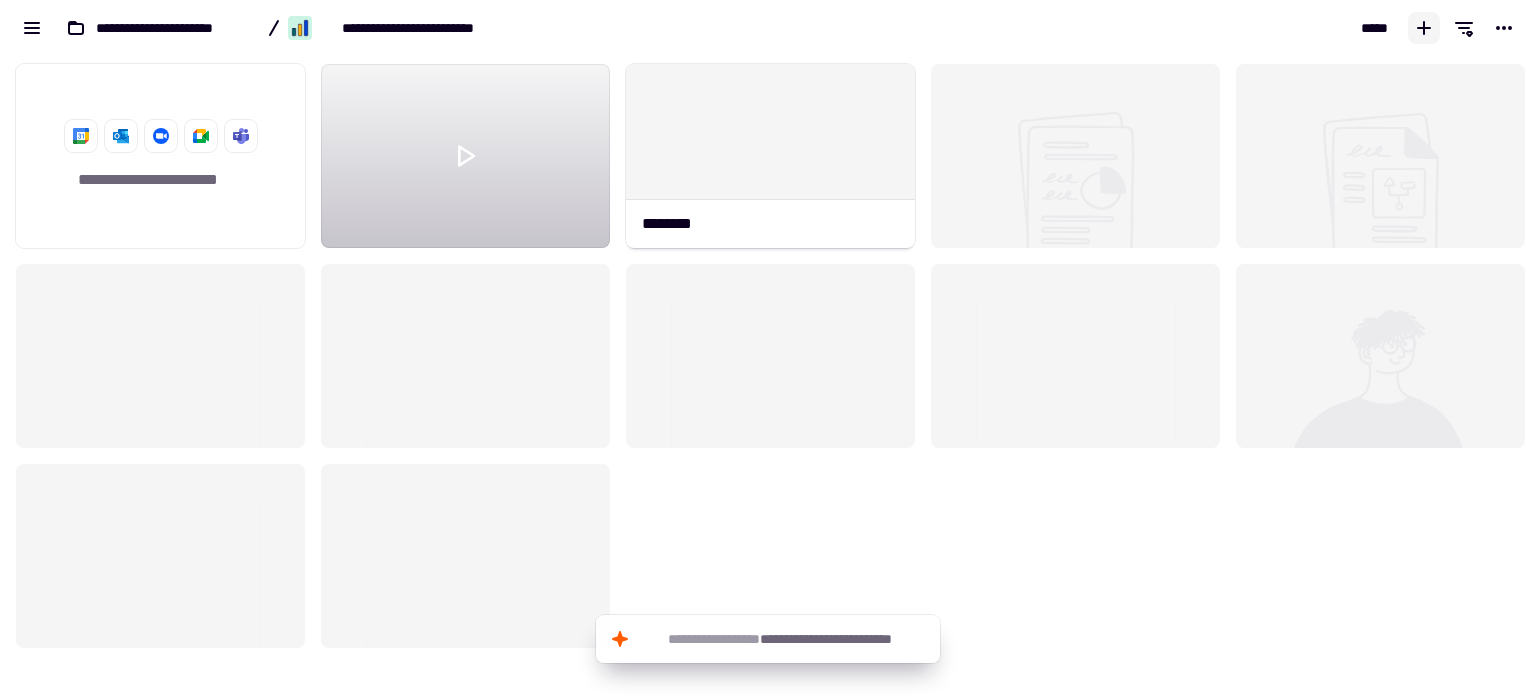 click 